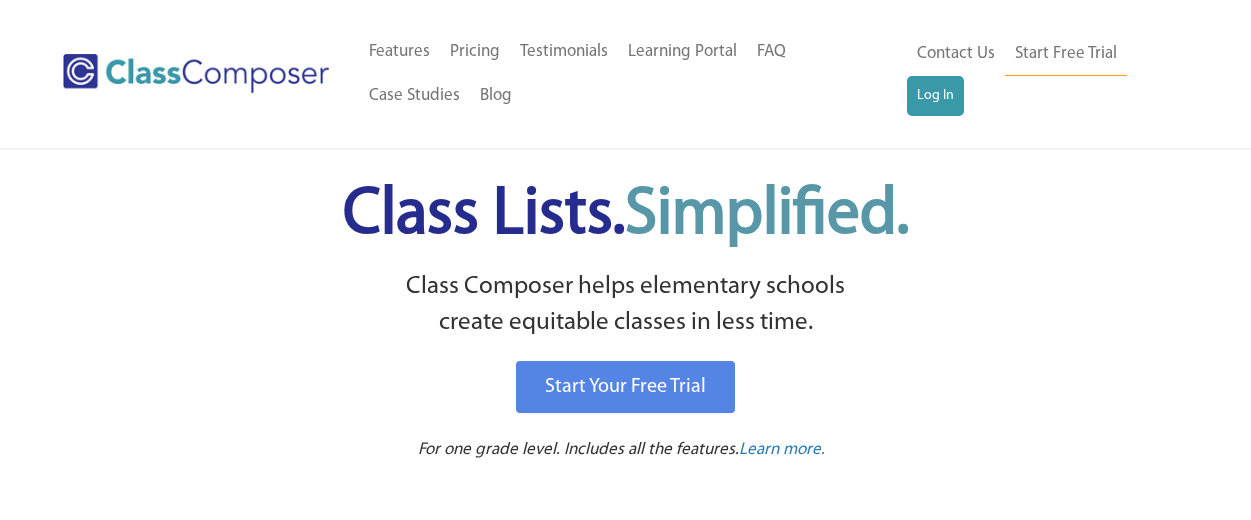 scroll, scrollTop: 0, scrollLeft: 0, axis: both 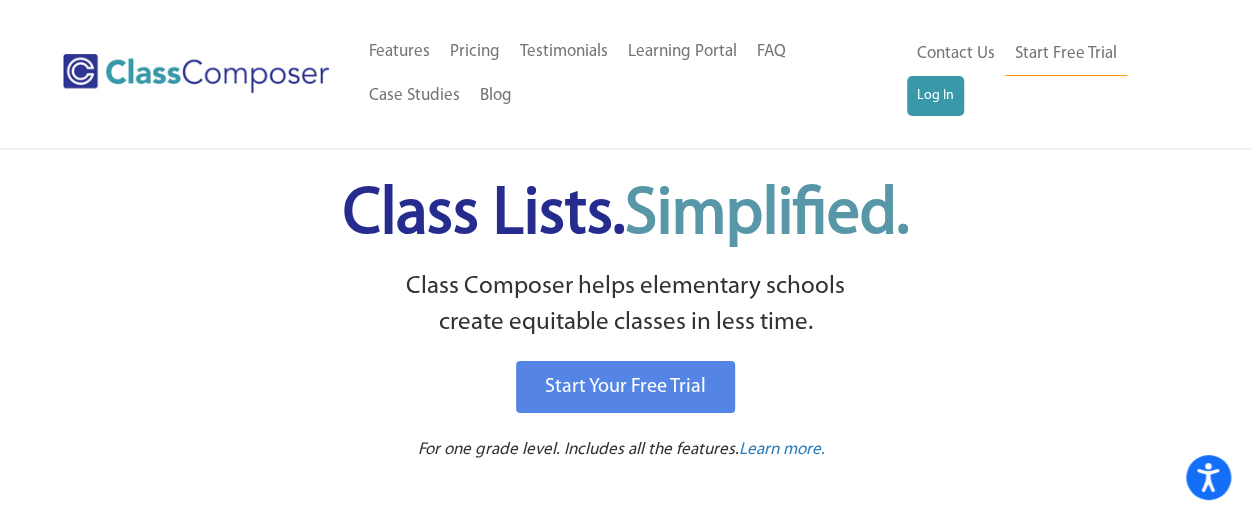 click on "Menu
Home Old
Features
Pricing
Testimonials
Learning Portal
FAQ
Case Studies
Blog
Contact Us
Contact Us
Start Free Trial
Log In" at bounding box center (626, 74) 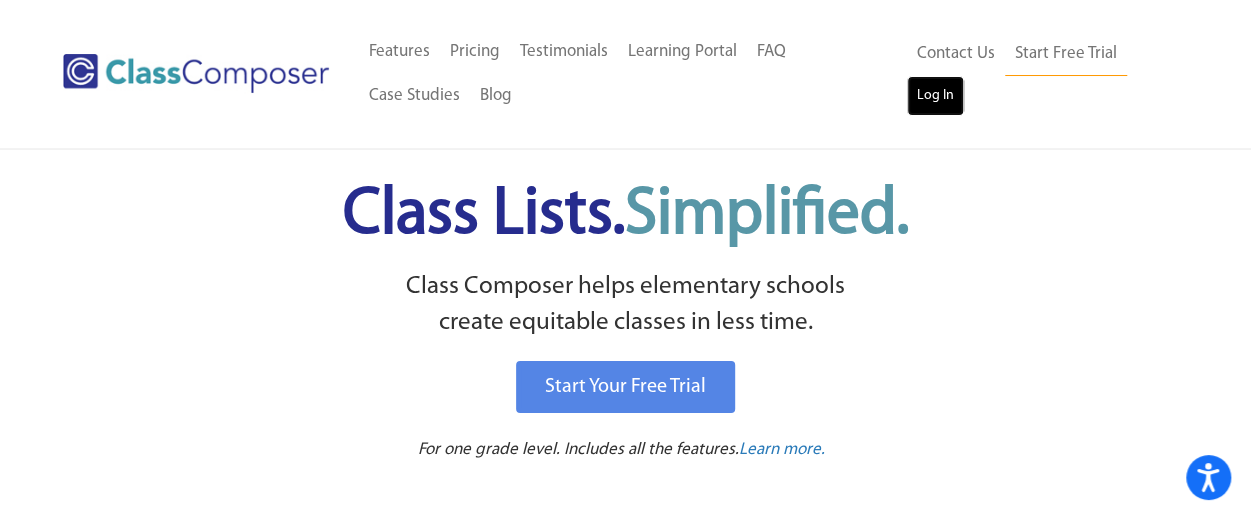 click on "Log In" at bounding box center (935, 96) 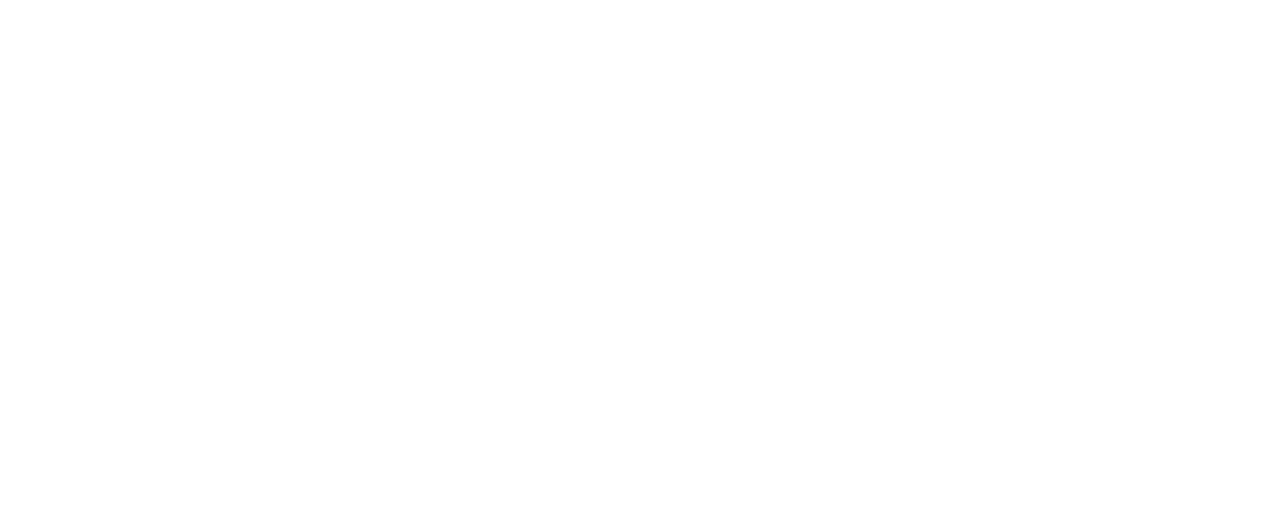scroll, scrollTop: 0, scrollLeft: 0, axis: both 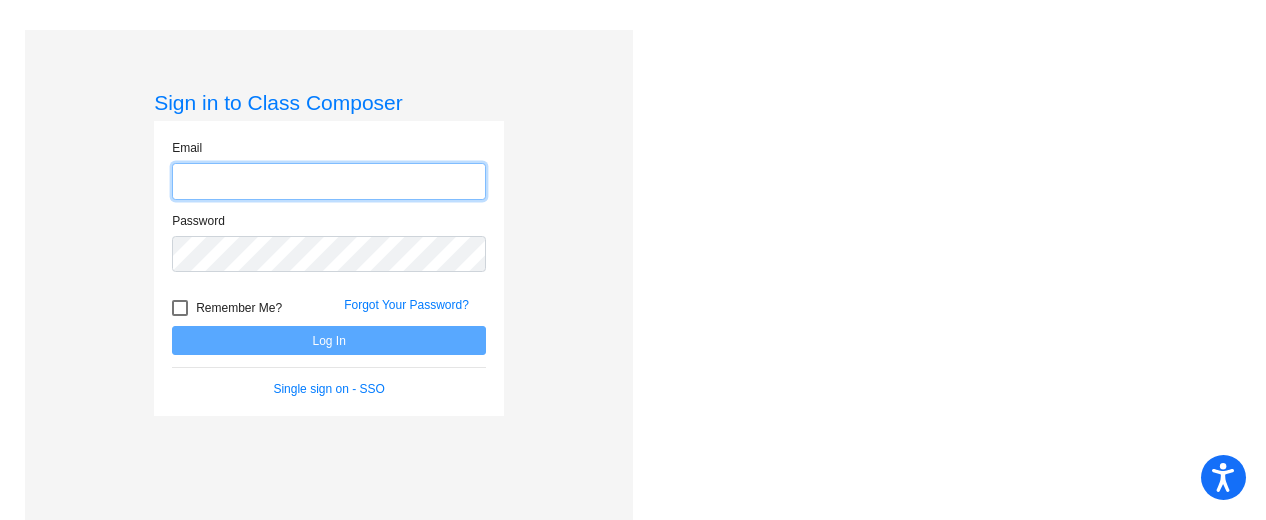 type on "jstentz@psdschools.org" 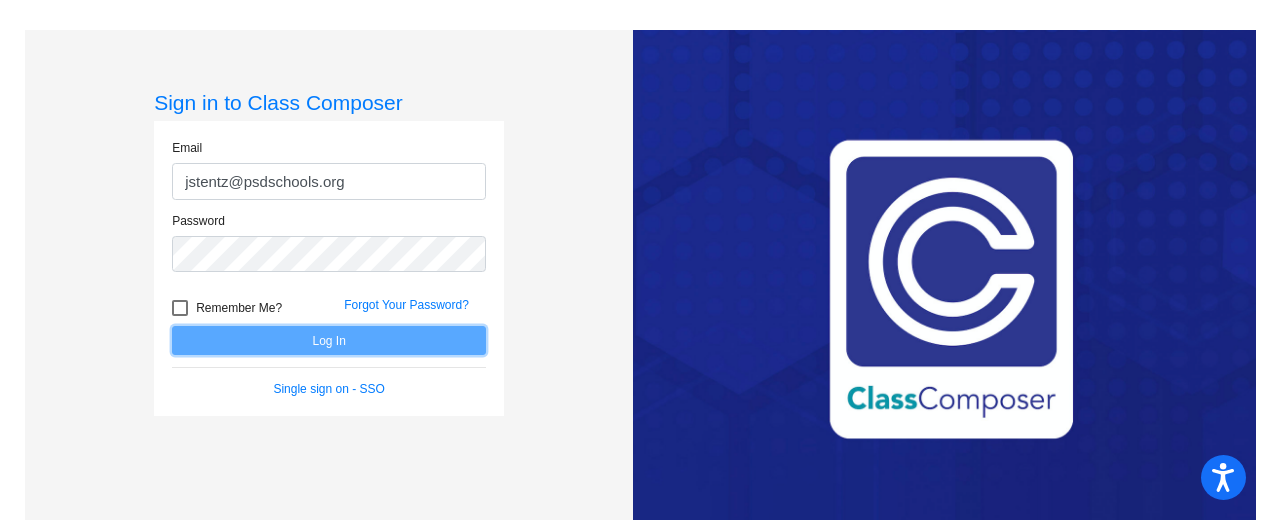 click on "Log In" 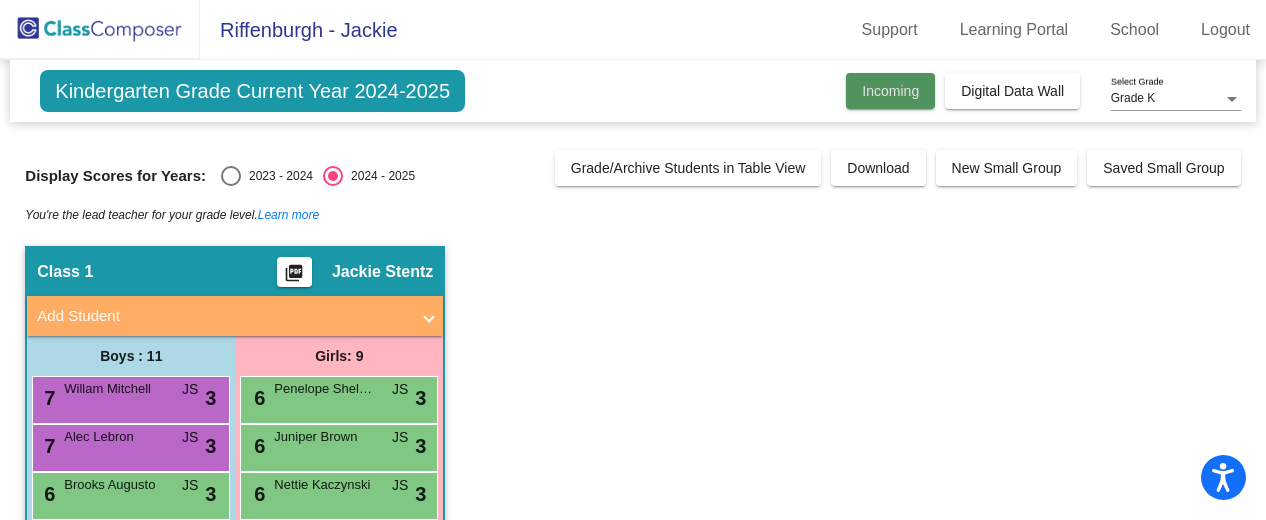 click on "Incoming" 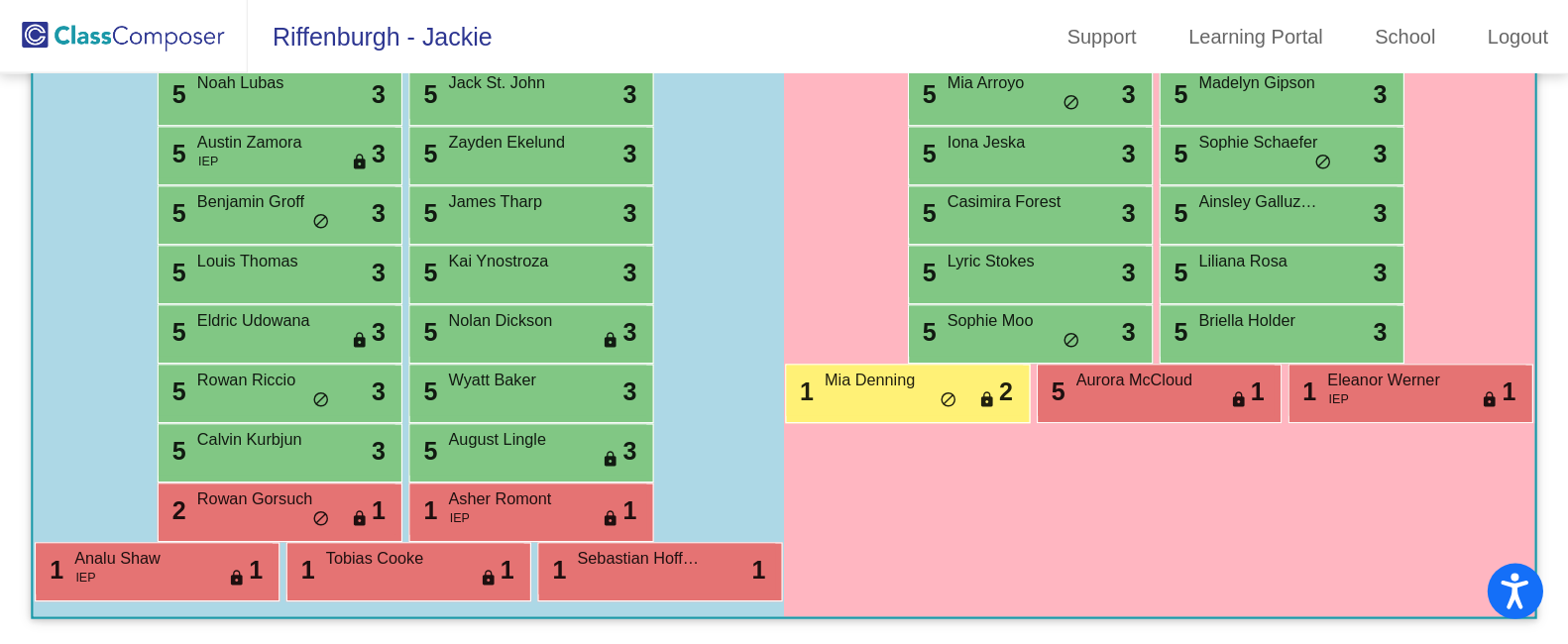 scroll, scrollTop: 877, scrollLeft: 0, axis: vertical 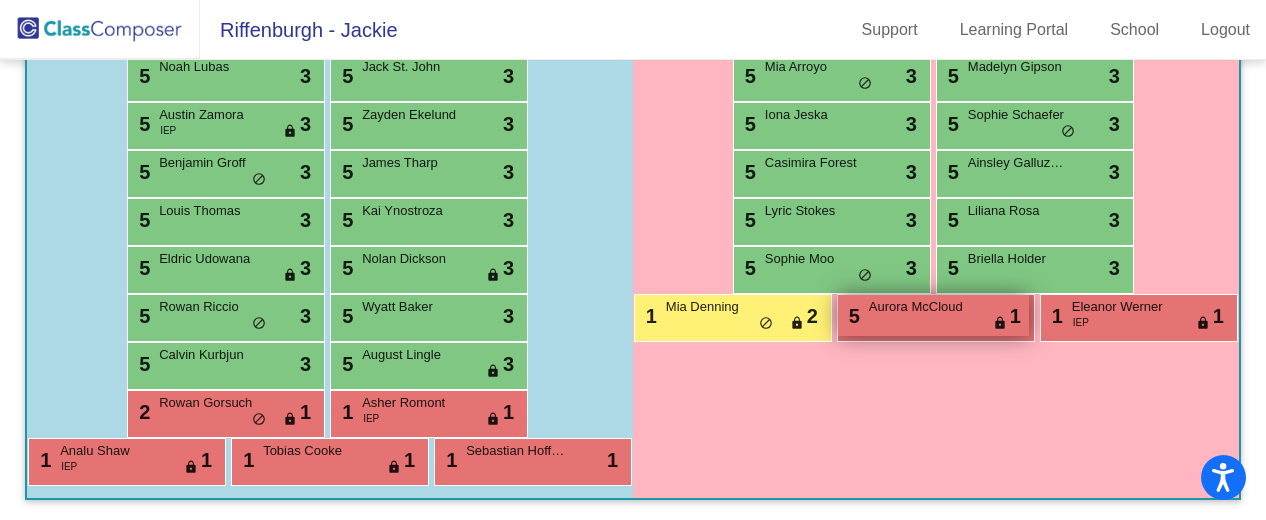 click on "5 [FIRST] [LAST] lock do_not_disturb_alt 1" at bounding box center (933, 315) 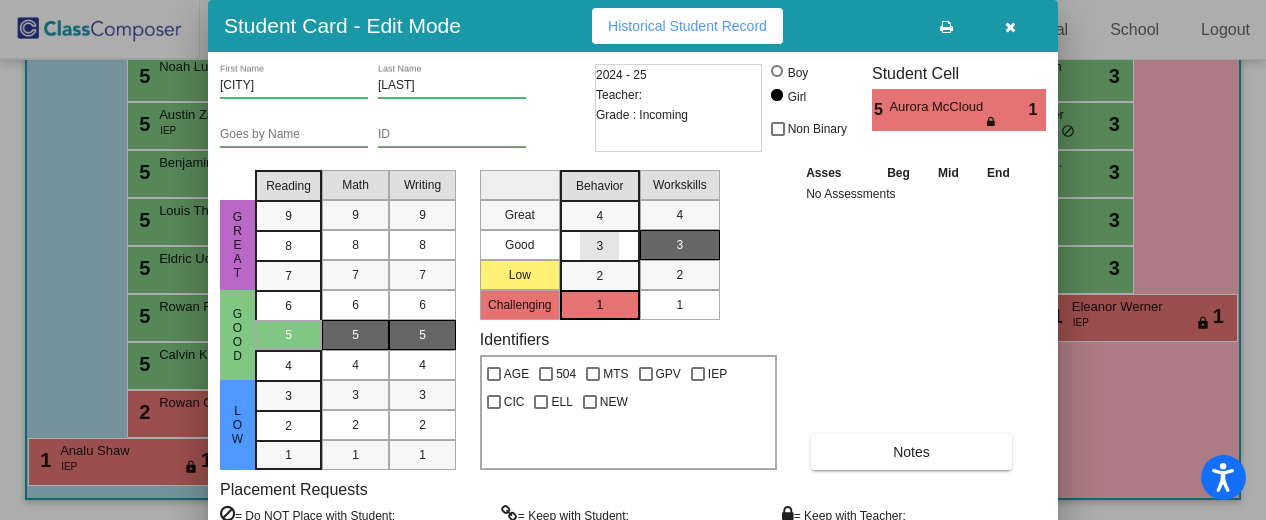 click on "3" at bounding box center [599, 216] 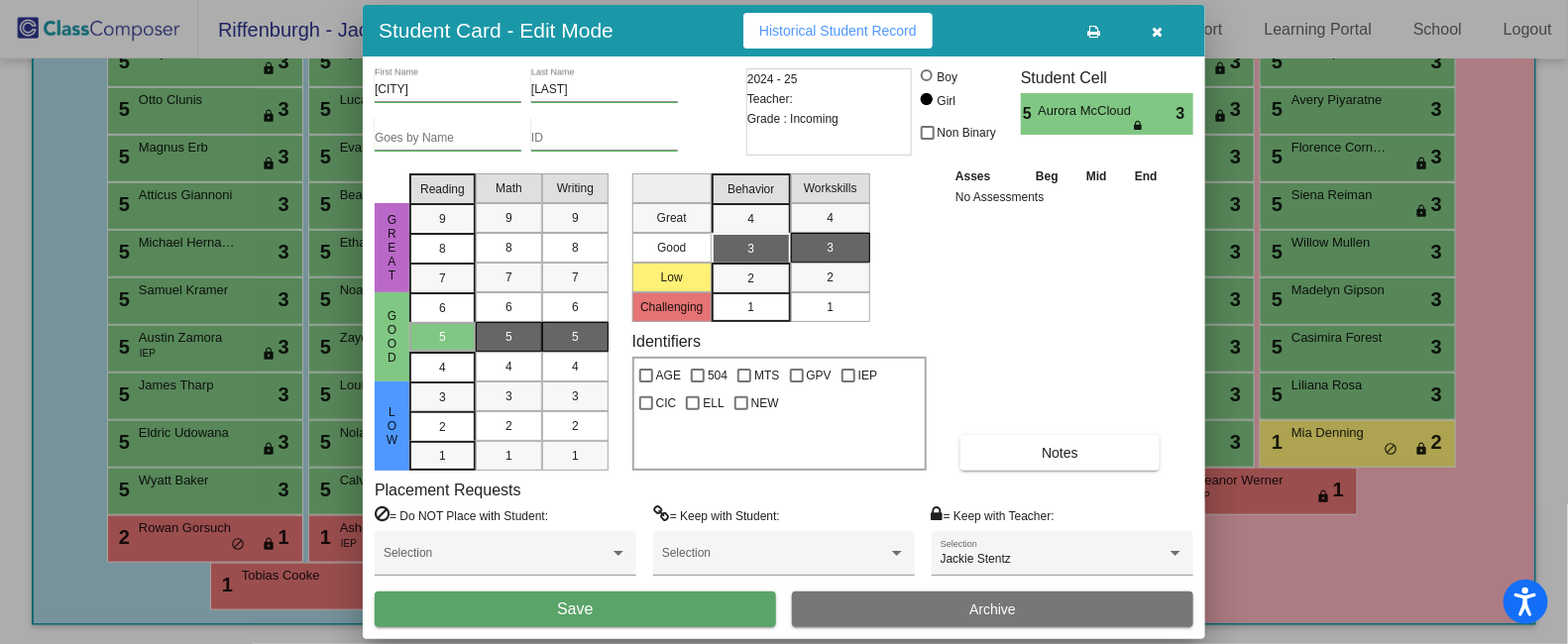 scroll, scrollTop: 462, scrollLeft: 0, axis: vertical 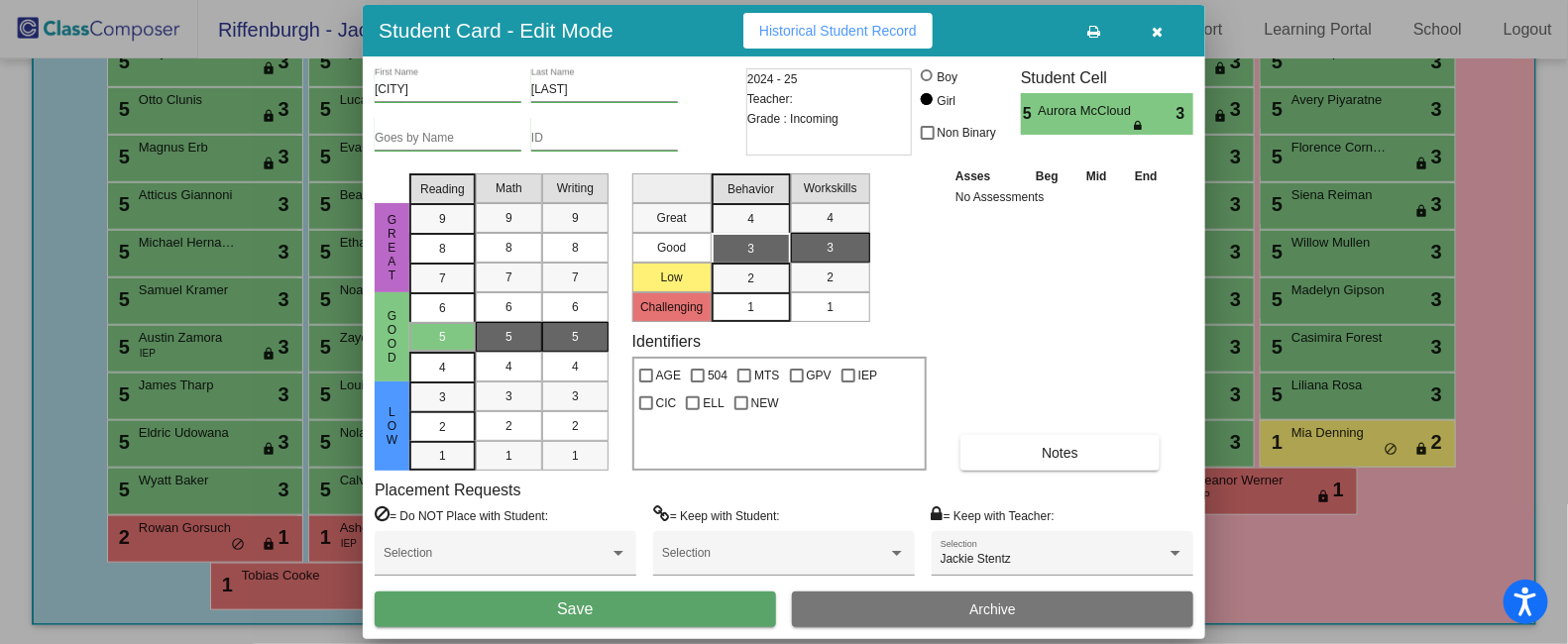 drag, startPoint x: 1253, startPoint y: 1, endPoint x: 55, endPoint y: 577, distance: 1329.278 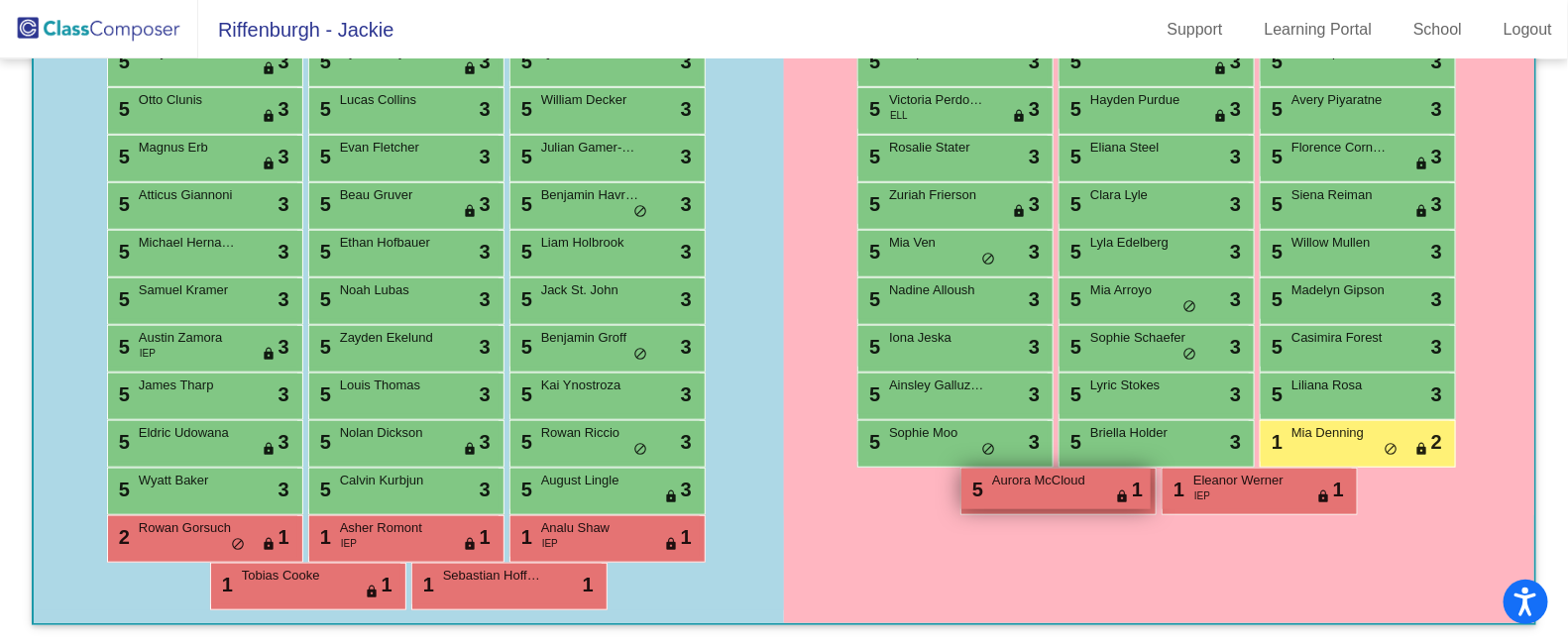 click on "5 [FIRST] [LAST] lock do_not_disturb_alt 1" at bounding box center [1056, 488] 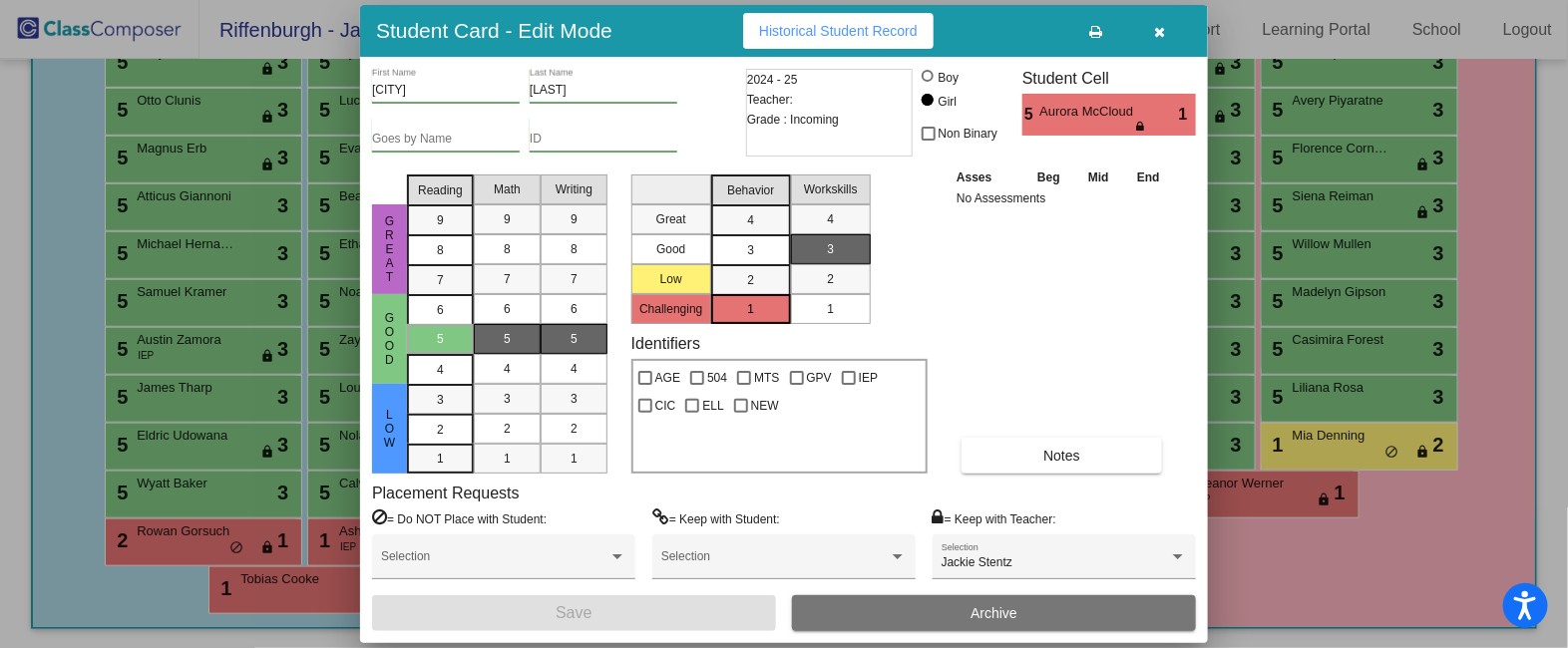 click on "3" at bounding box center (750, 220) 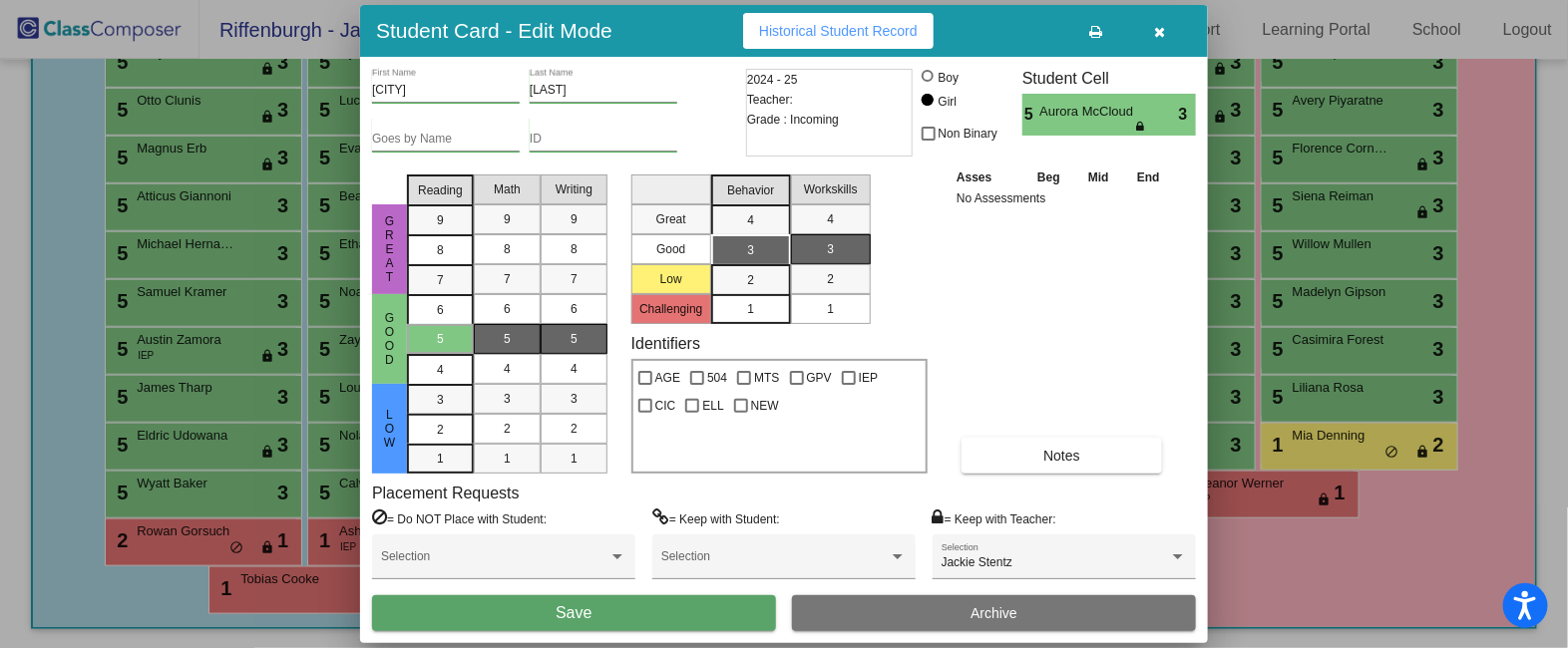 click on "[FIRST] [LAST] McCloud Goes by Name ID 2024 - 25 Teacher: Grade : Incoming Boy Girl Non Binary Student Cell 5 [FIRST] [LAST] 3 Great Good Low Reading 9 8 7 6 5 4 3 2 1 Math 9 8 7 6 5 4 3 2 1 Writing 9 8 7 6 5 4 3 2 1 Great Good Low Challenging Behavior 4 3 2 1 Workskills 4 3 2 1 Identifiers AGE 504 MTS GPV IEP CIC ELL NEW Asses Beg Mid End No Assessments Notes Placement Requests = Do NOT Place with Student: Selection = Keep with Student: Selection = Keep with Teacher: Jackie Stentz Selection Save Archive" at bounding box center [784, 350] 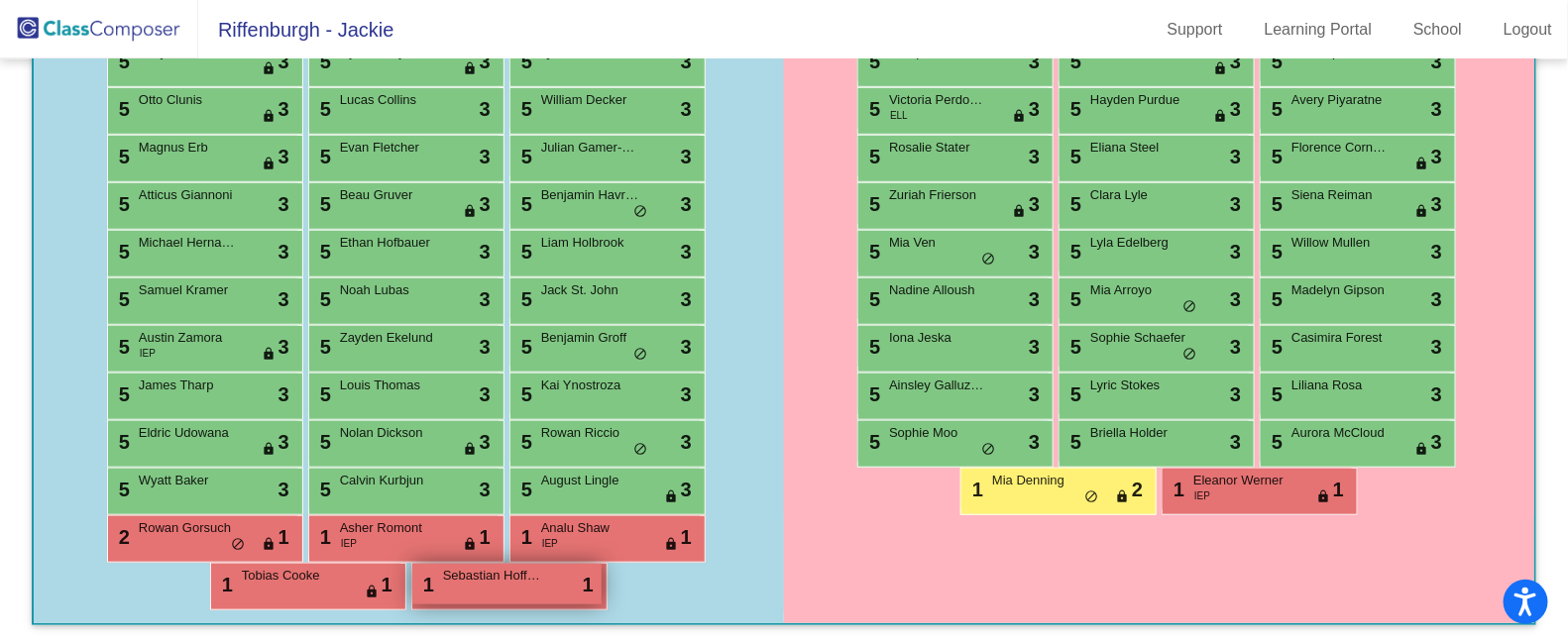 click on "1 [FIRST] [LAST] lock do_not_disturb_alt 1" at bounding box center [506, 584] 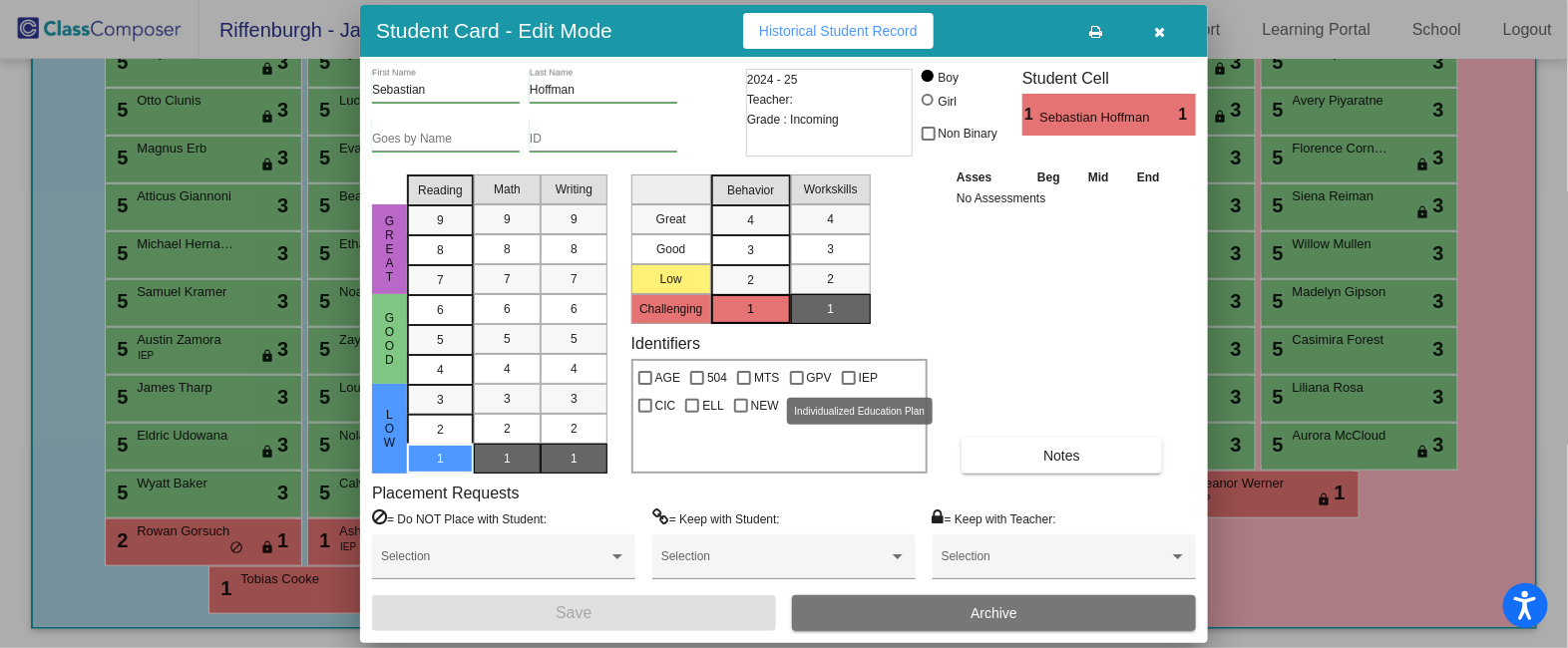 click at bounding box center (849, 378) 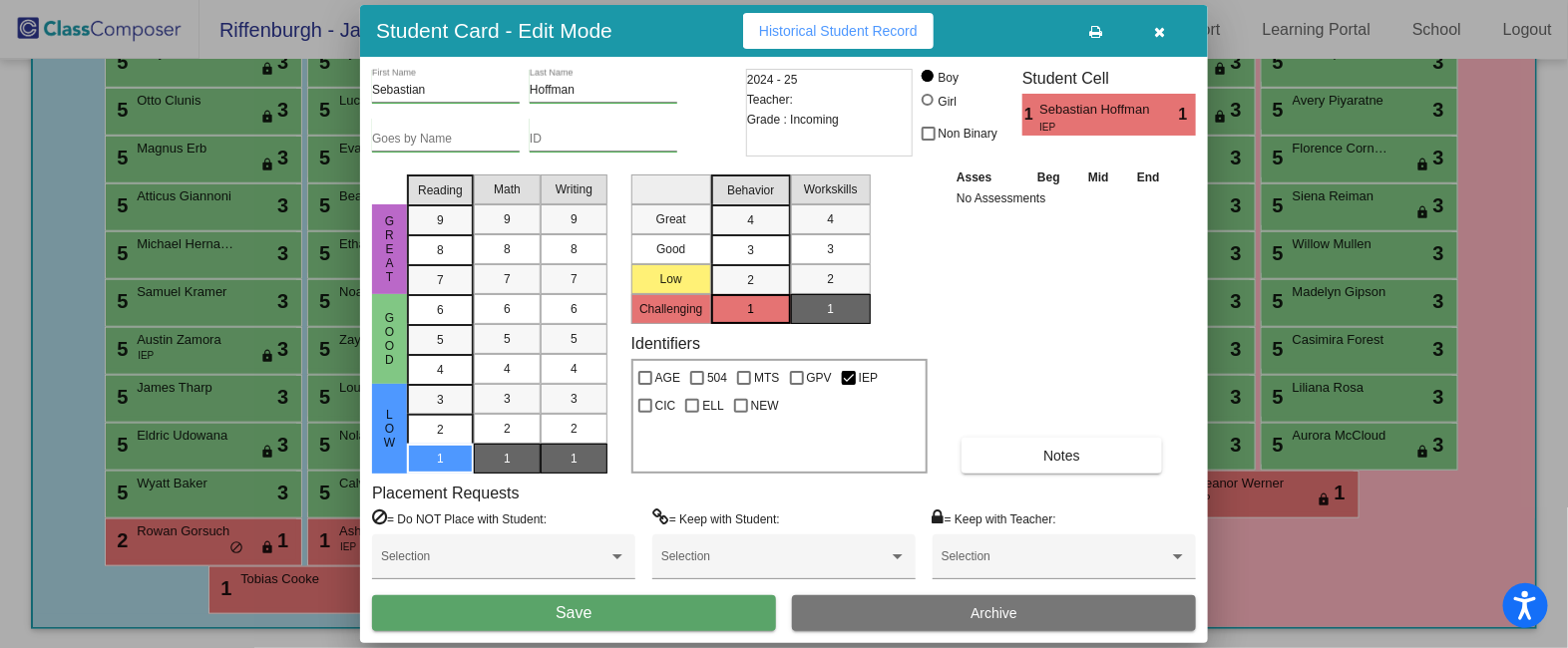 click on "Save" at bounding box center (574, 613) 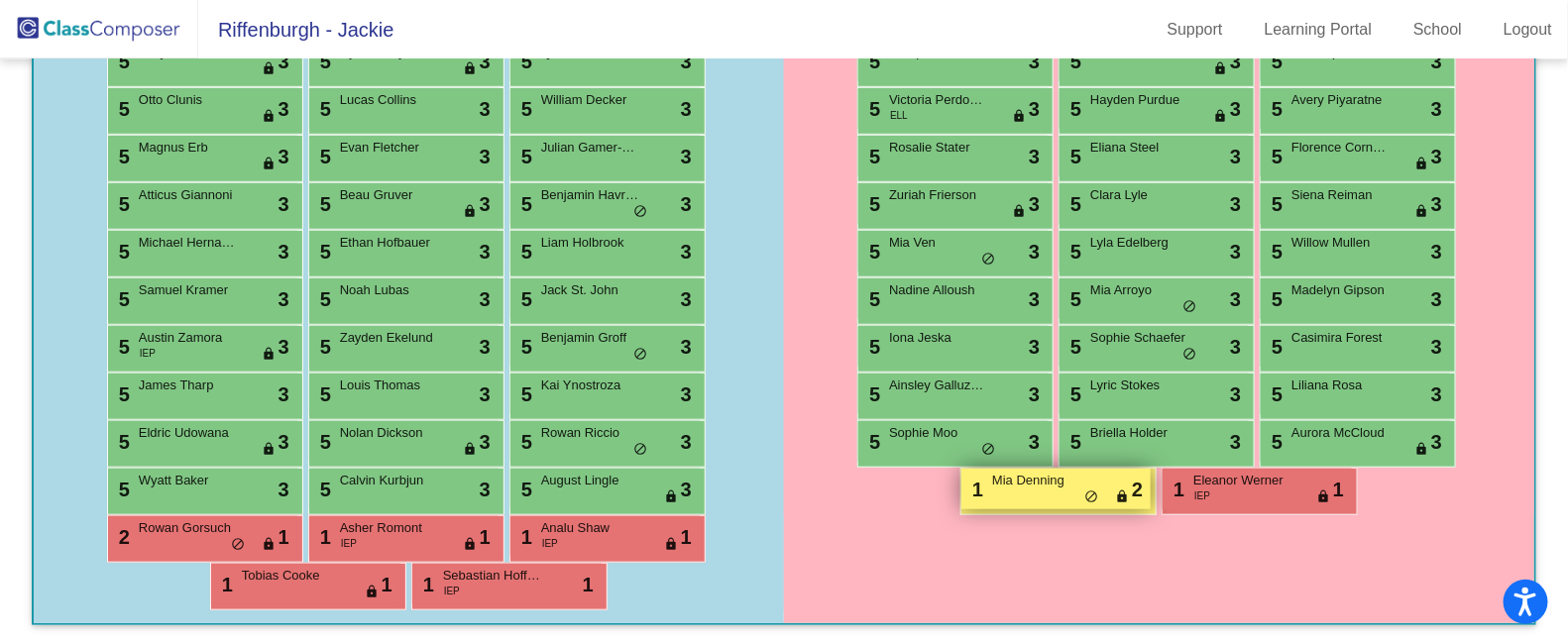 click on "1 [FIRST] [LAST] lock do_not_disturb_alt 2" at bounding box center (1056, 488) 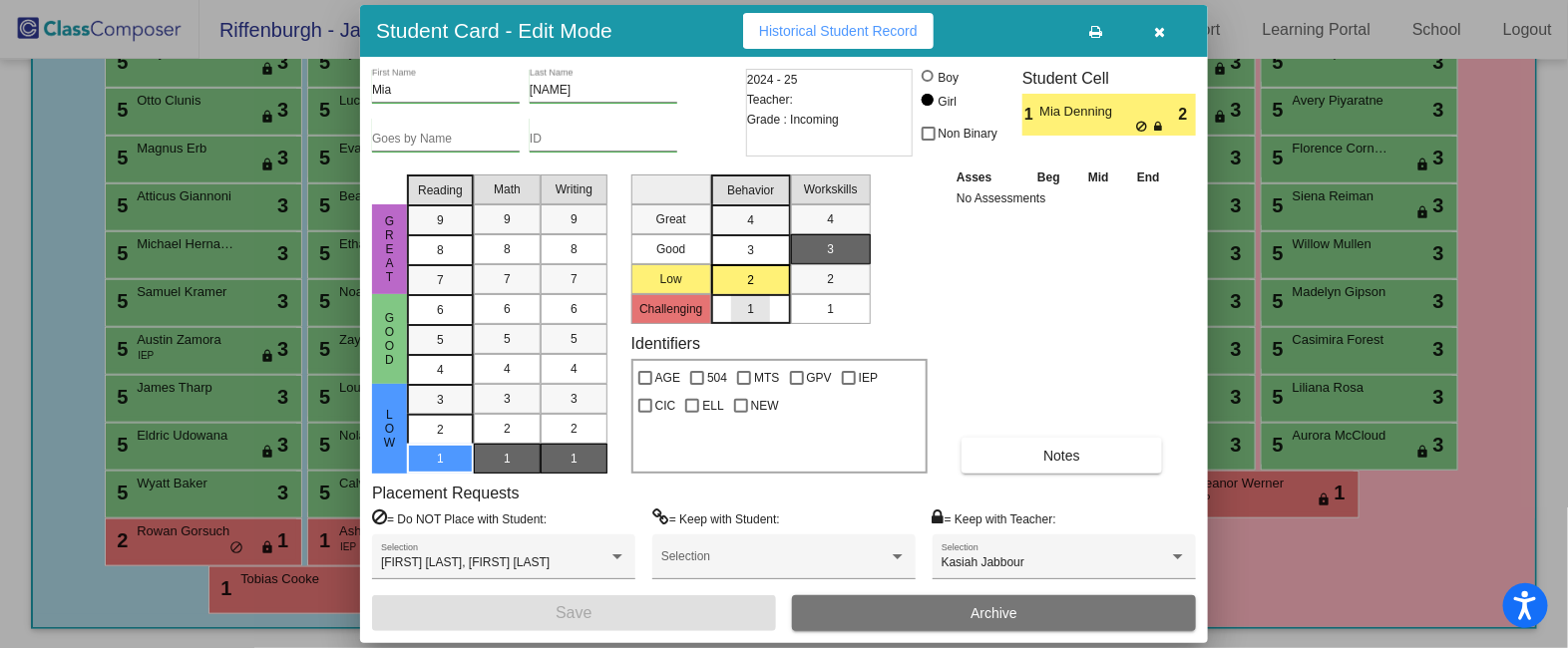 click on "1" at bounding box center (751, 309) 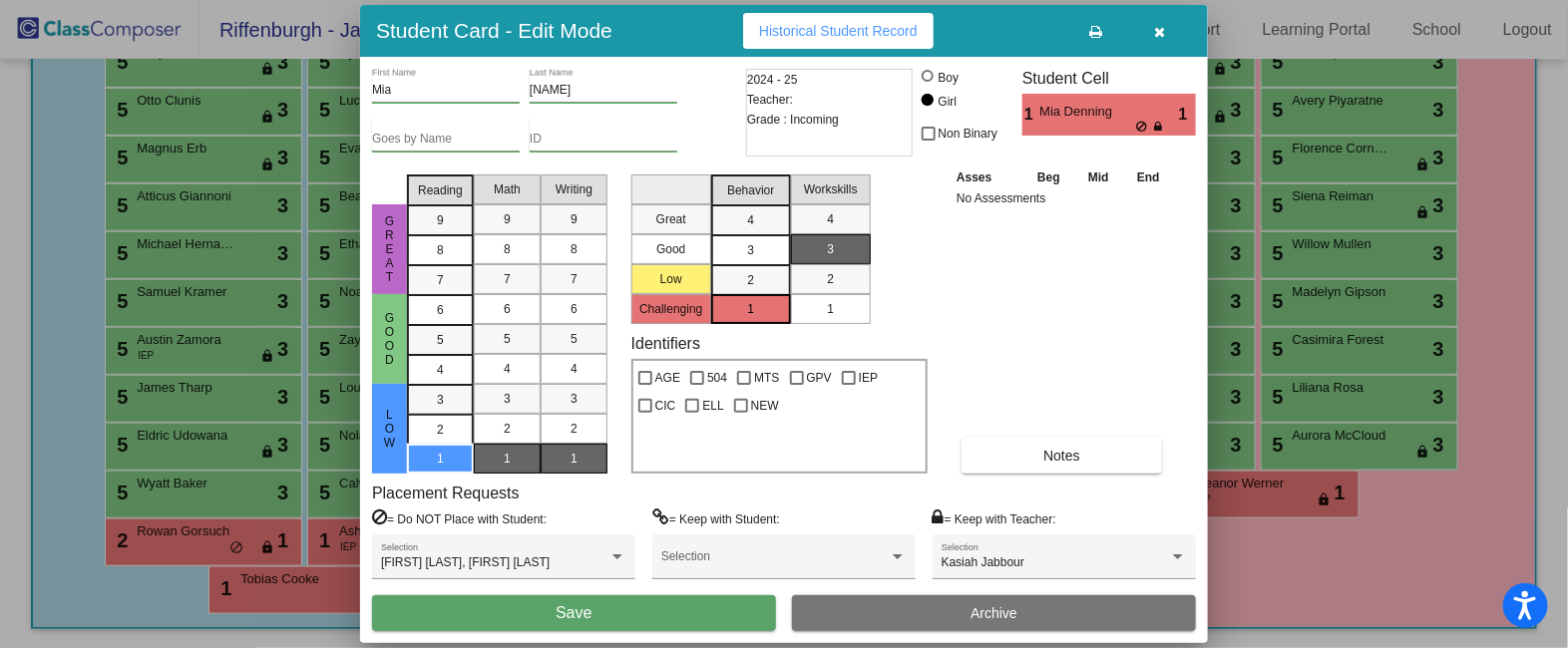click on "Save" at bounding box center [574, 613] 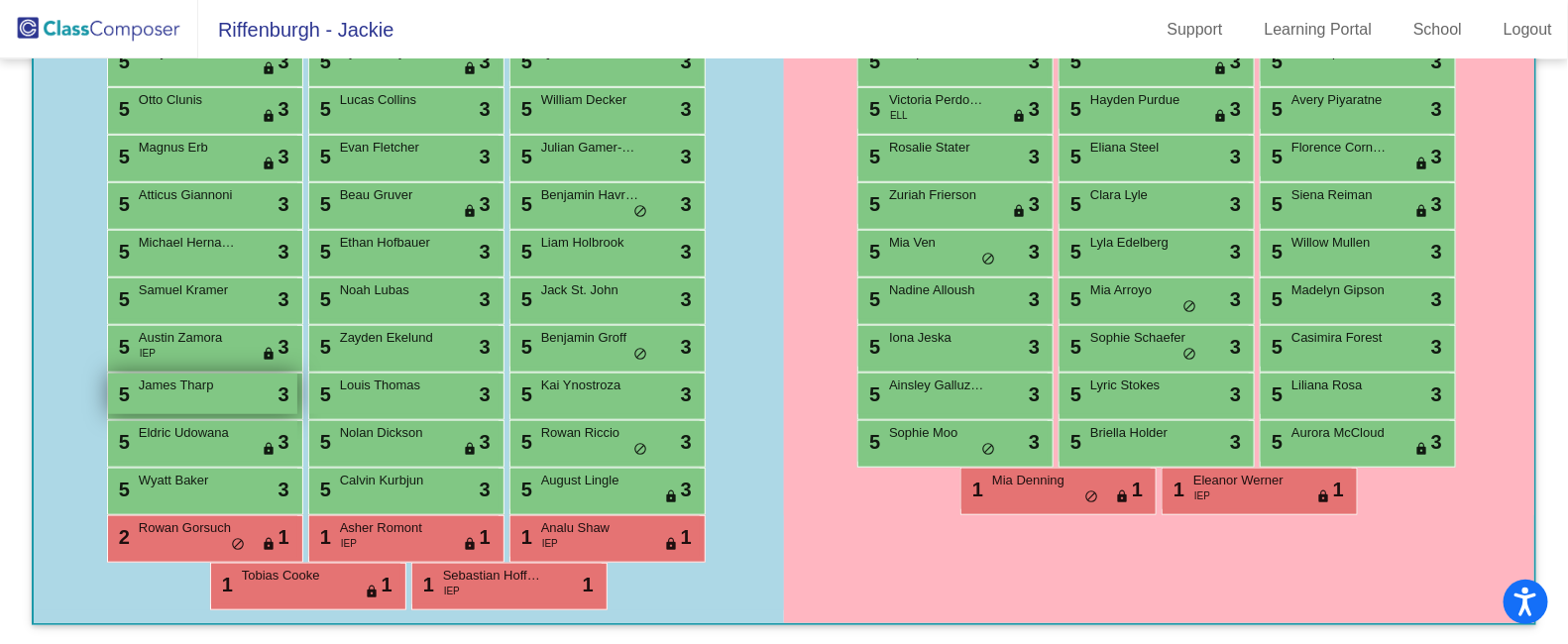 click on "5 [FIRST] [LAST] lock do_not_disturb_alt 3" at bounding box center [202, 393] 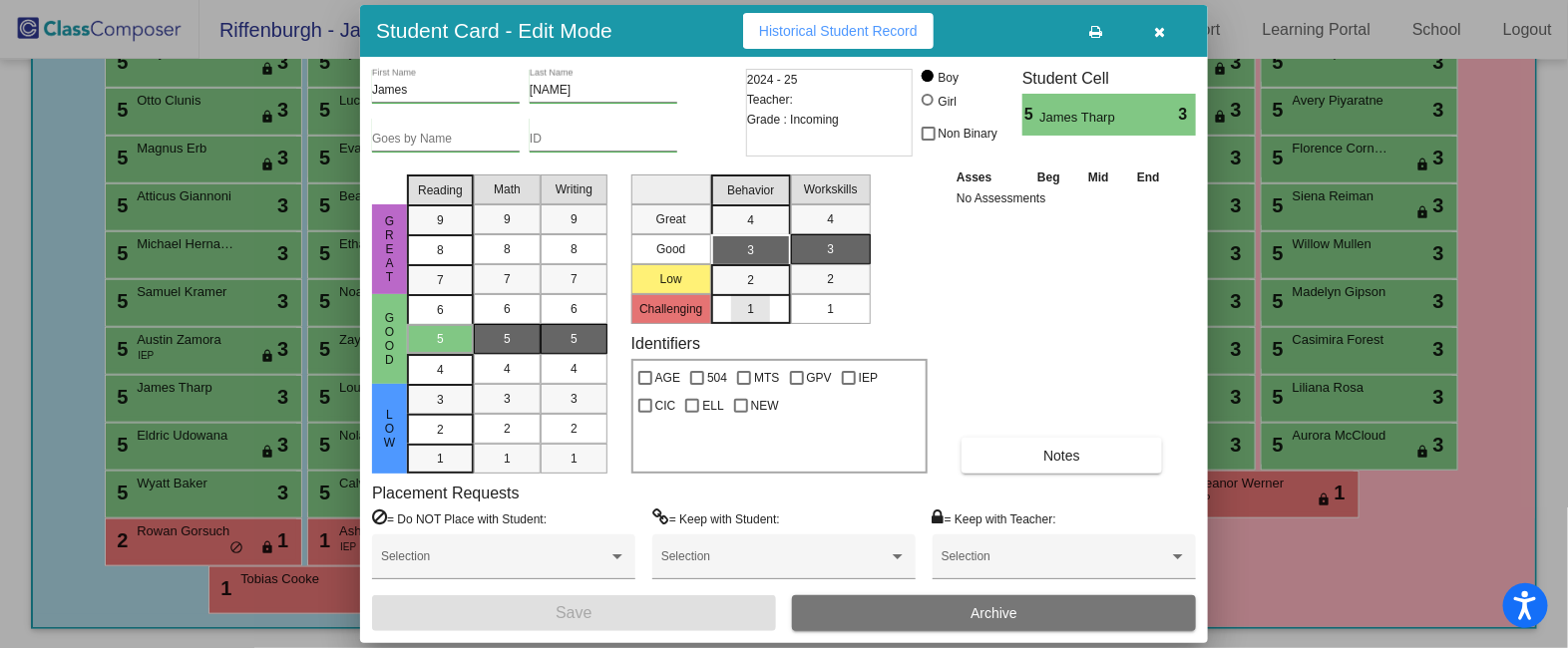 click on "1" at bounding box center (750, 309) 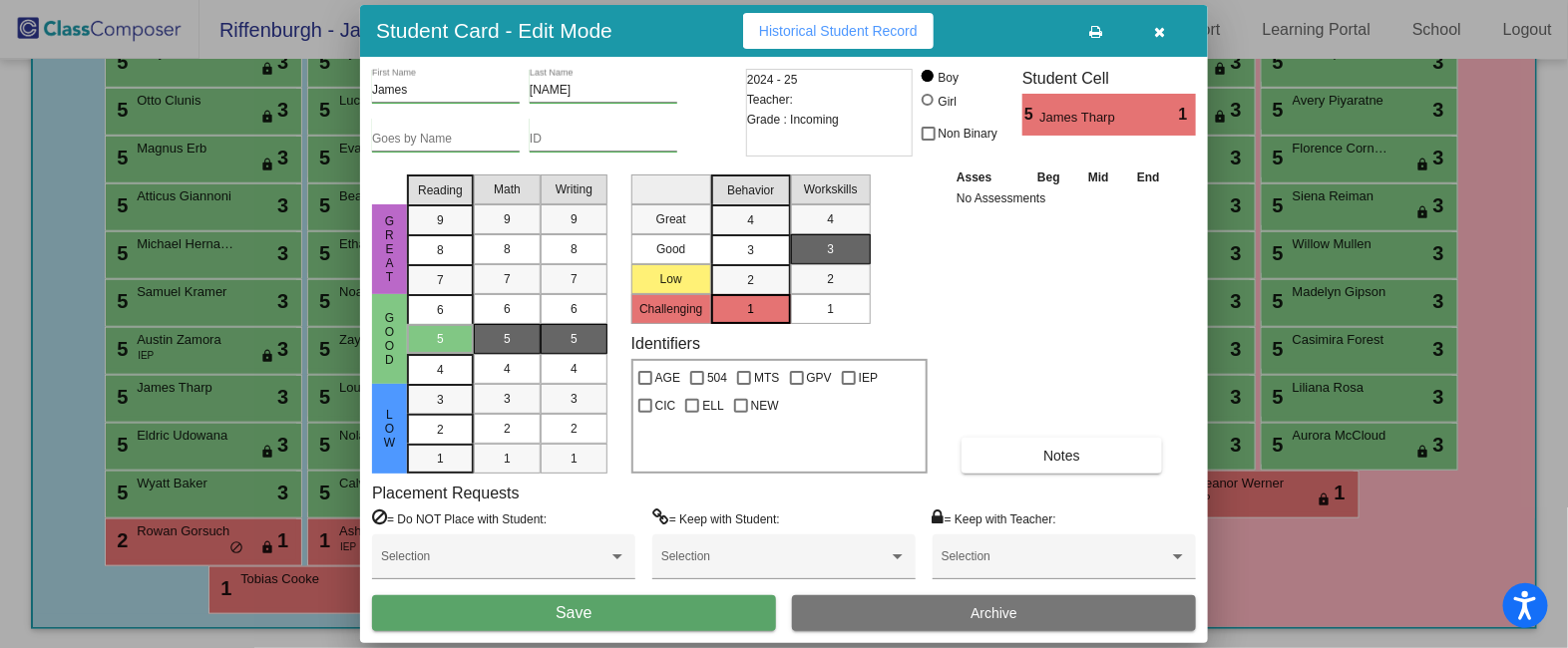 click on "Save" at bounding box center (574, 613) 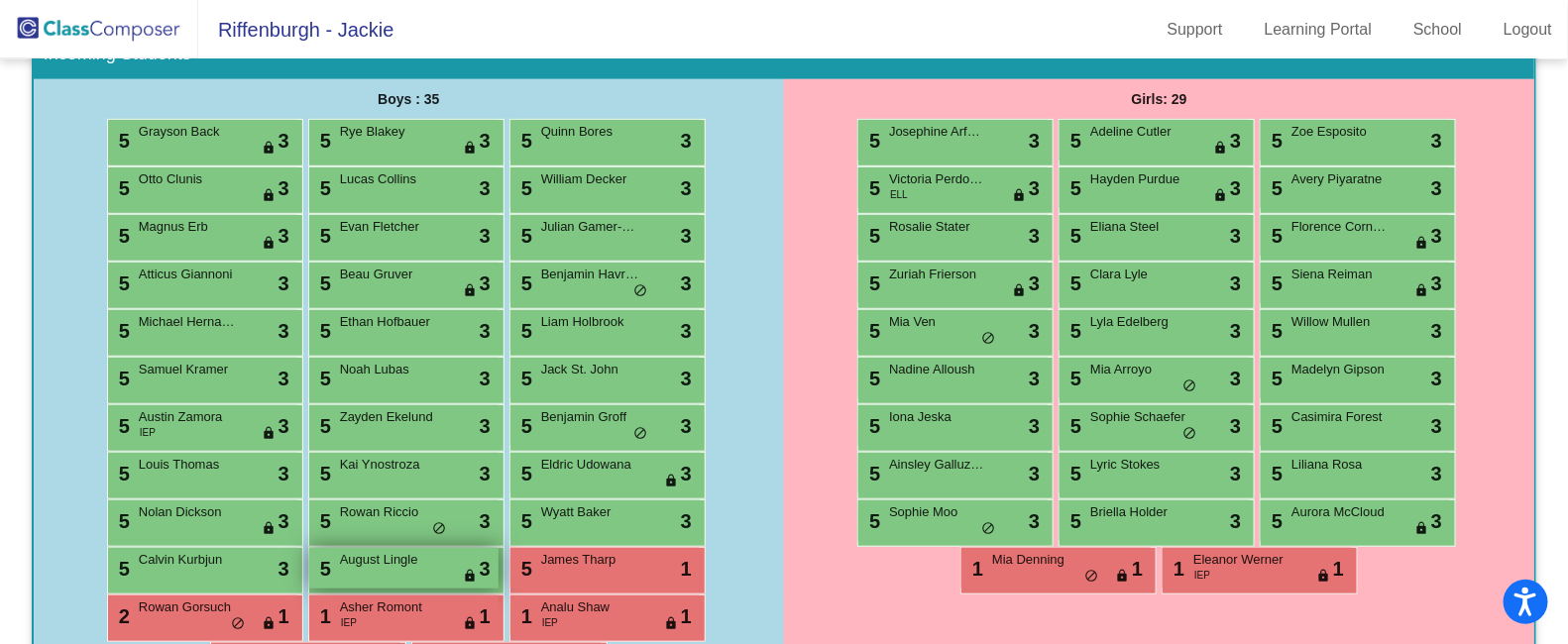 scroll, scrollTop: 375, scrollLeft: 0, axis: vertical 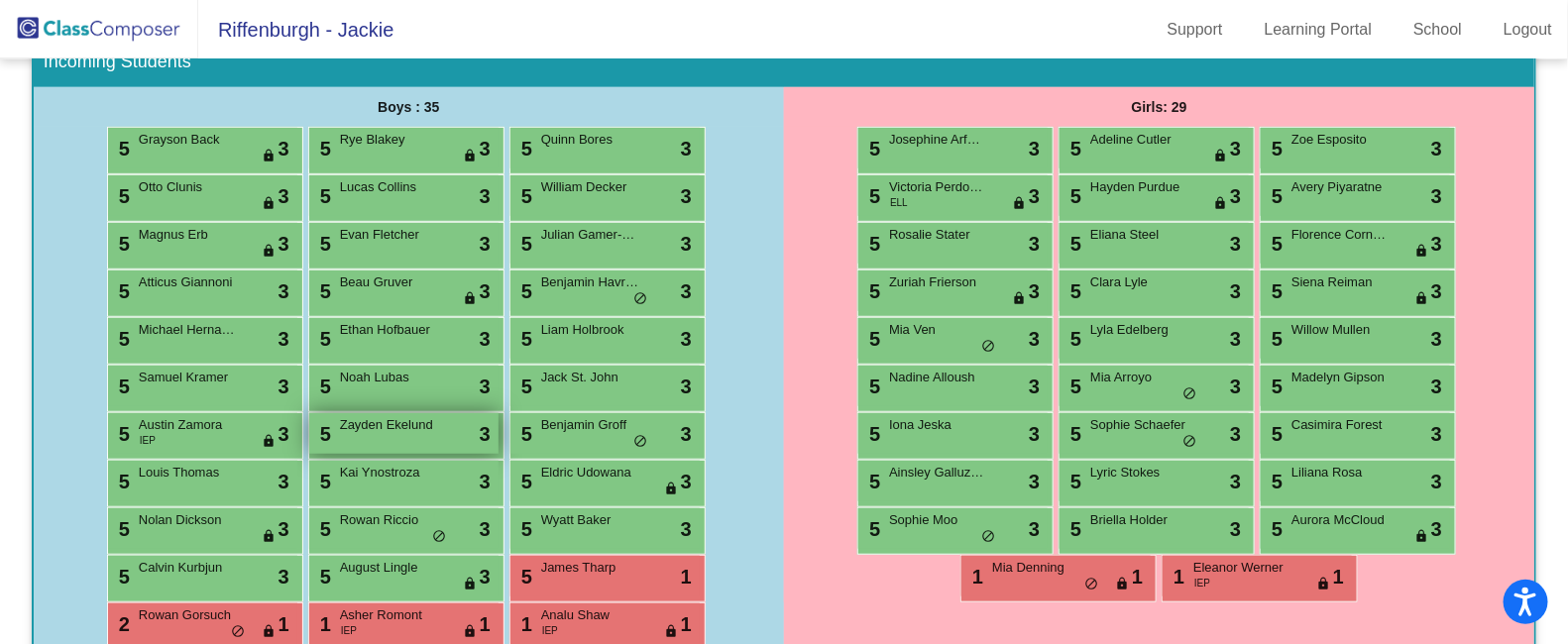 click on "5 [FIRST] [LAST] lock do_not_disturb_alt 3" at bounding box center [403, 433] 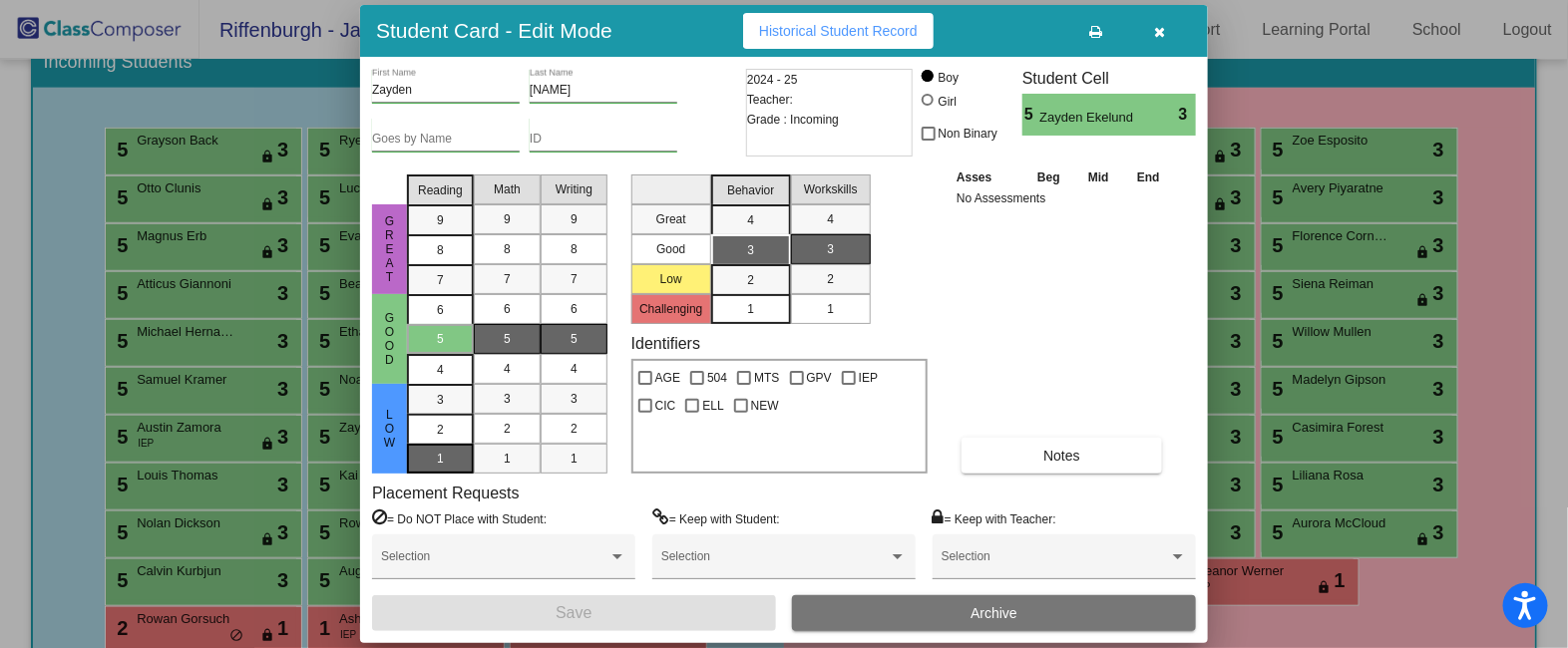click on "1" at bounding box center [440, 459] 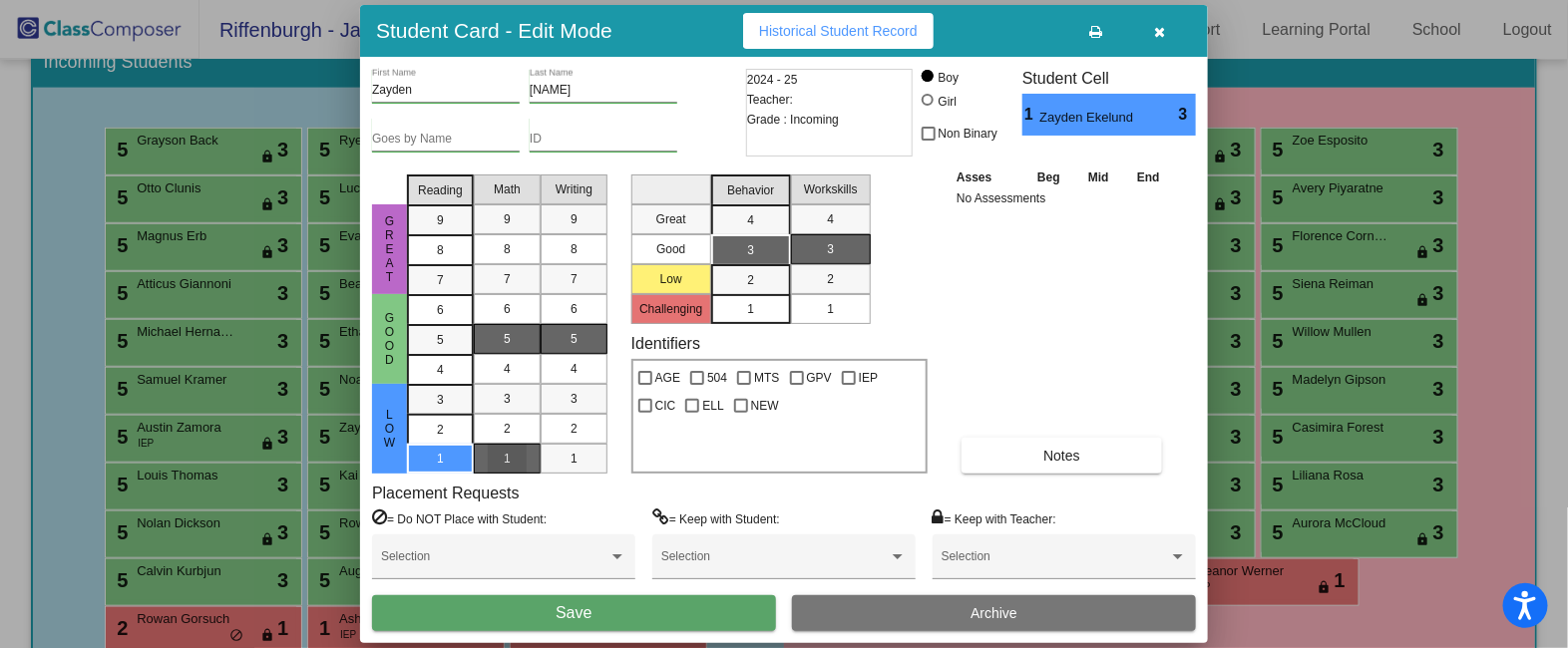 click on "1" at bounding box center (507, 459) 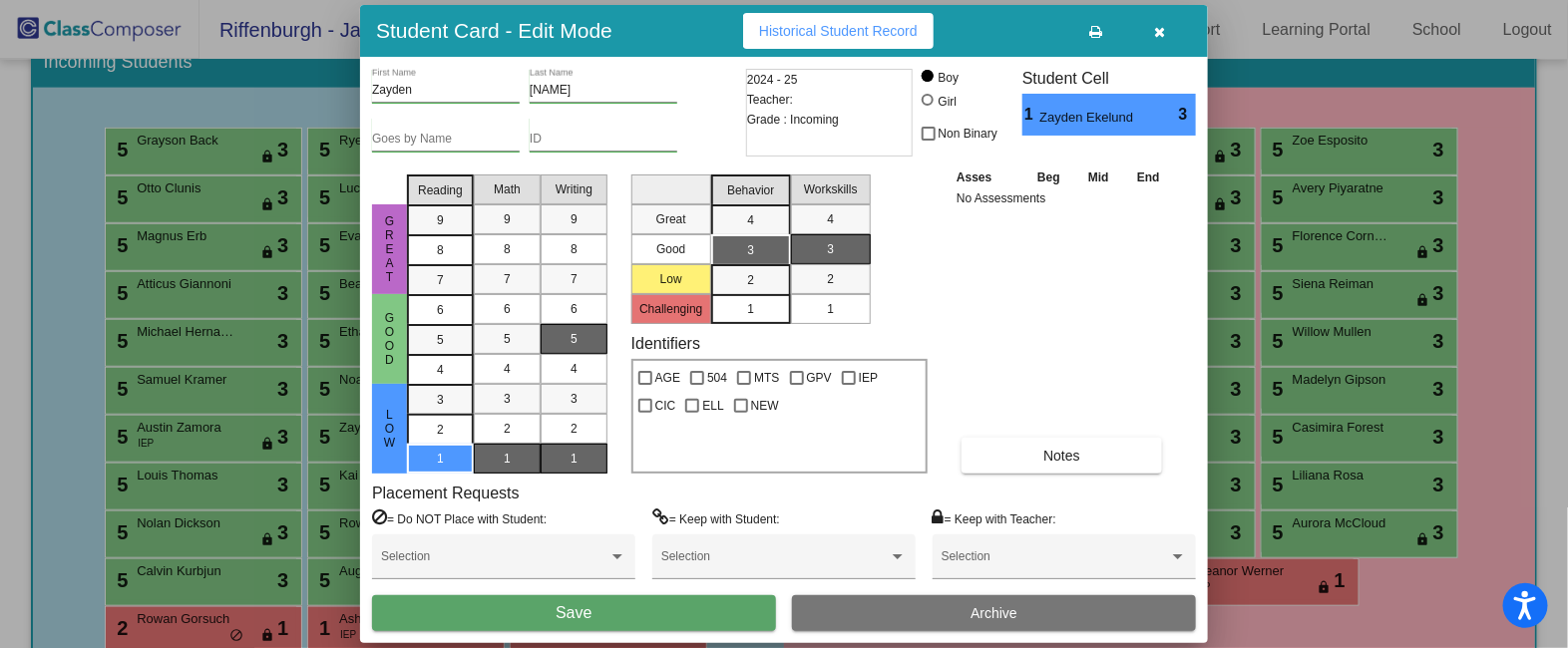 click on "1" at bounding box center [574, 459] 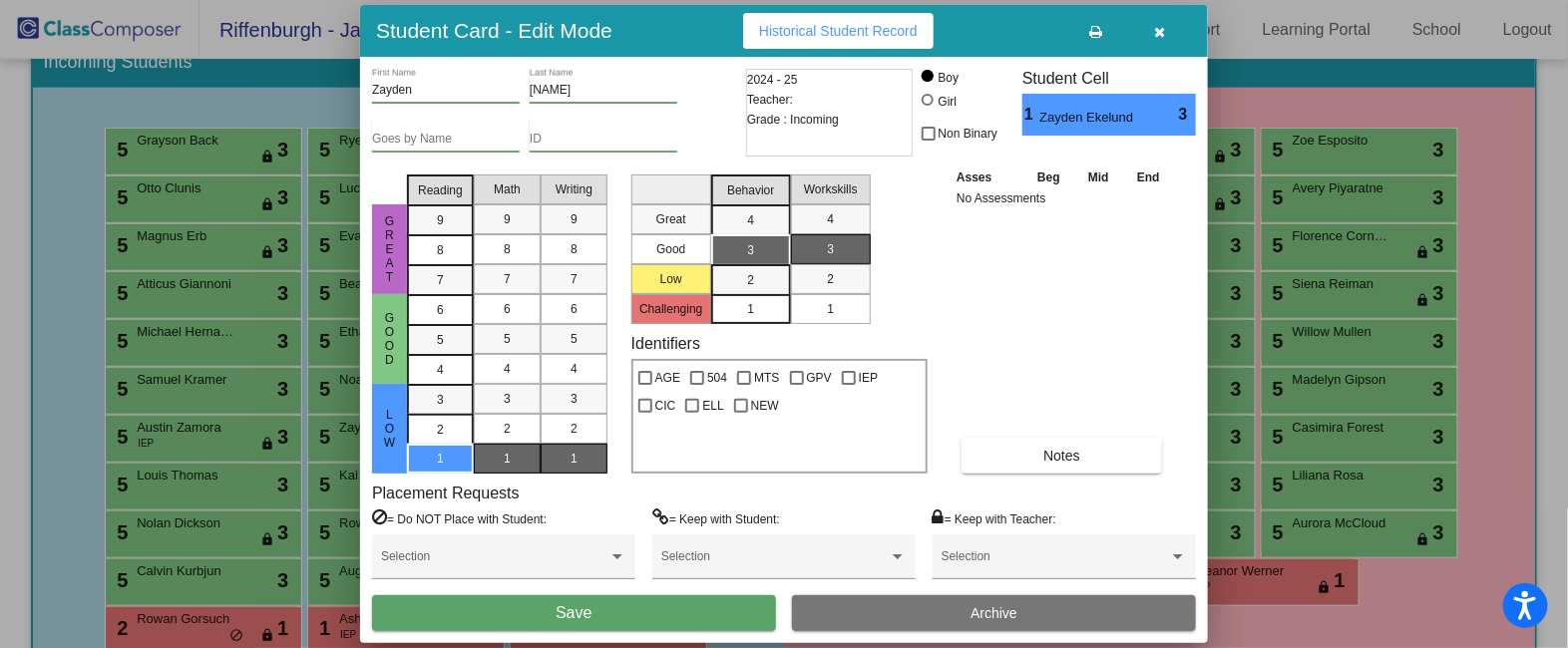 click on "Save" at bounding box center [574, 613] 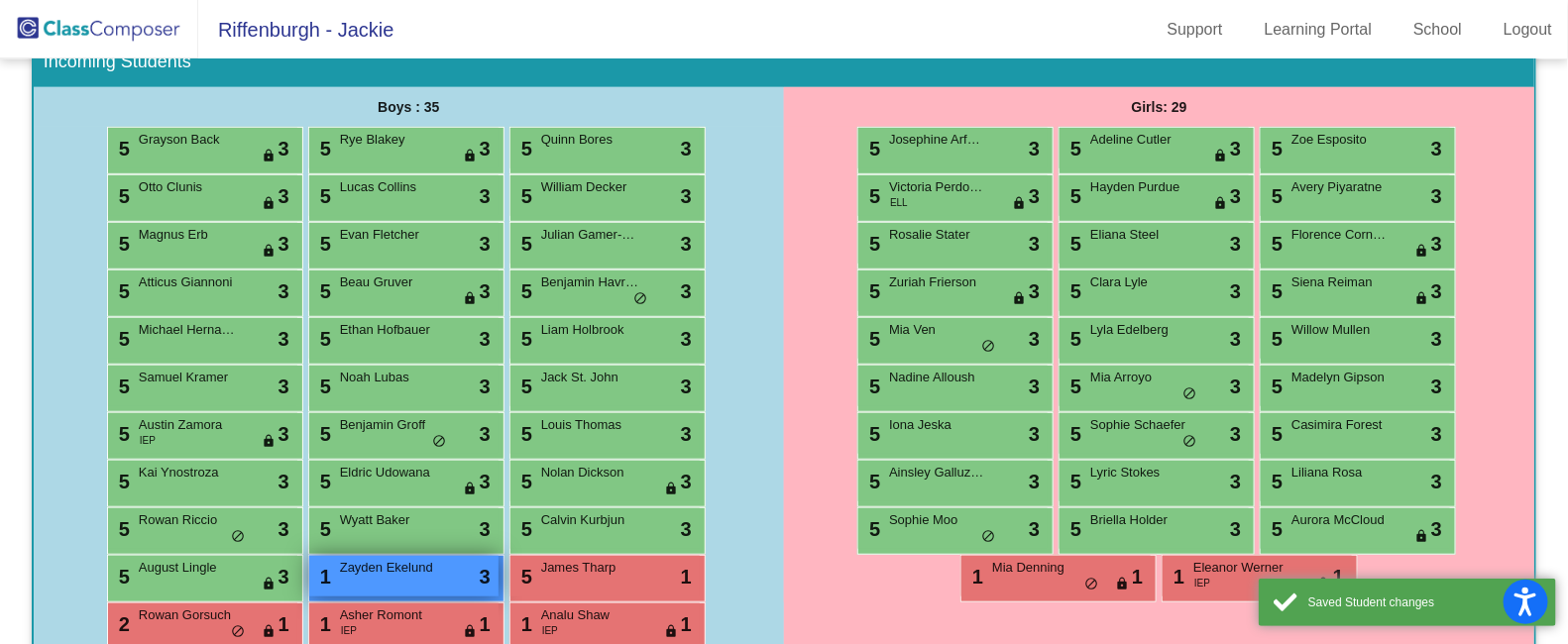 click on "Zayden Ekelund" at bounding box center [390, 568] 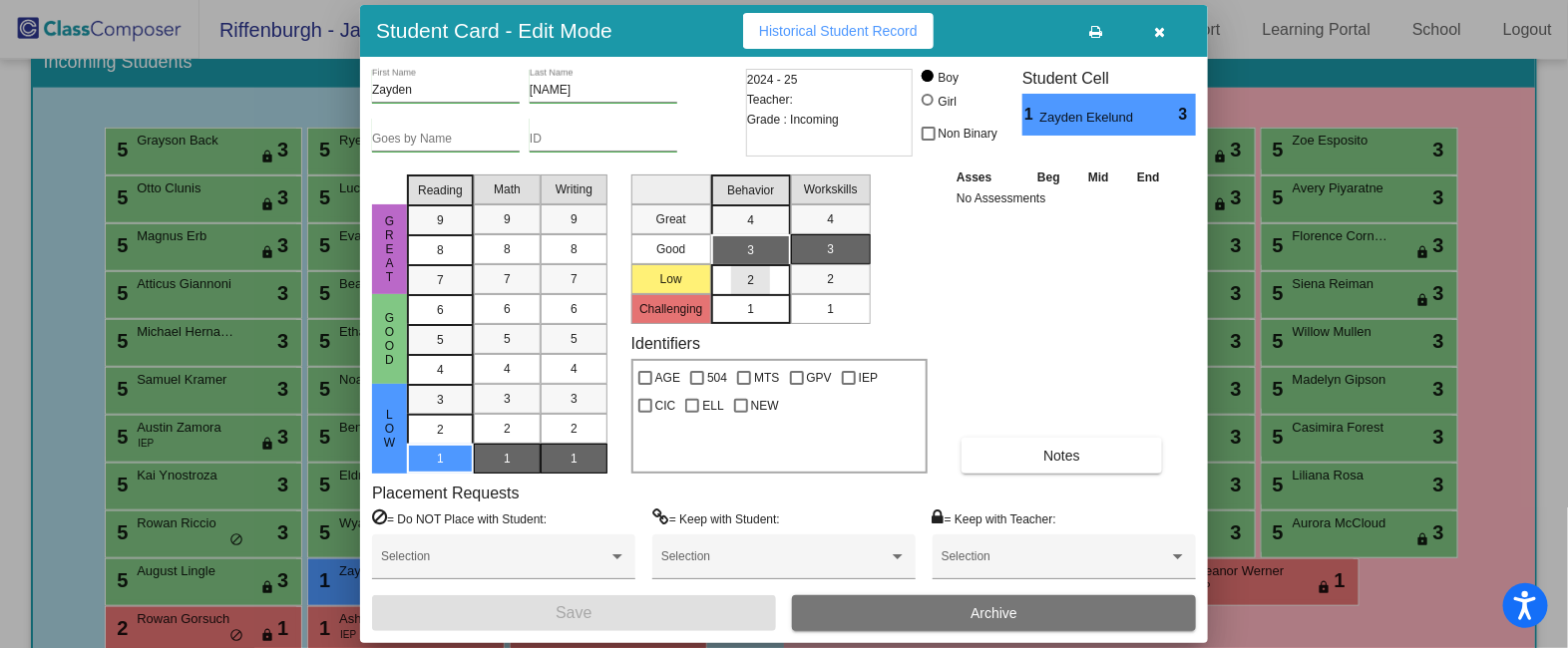 click on "2" at bounding box center [751, 279] 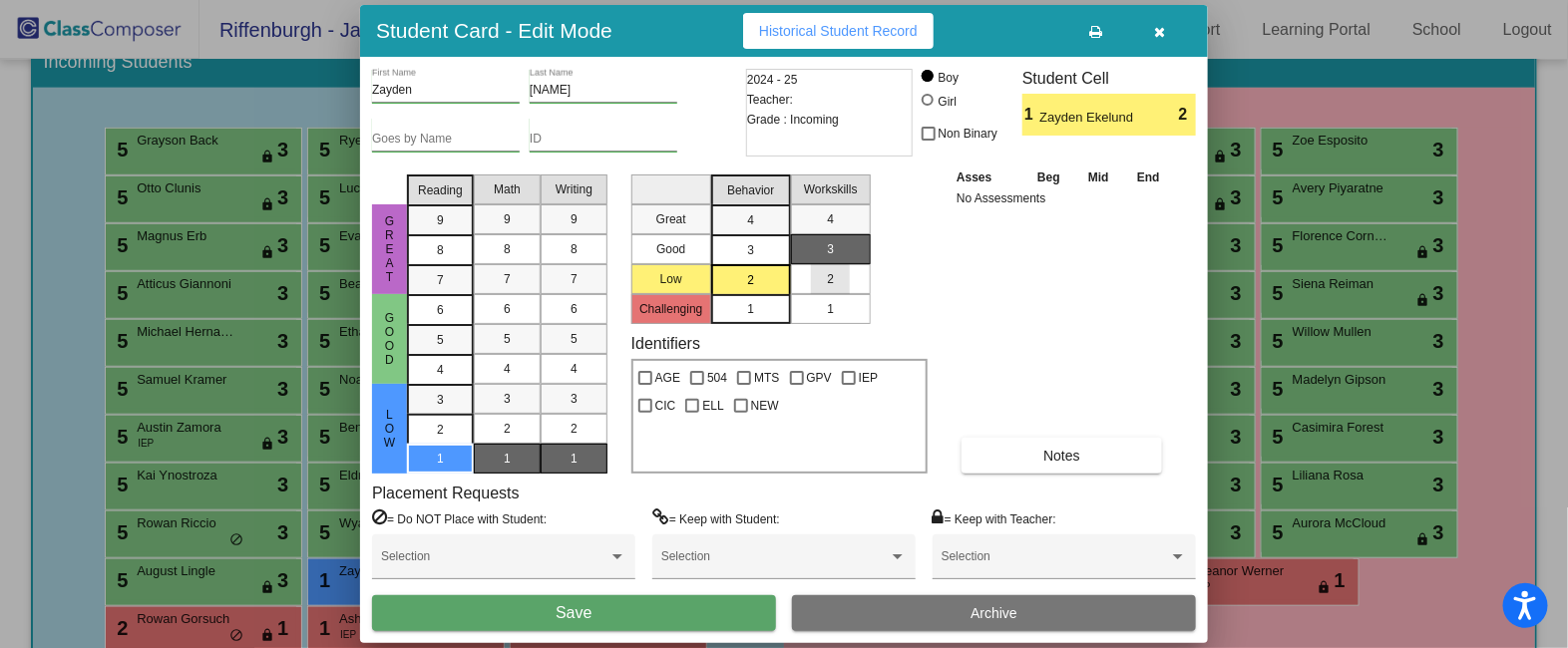 click on "2" at bounding box center [830, 279] 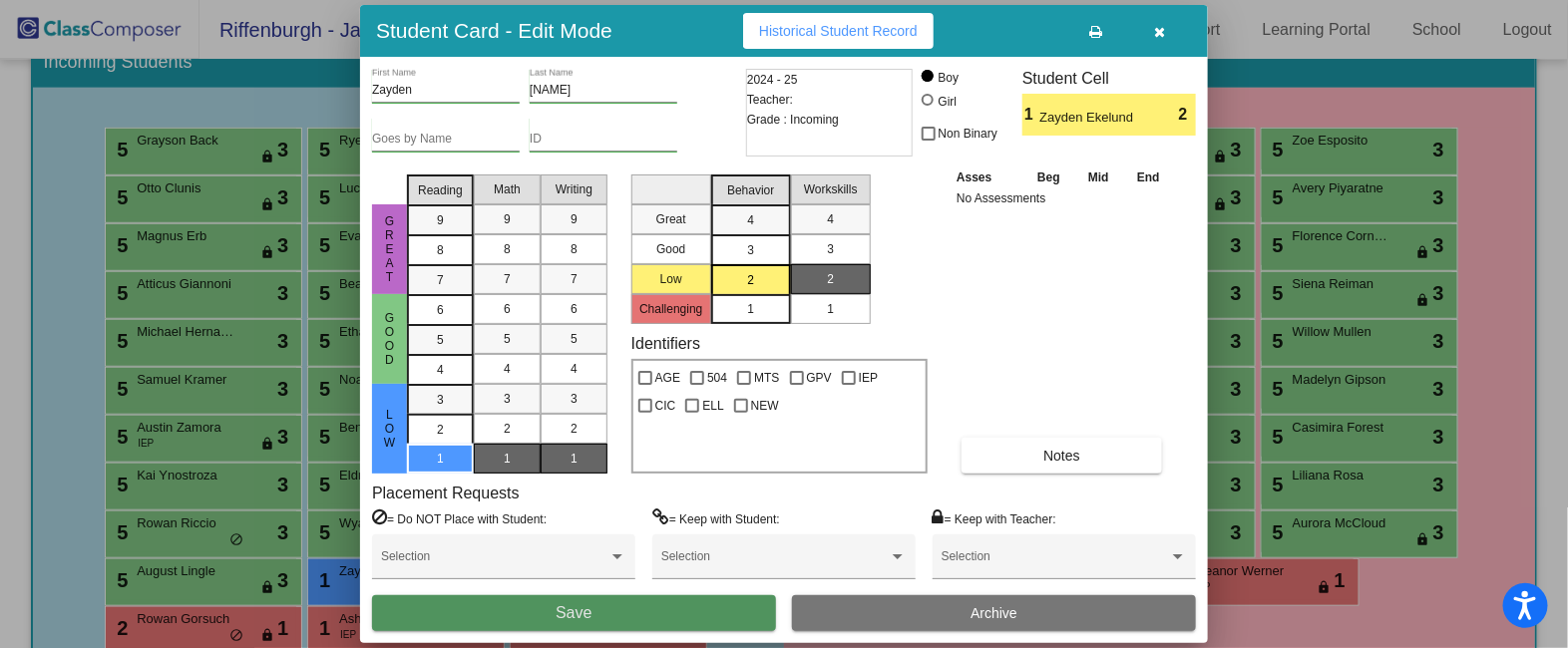 click on "Save" at bounding box center (574, 613) 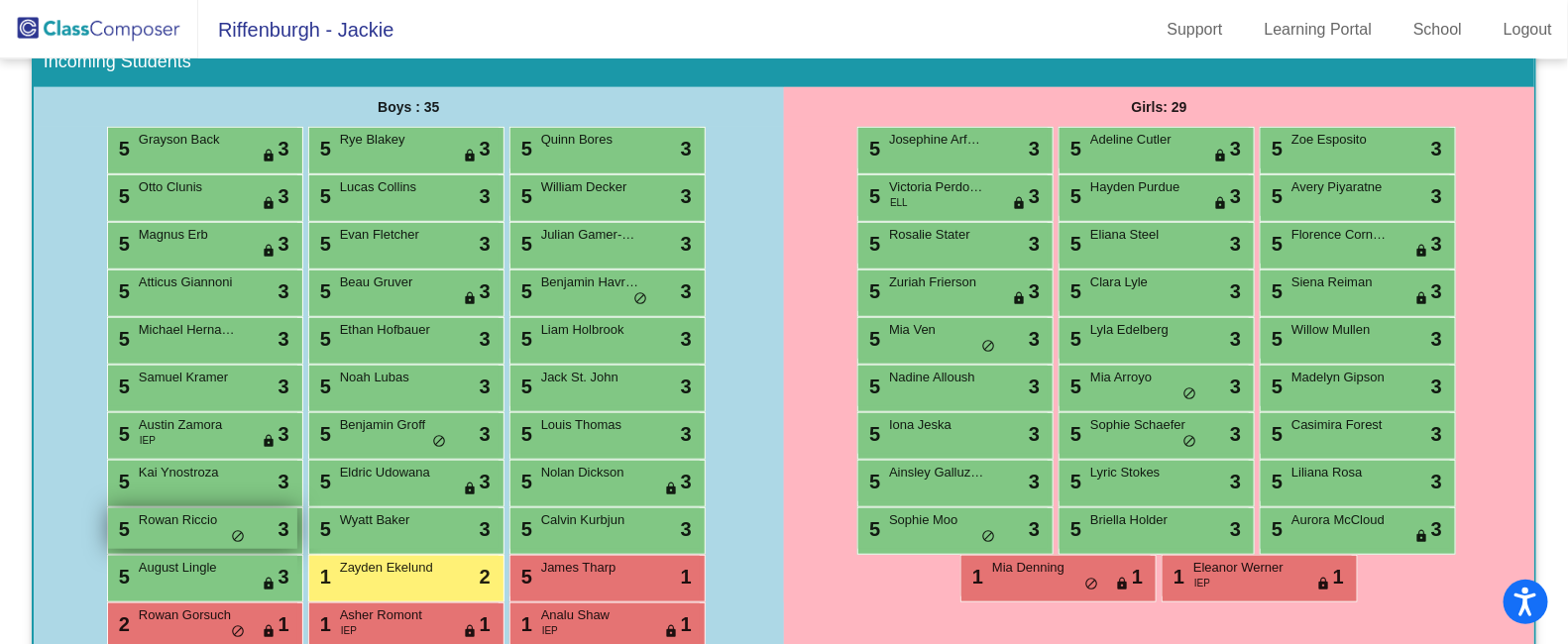 click on "Rowan Riccio" at bounding box center (188, 520) 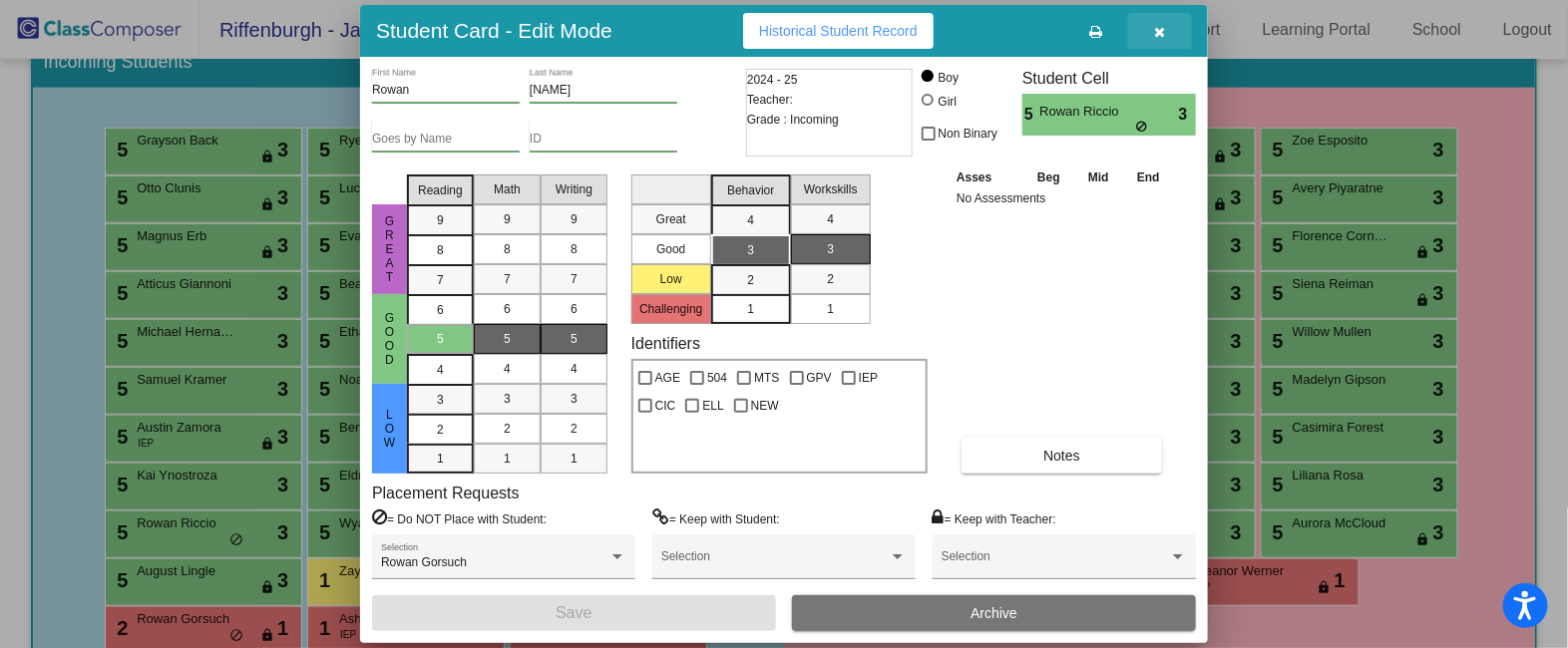 click at bounding box center [1160, 31] 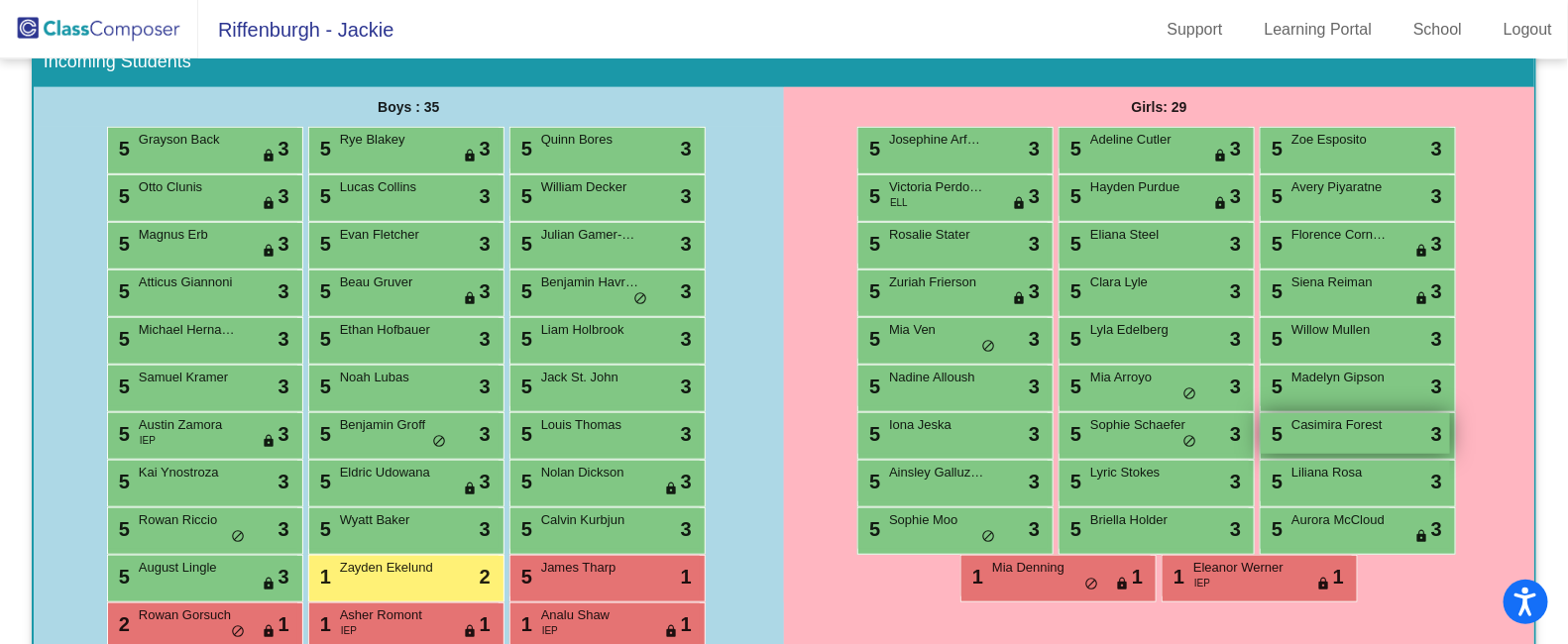 click on "5 [FIRST] [LAST] lock do_not_disturb_alt 3" at bounding box center (1355, 433) 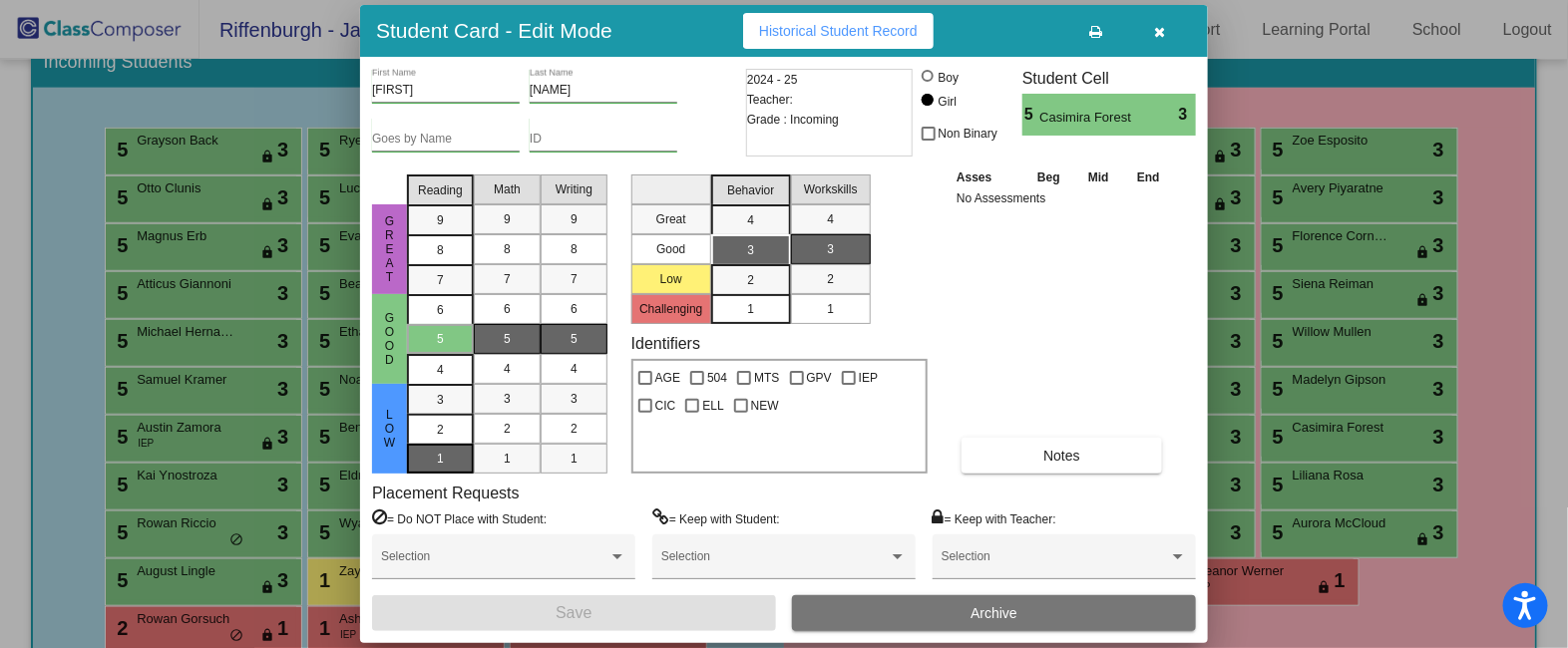 click on "1" at bounding box center (440, 400) 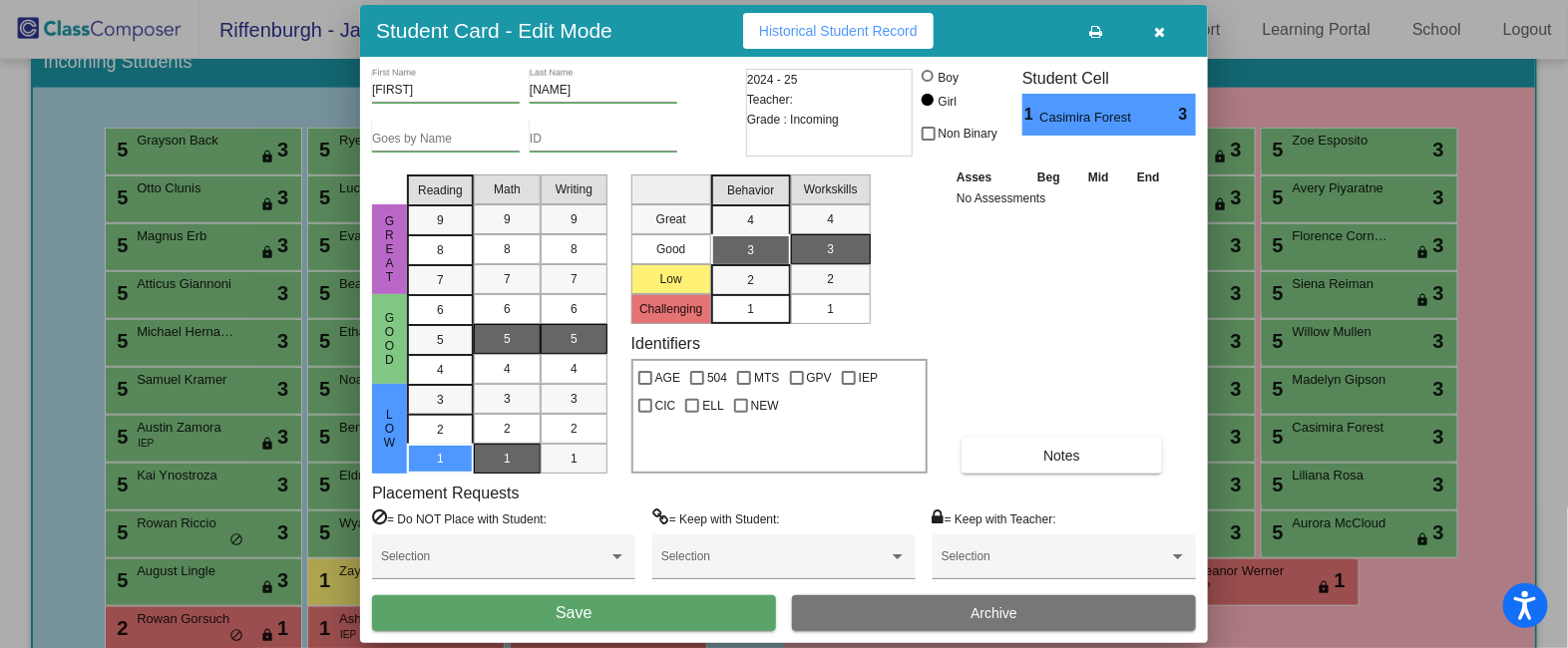 click on "1" at bounding box center (507, 459) 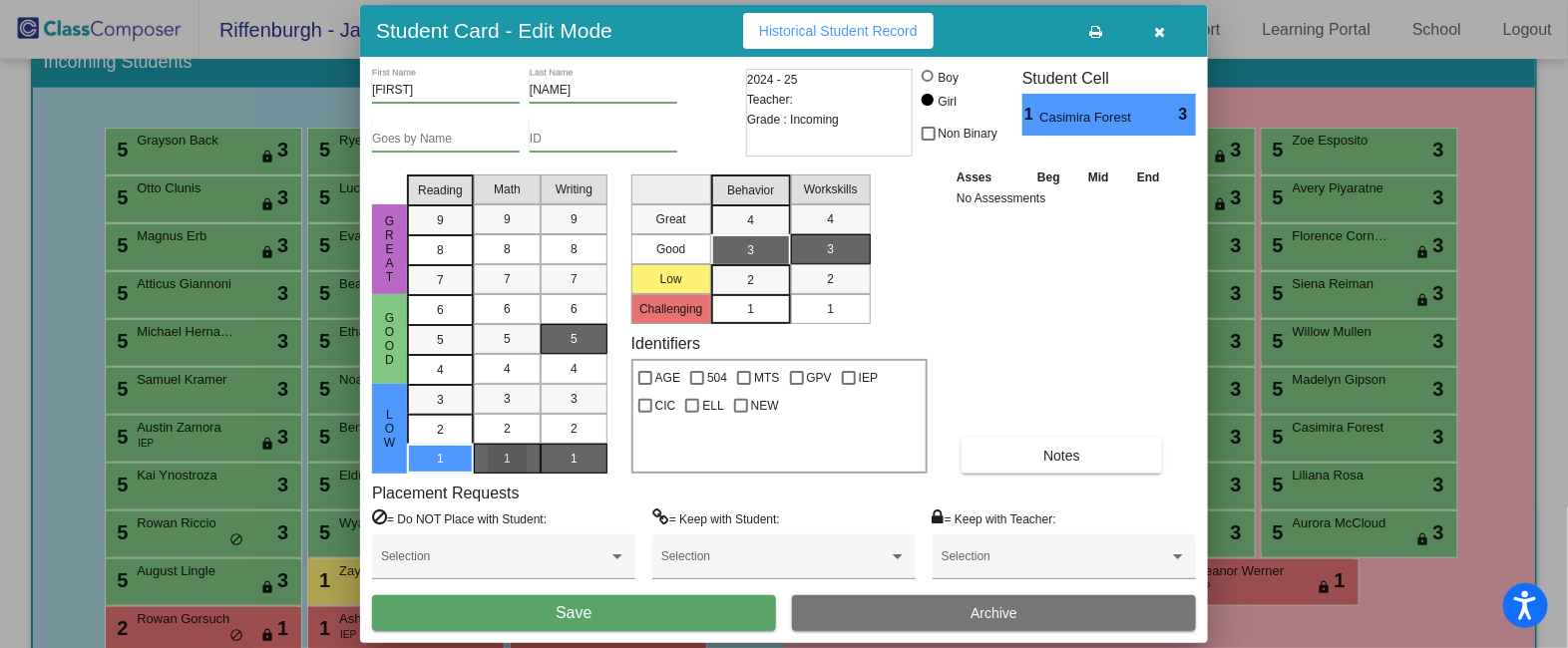 click on "1" at bounding box center (574, 459) 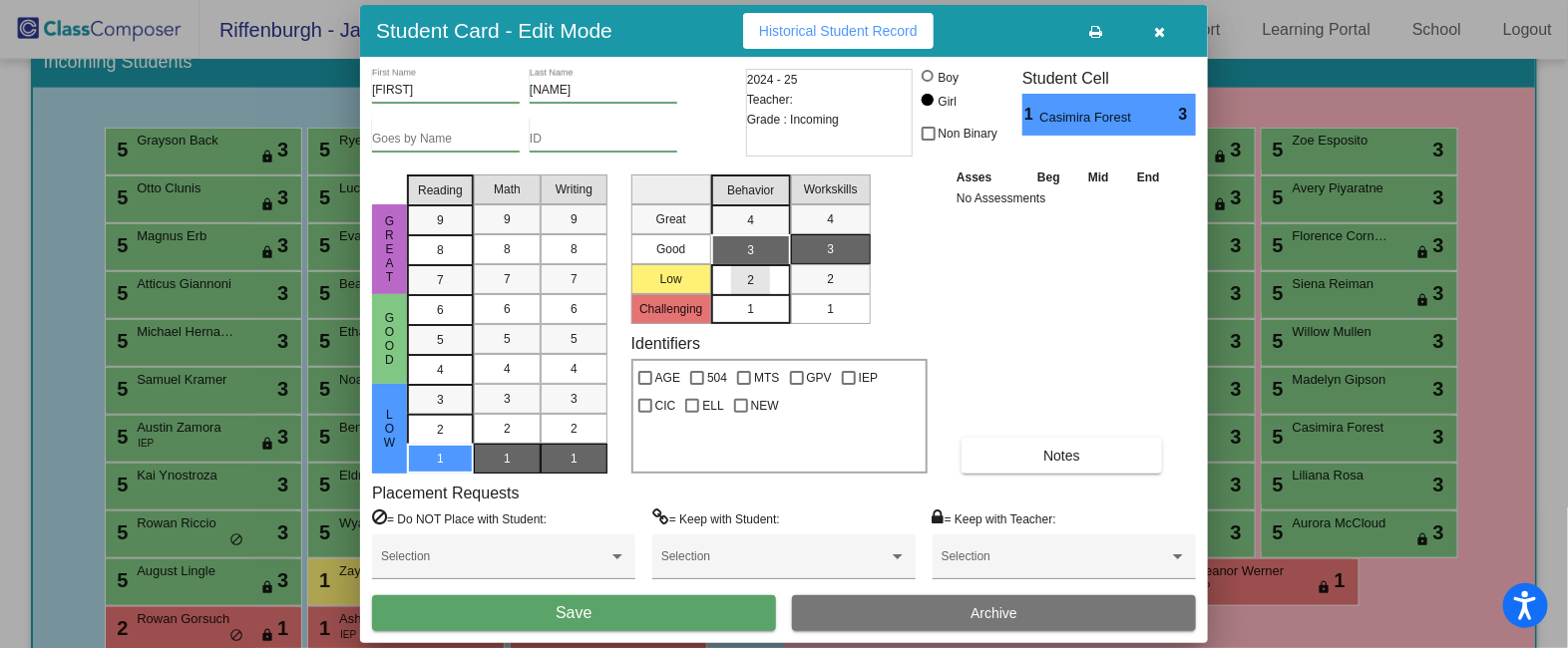 click on "2" at bounding box center [750, 280] 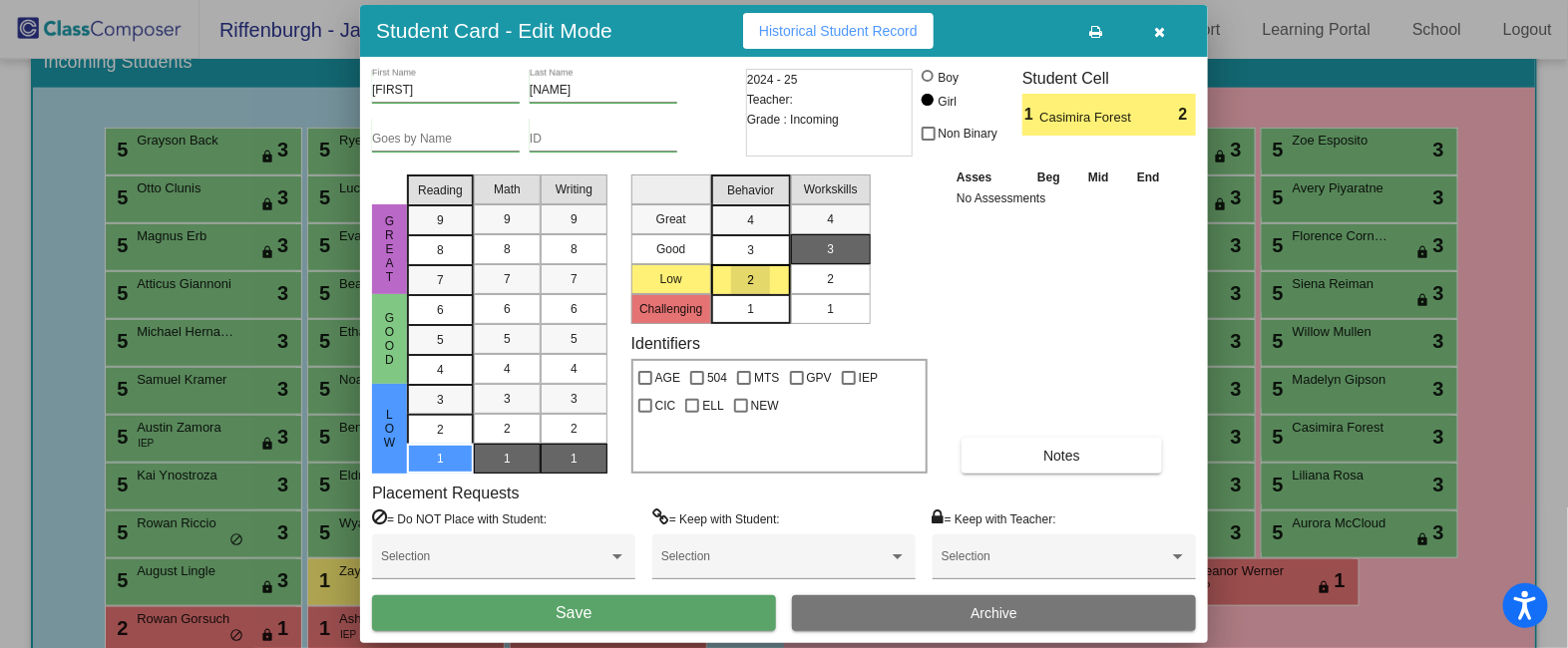 click on "2" at bounding box center (830, 279) 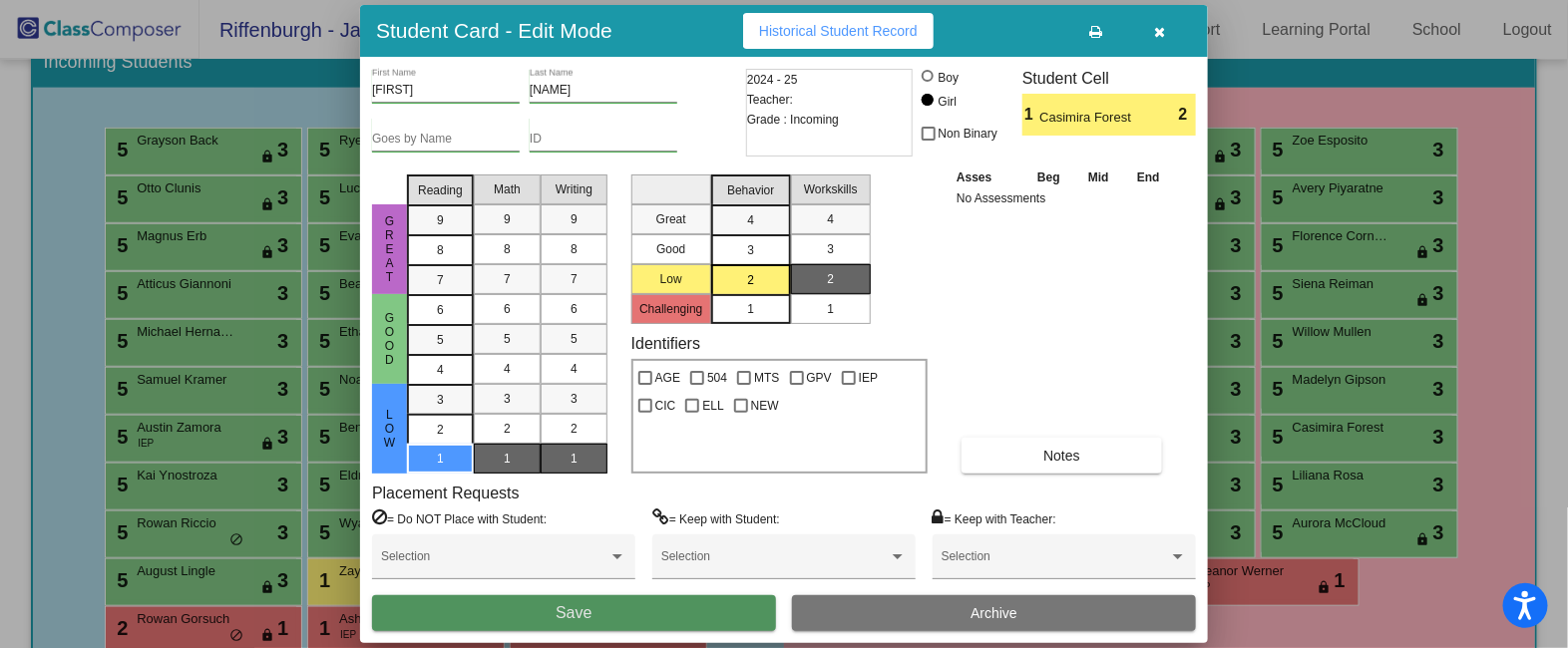 click on "Save" at bounding box center (574, 613) 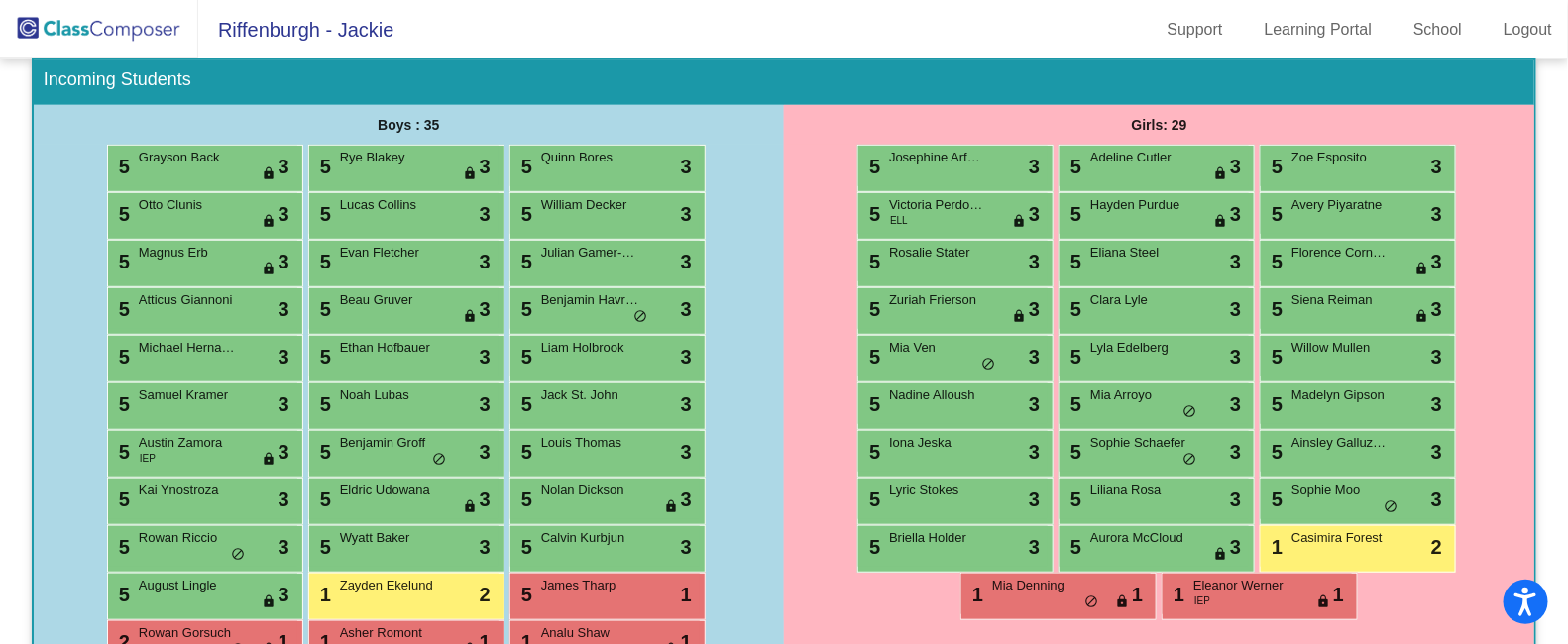 scroll, scrollTop: 357, scrollLeft: 0, axis: vertical 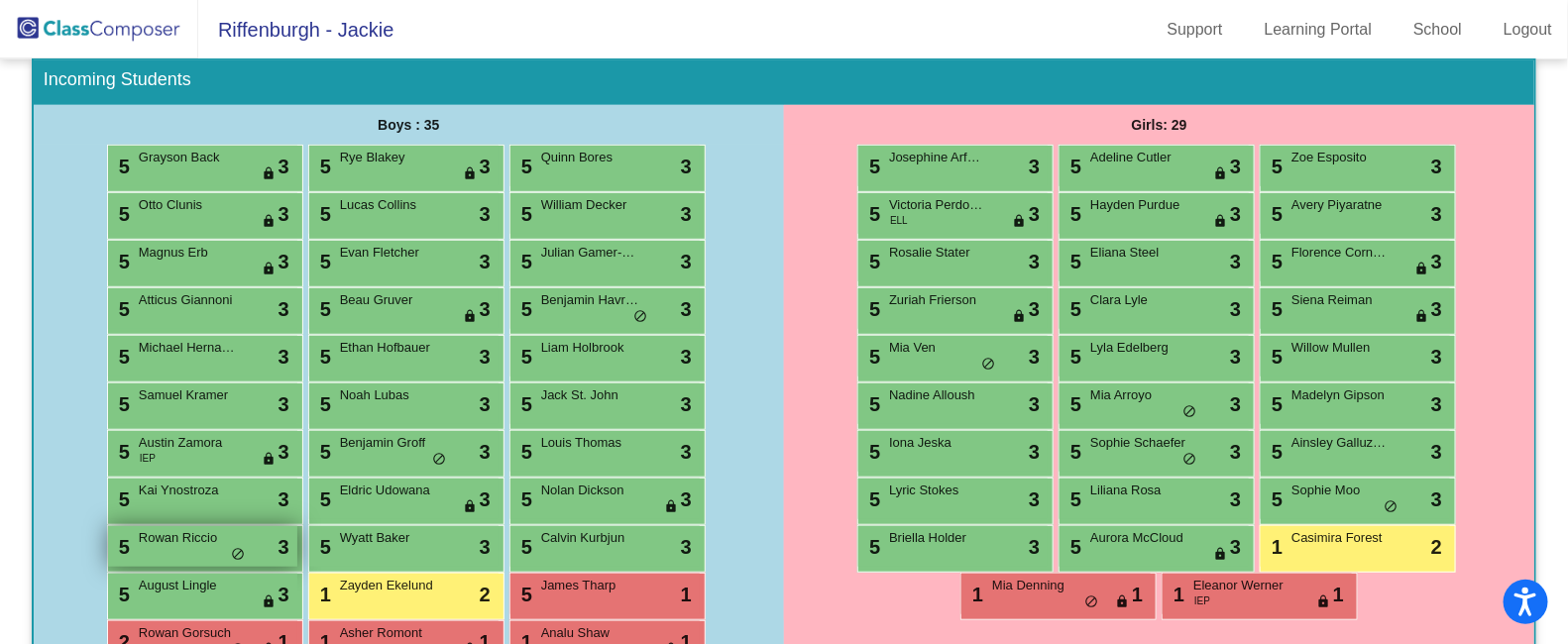 click on "Rowan Riccio" at bounding box center [188, 538] 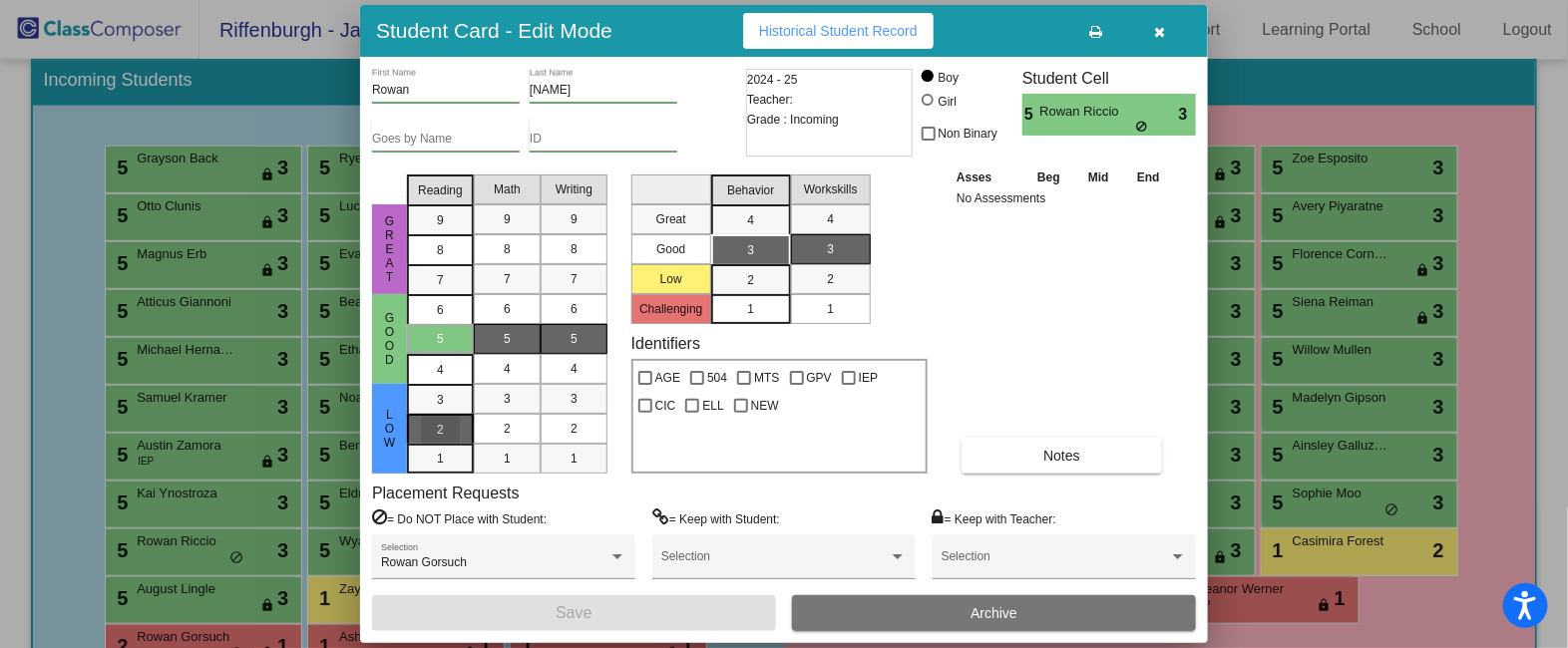 click on "2" at bounding box center [440, 400] 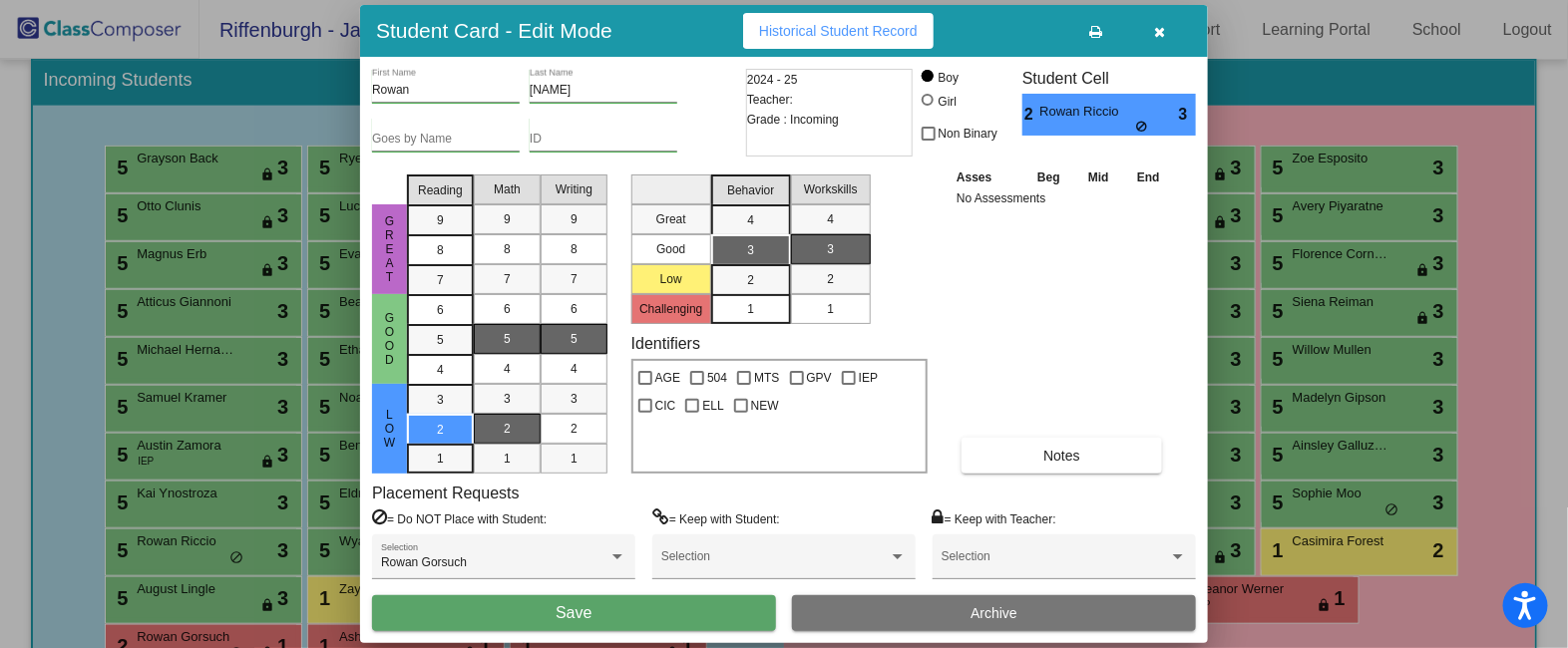 click on "2" at bounding box center [507, 429] 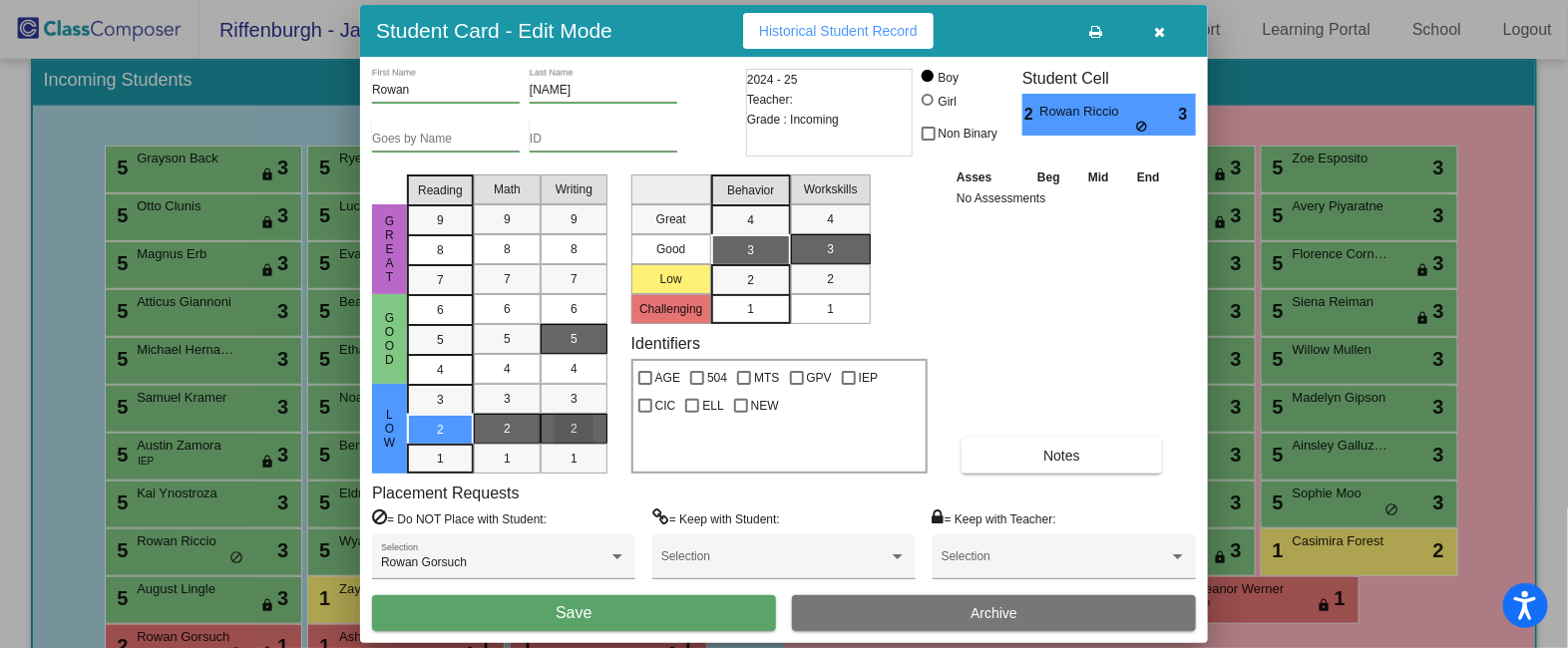 click on "2" at bounding box center [574, 429] 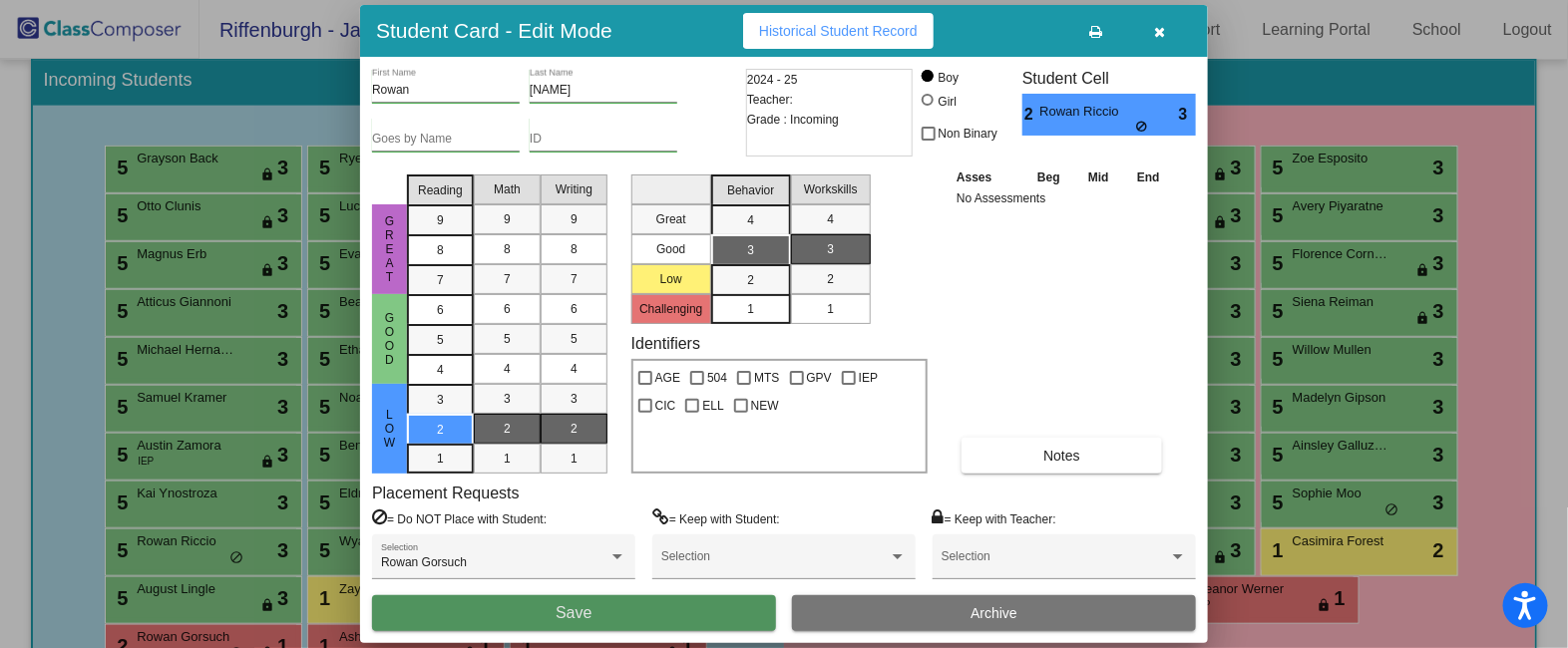 click on "Save" at bounding box center [574, 613] 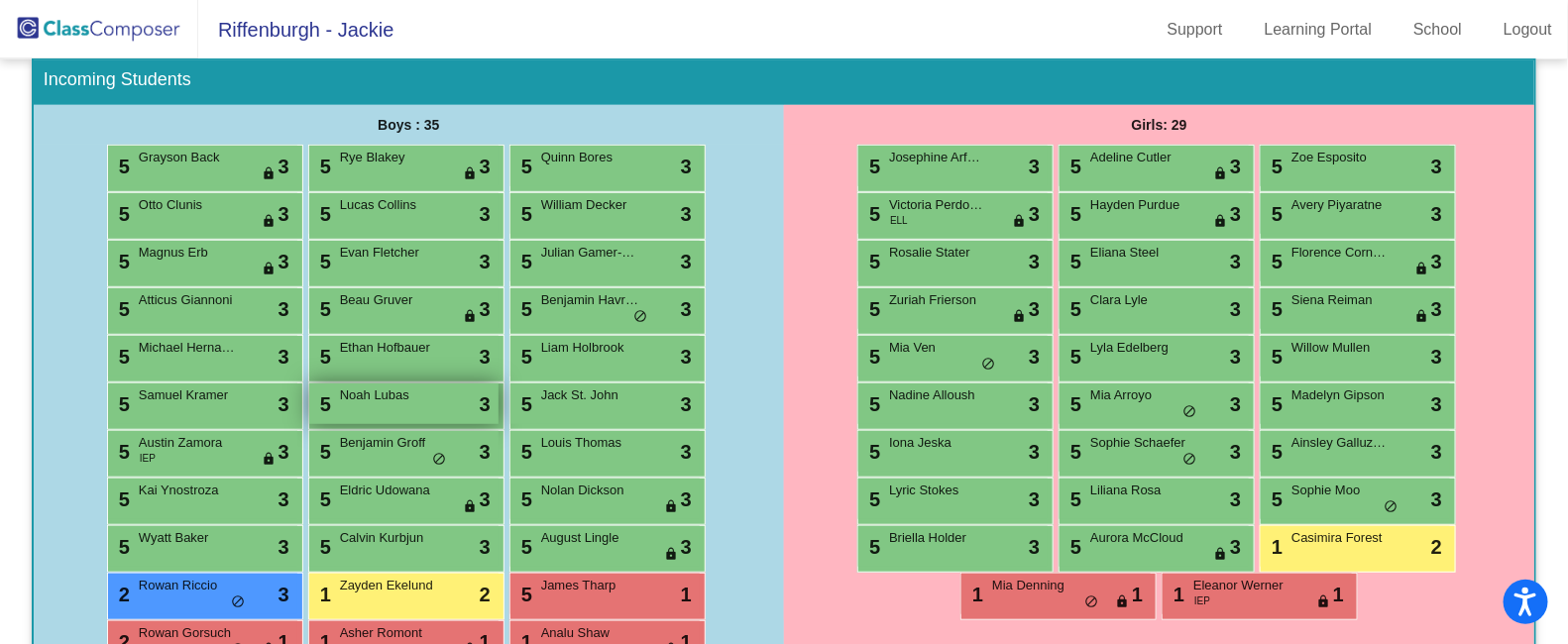 click on "5 [FIRST] [LAST] lock do_not_disturb_alt 3" at bounding box center [403, 403] 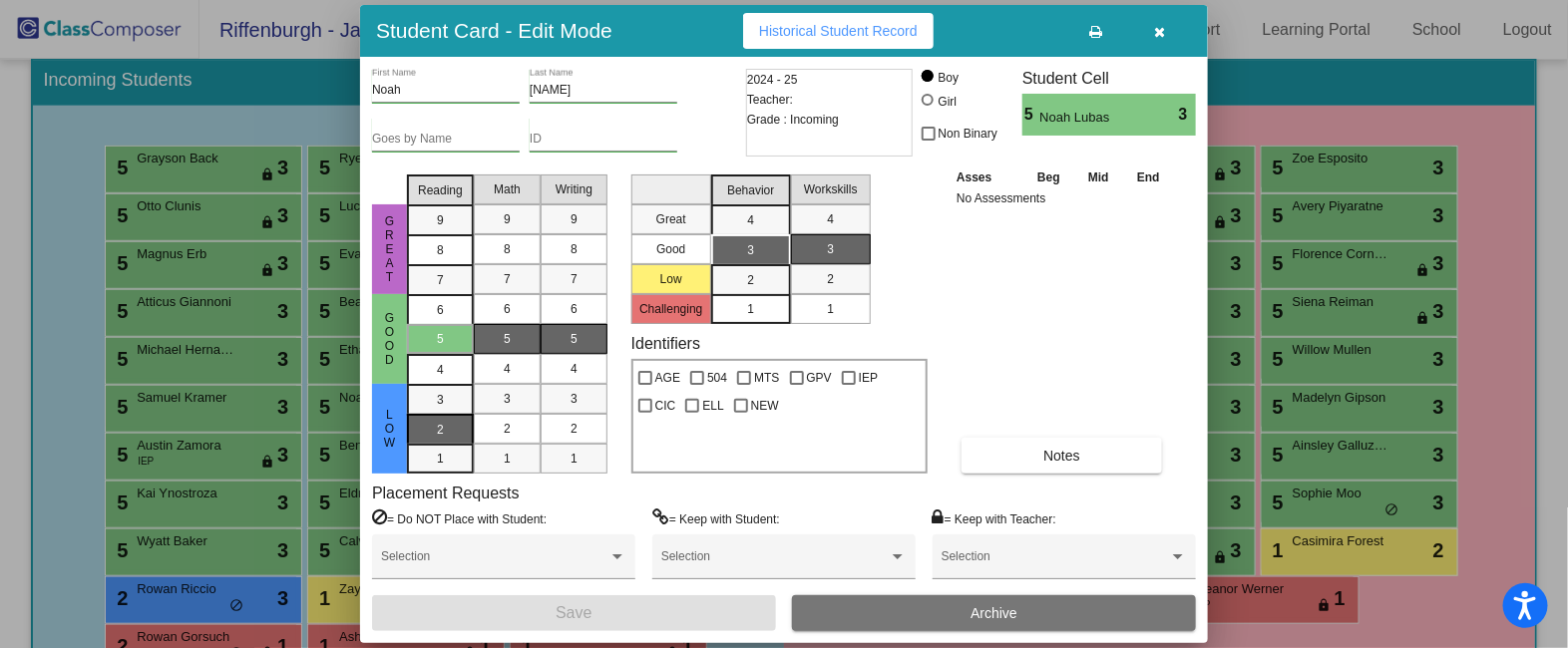 click on "2" at bounding box center (440, 400) 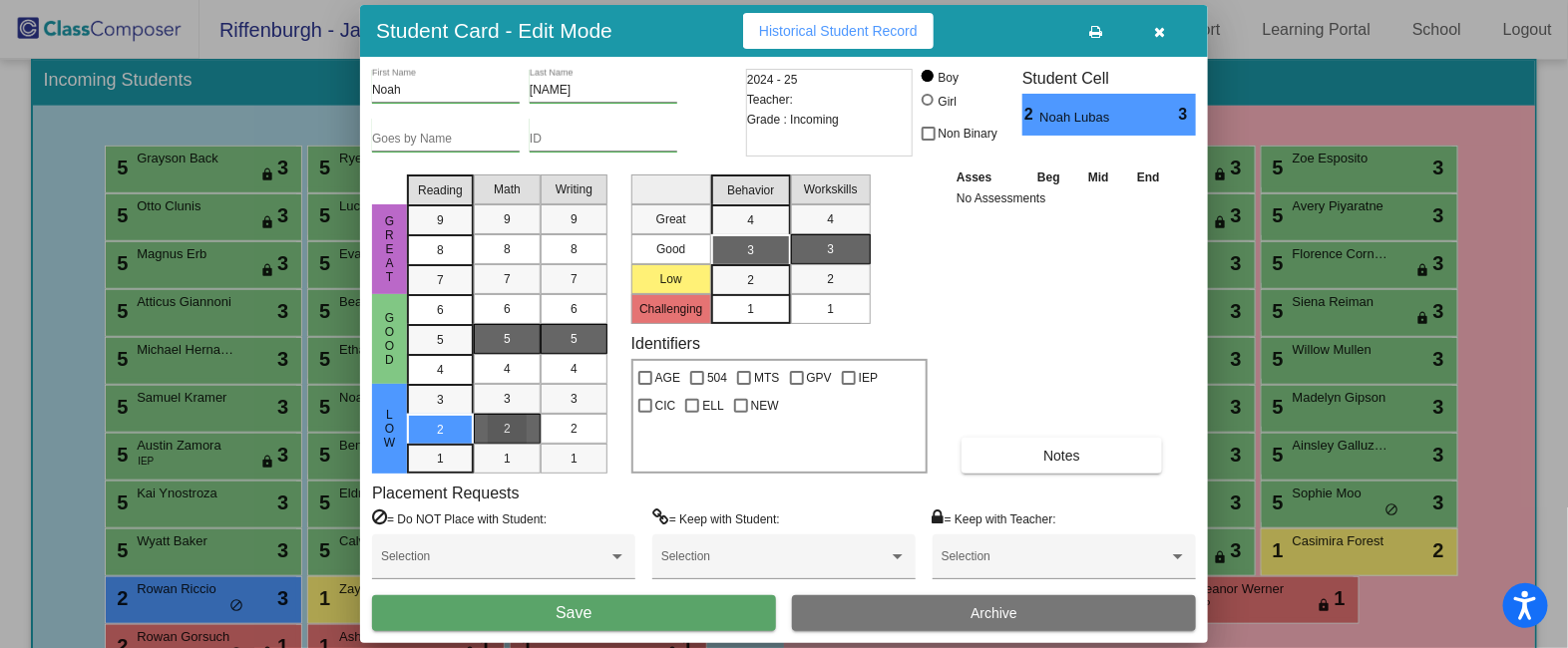 click on "2" at bounding box center (507, 429) 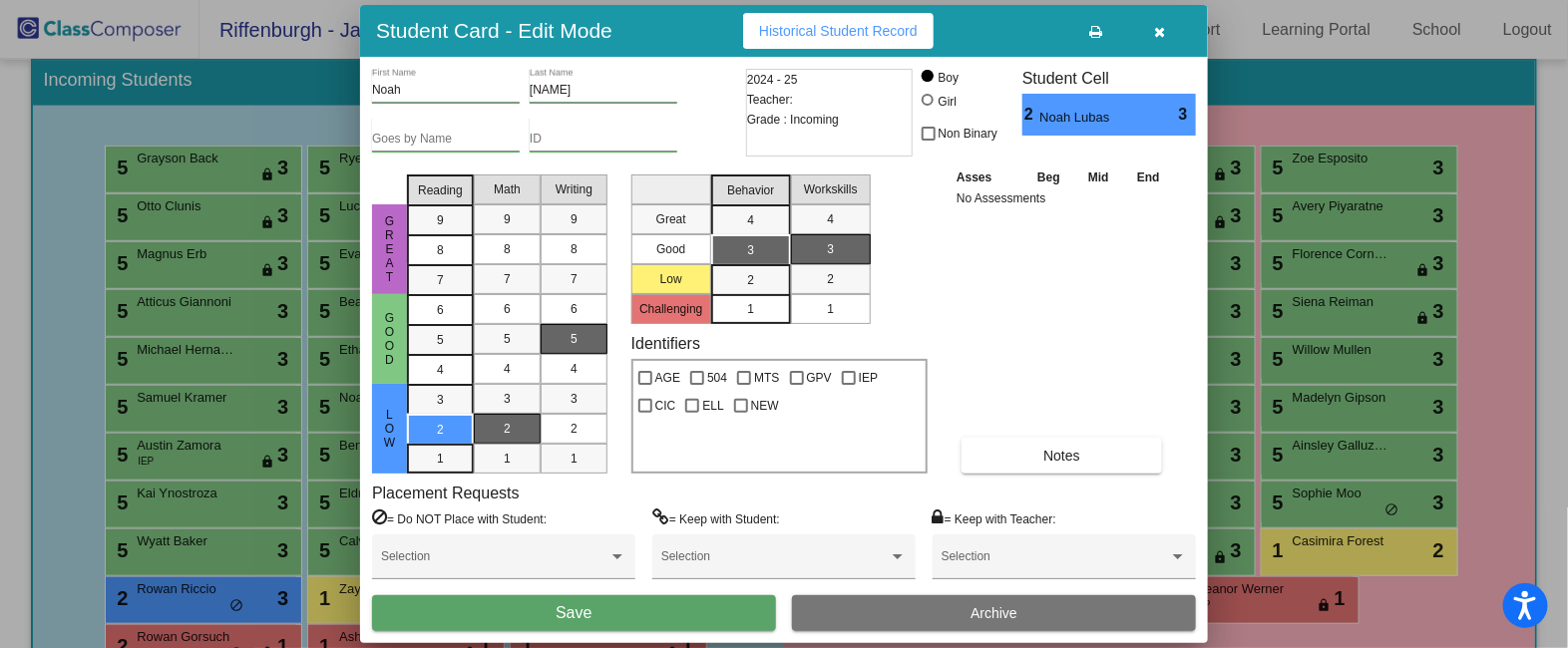 click on "Great   Good   Low  Reading 9 8 7 6 5 4 3 2 1 Math 9 8 7 6 5 4 3 2 1 Writing 9 8 7 6 5 4 3 2 1" at bounding box center (496, 320) 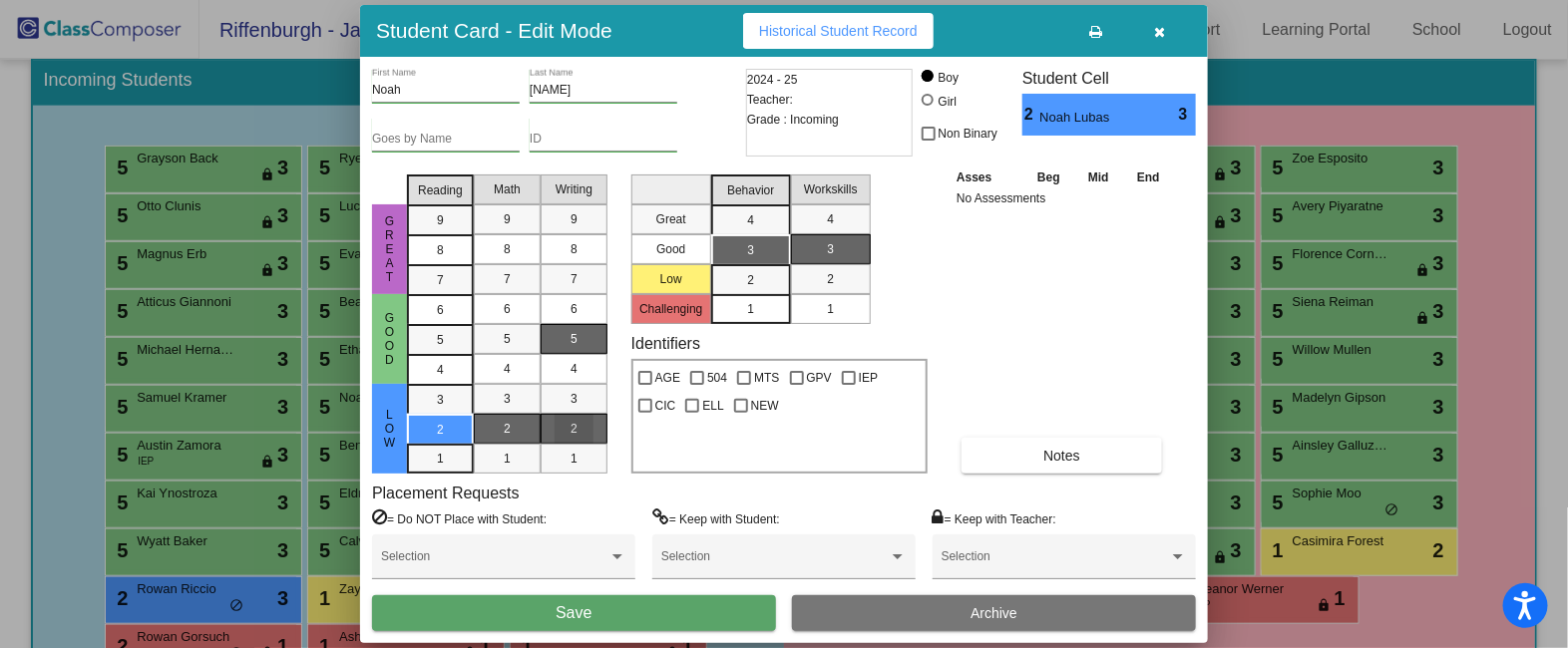 click on "2" at bounding box center (574, 429) 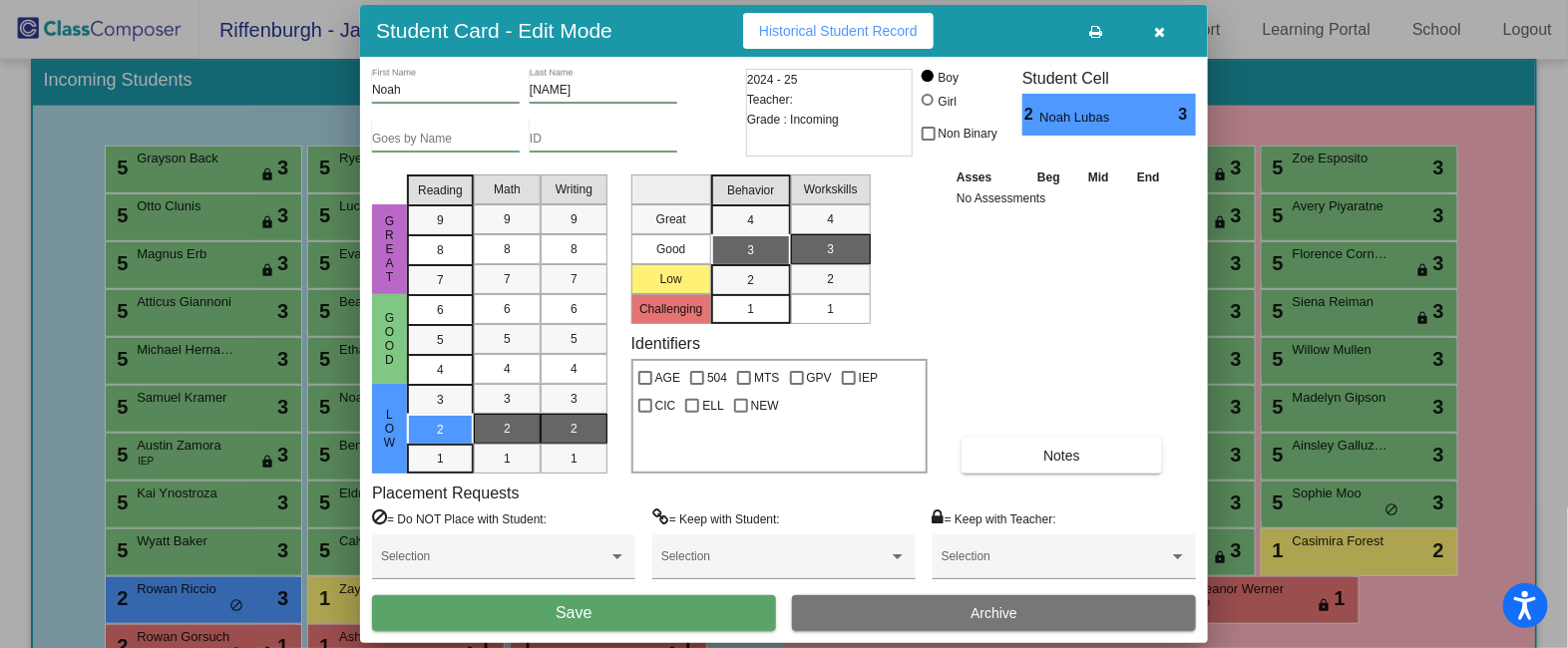 click on "Save" at bounding box center (574, 612) 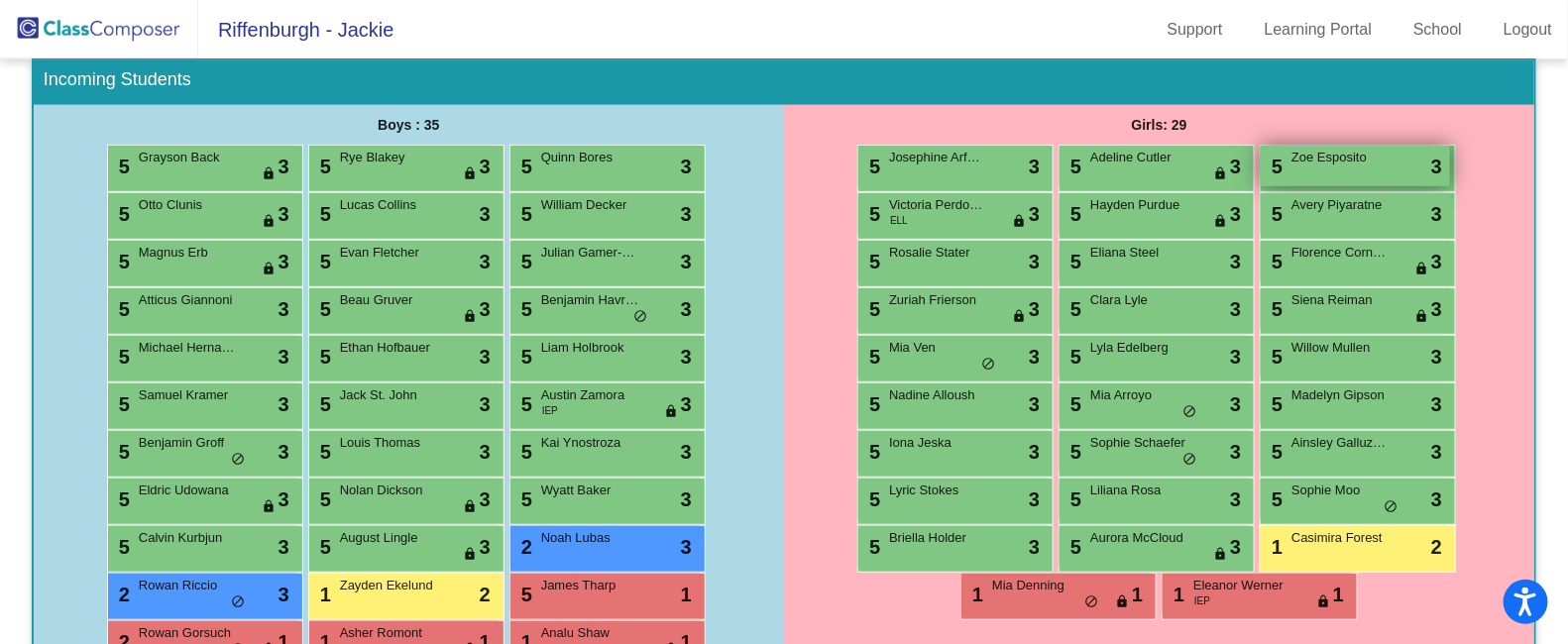 click on "5 [FIRST] [LAST] lock do_not_disturb_alt 3" at bounding box center (1355, 165) 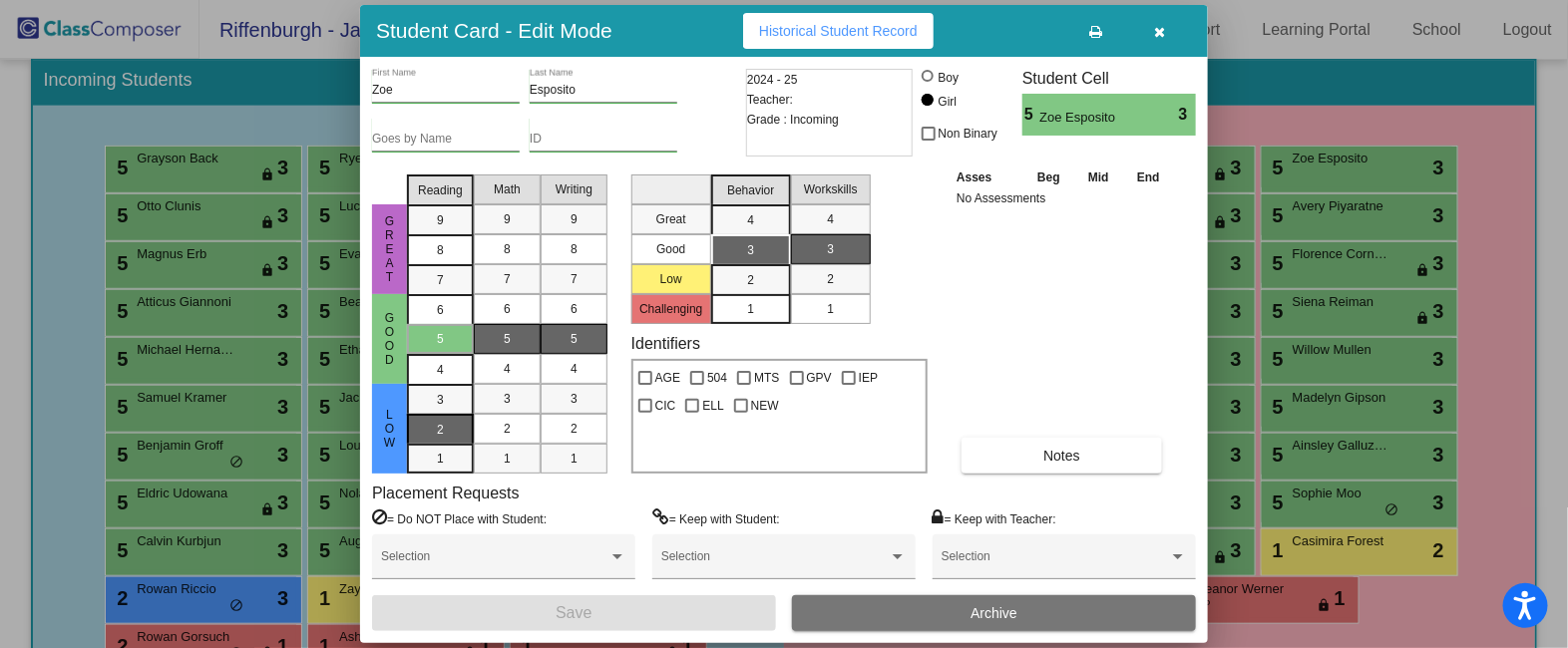 click on "2" at bounding box center (440, 429) 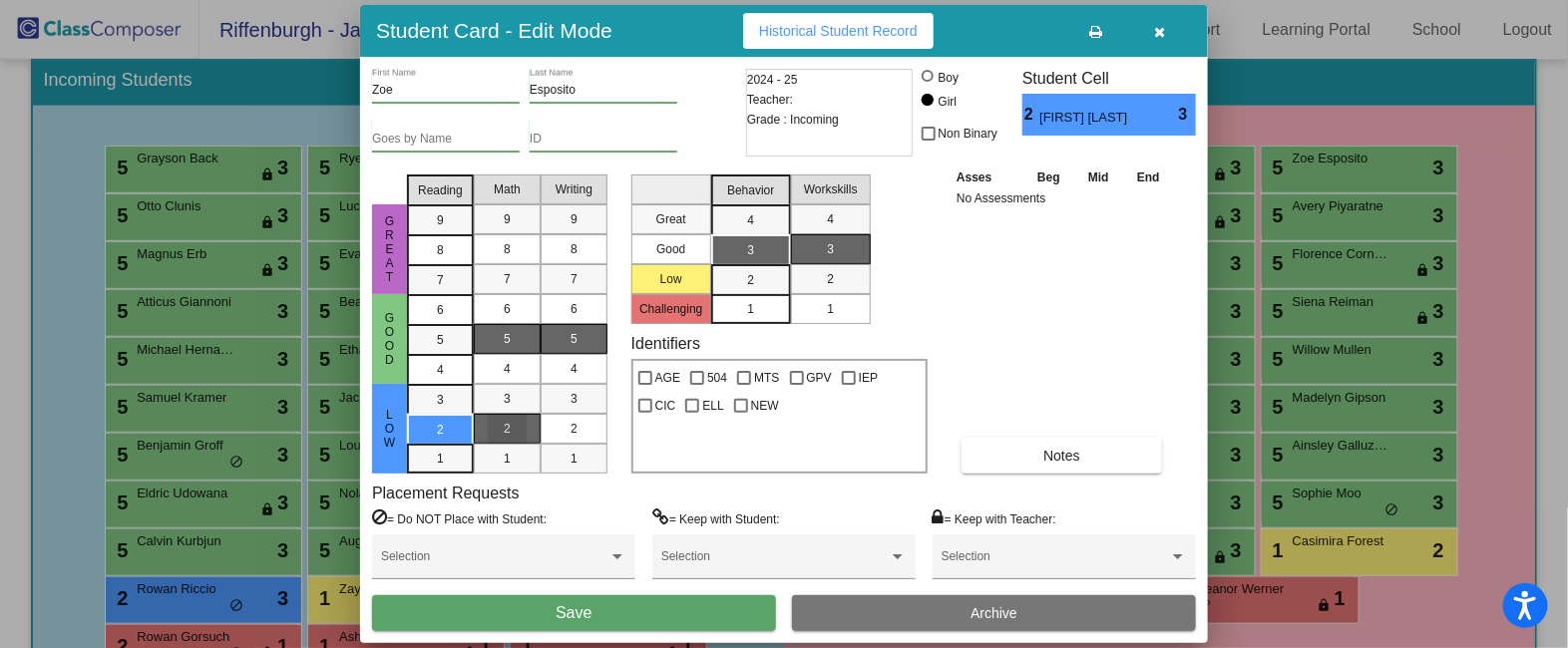 drag, startPoint x: 494, startPoint y: 435, endPoint x: 496, endPoint y: 422, distance: 13.152946 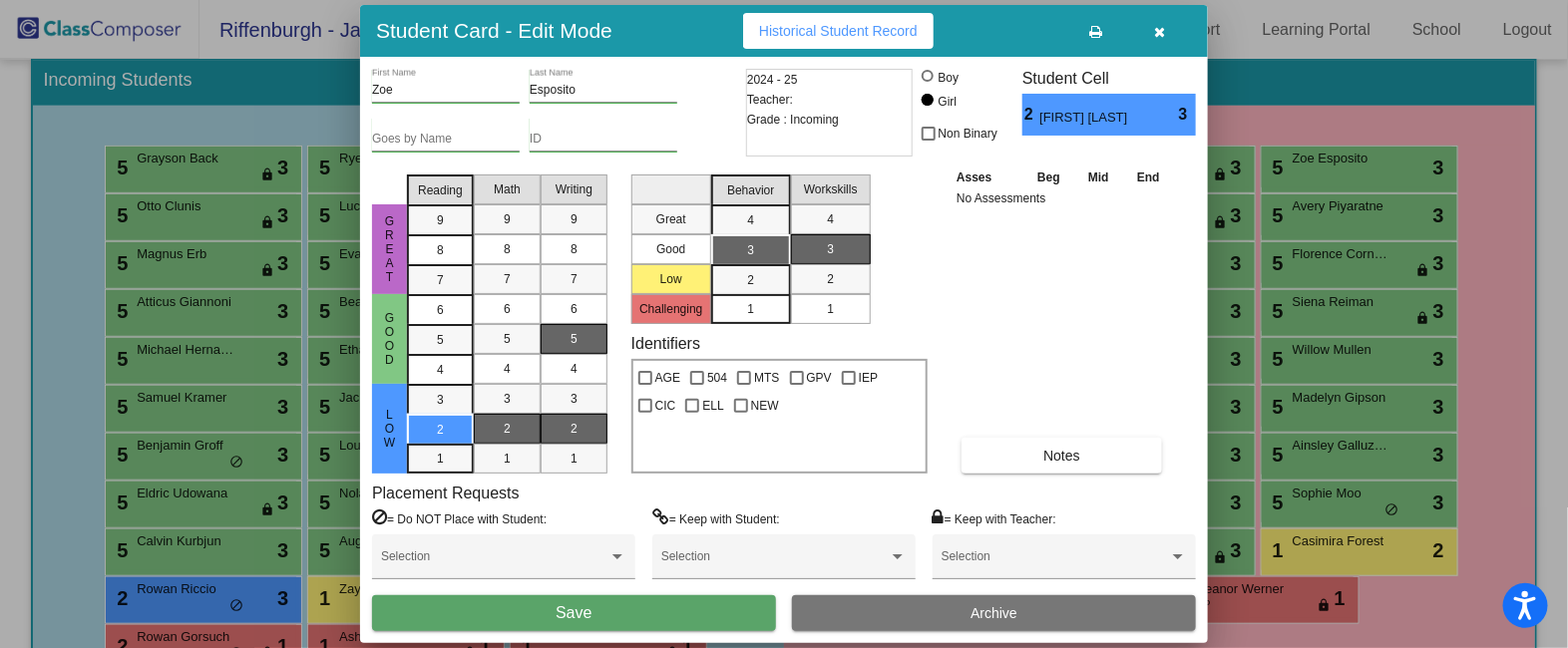 click on "2" at bounding box center [574, 429] 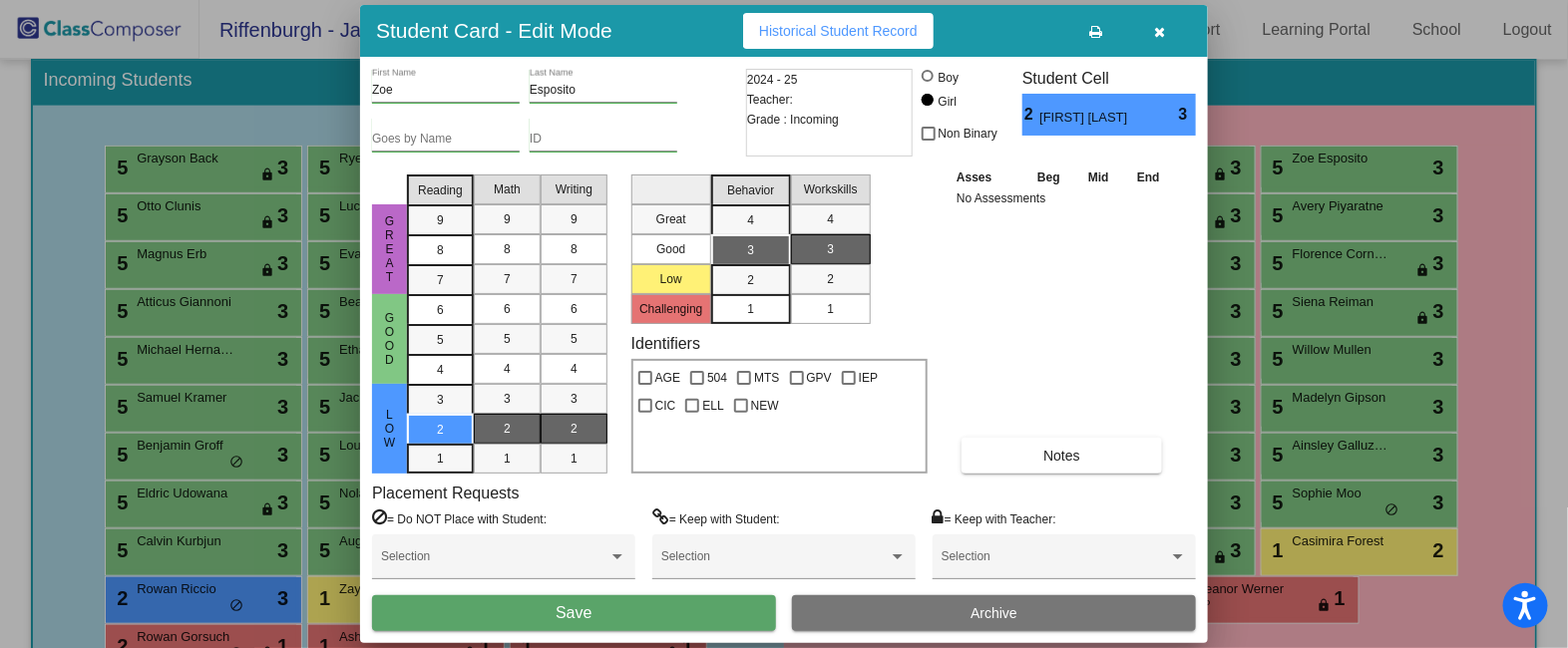 click on "Save" at bounding box center [574, 613] 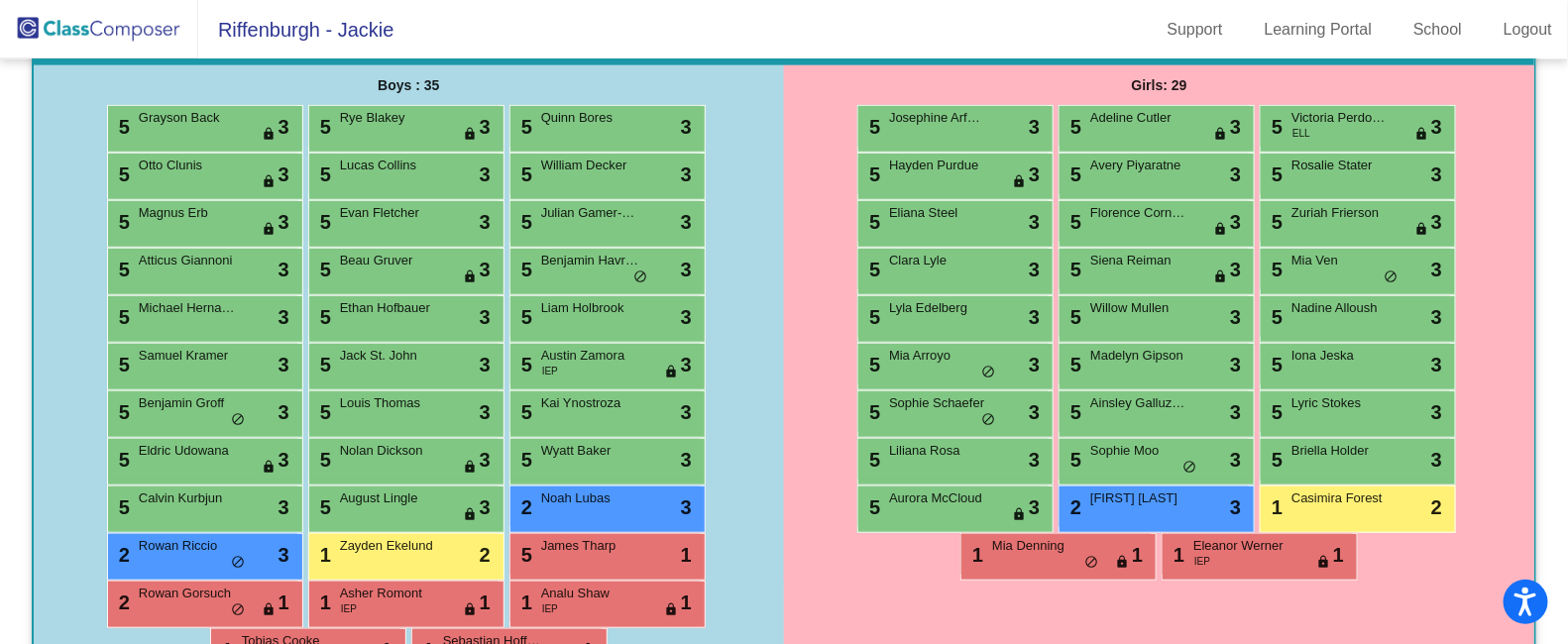 scroll, scrollTop: 395, scrollLeft: 0, axis: vertical 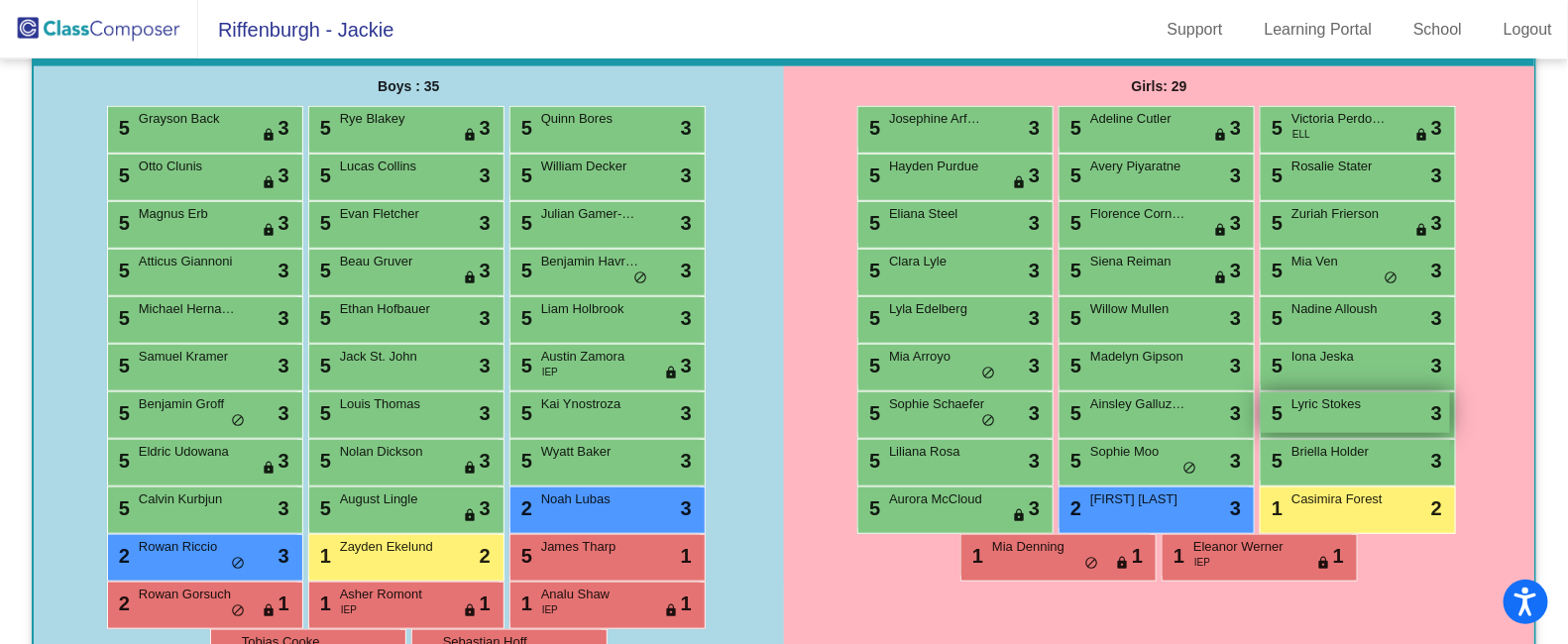 drag, startPoint x: 1319, startPoint y: 416, endPoint x: 1400, endPoint y: 401, distance: 82.377181 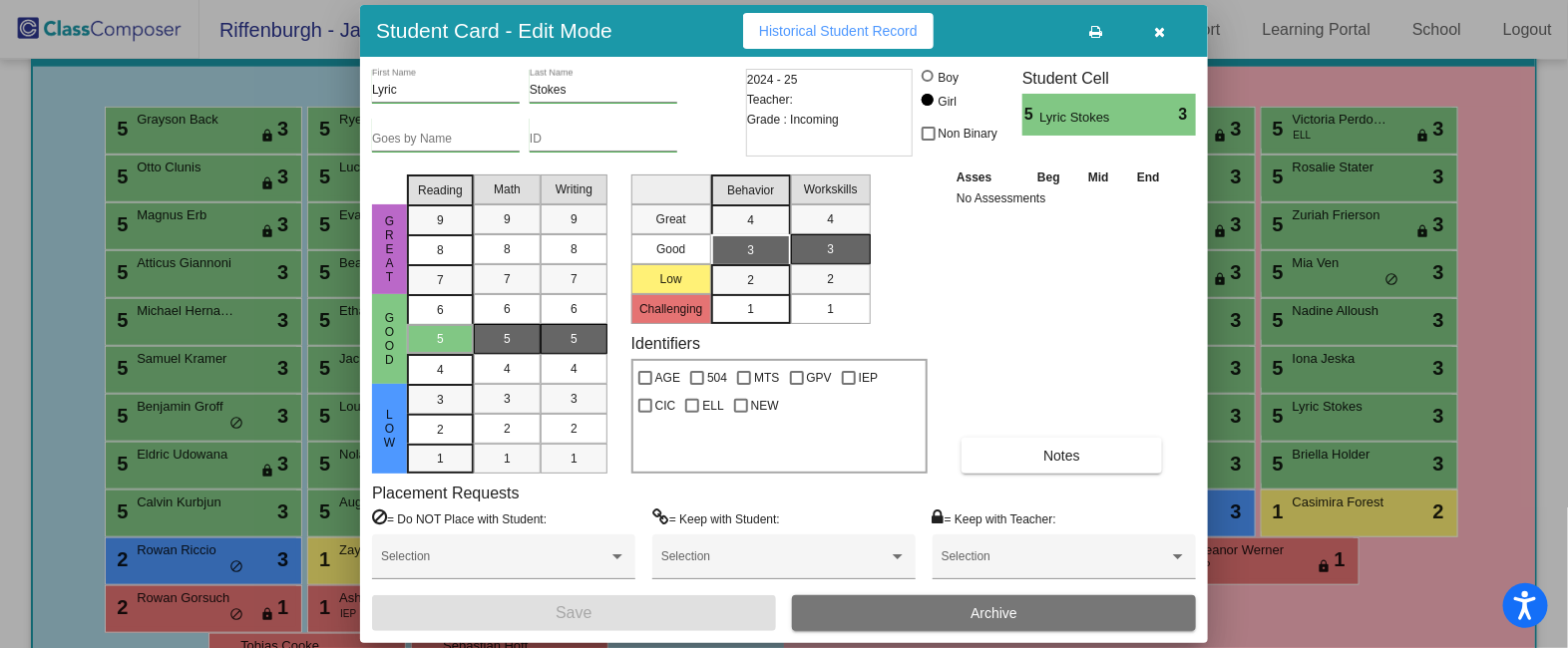click on "[FIRST] [LAST] Goes by Name ID 2024 - 25 Teacher: Grade : Incoming Boy Girl Non Binary Student Cell 5 [FIRST] [LAST] 3 Great Good Low Reading 9 8 7 6 5 4 3 2 1 Math 9 8 7 6 5 4 3 2 1 Writing 9 8 7 6 5 4 3 2 1 Great Good Low Challenging Behavior 4 3 2 1 Workskills 4 3 2 1 Identifiers AGE 504 MTS GPV IEP CIC ELL NEW Asses Beg Mid End No Assessments Notes Placement Requests = Do NOT Place with Student: Selection = Keep with Student: Selection = Keep with Teacher: Selection Save Archive" at bounding box center (784, 350) 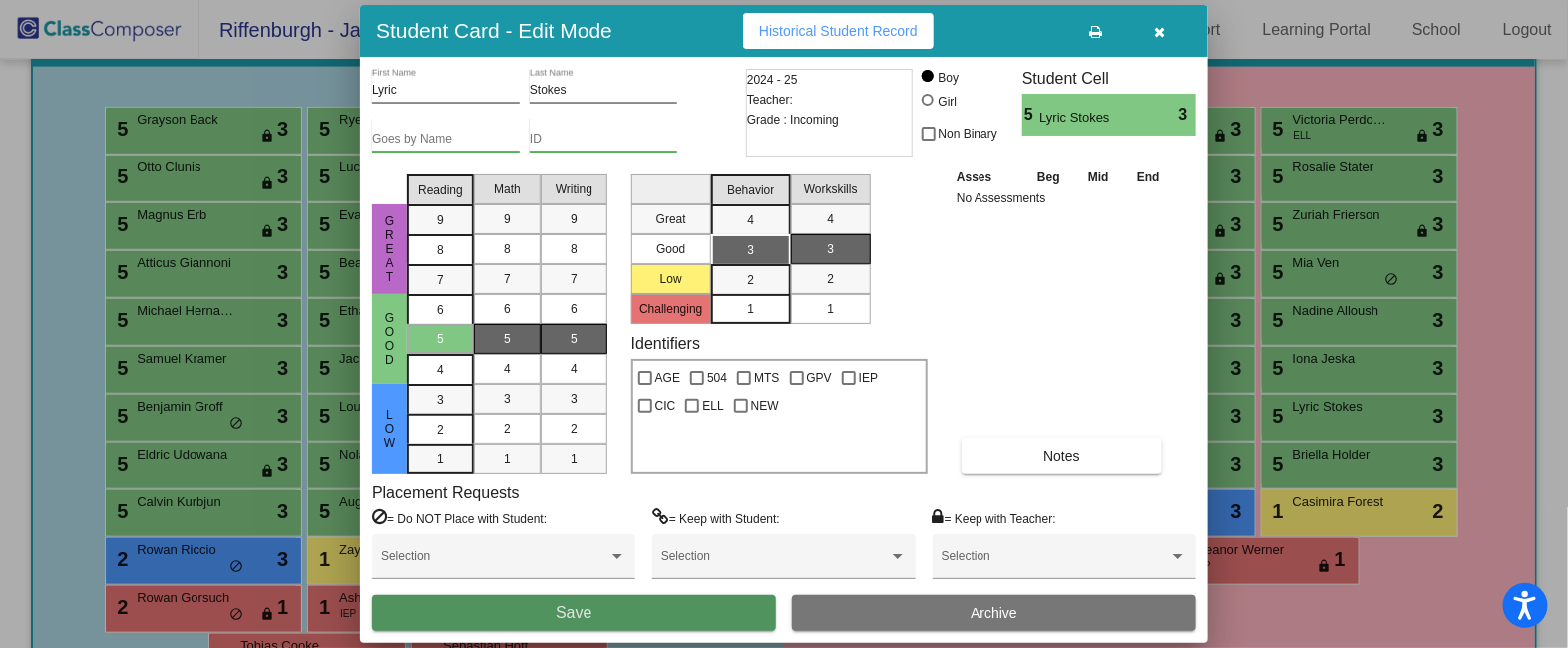 click on "Save" at bounding box center (574, 613) 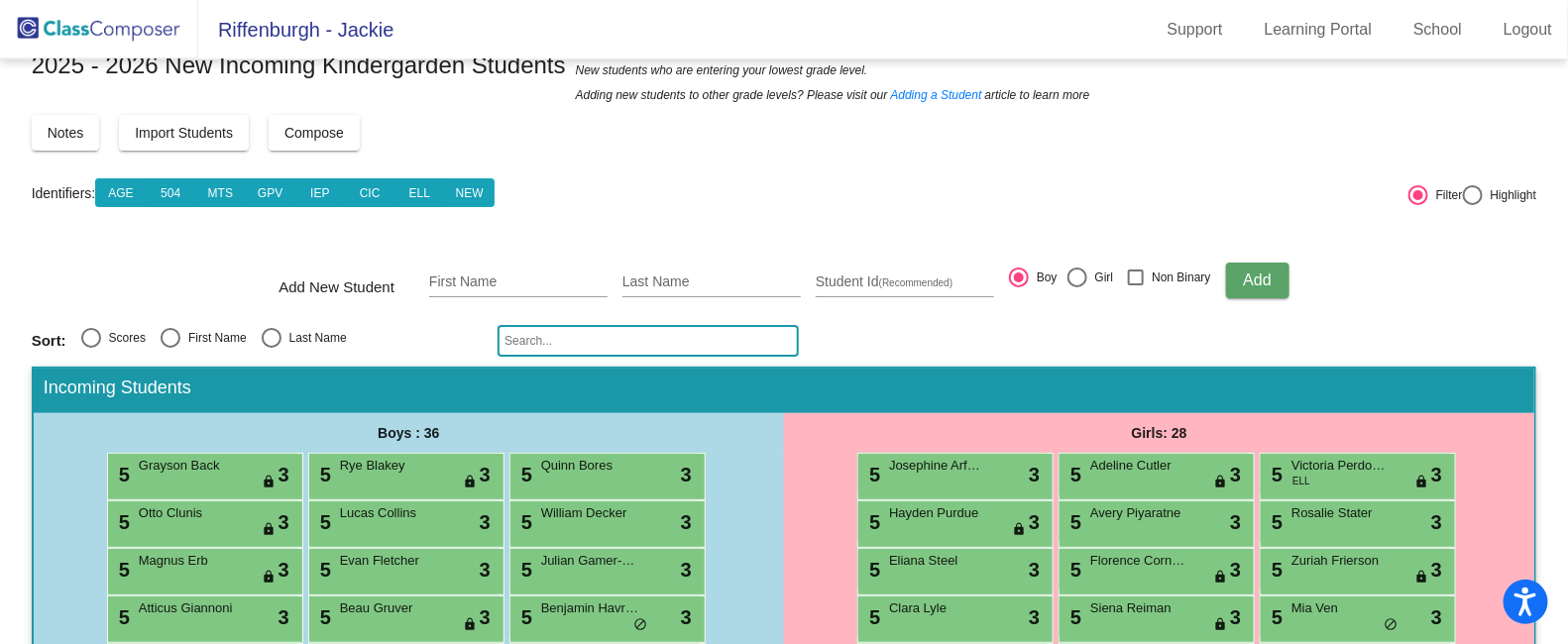scroll, scrollTop: 0, scrollLeft: 0, axis: both 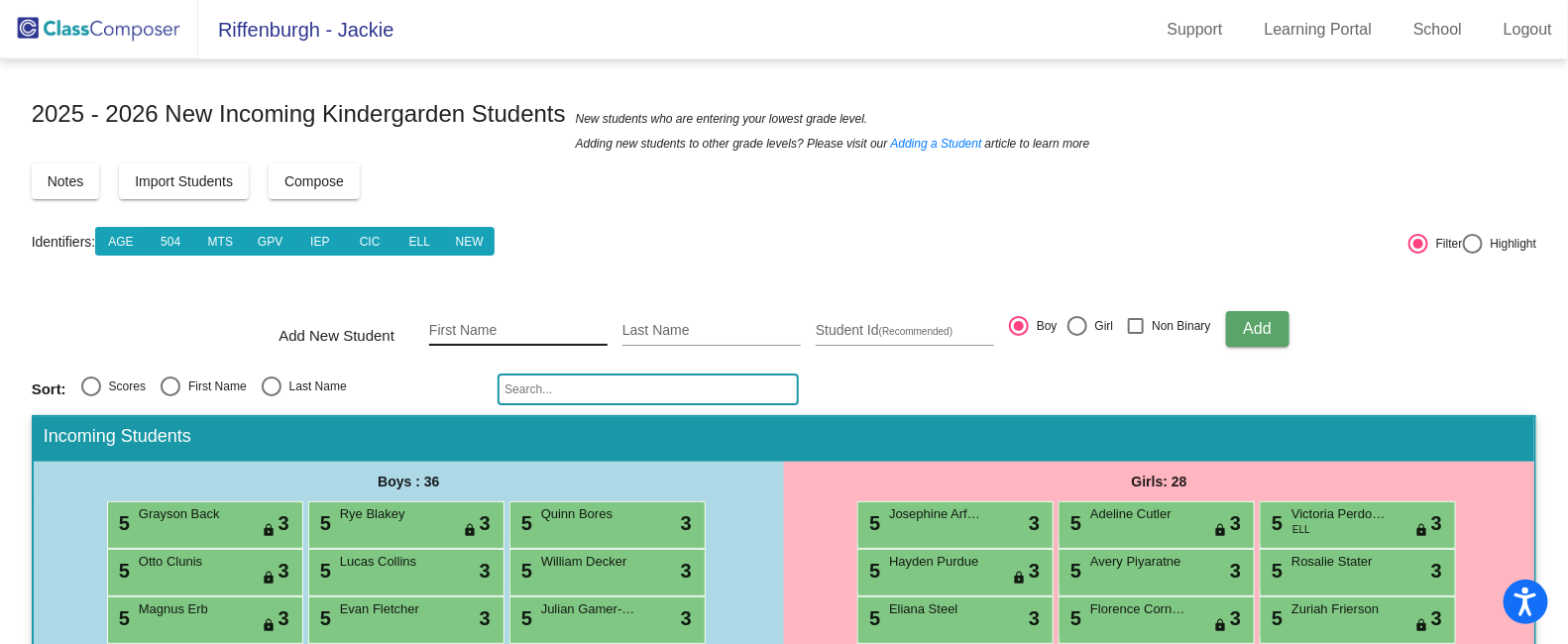 click on "First Name" at bounding box center (518, 331) 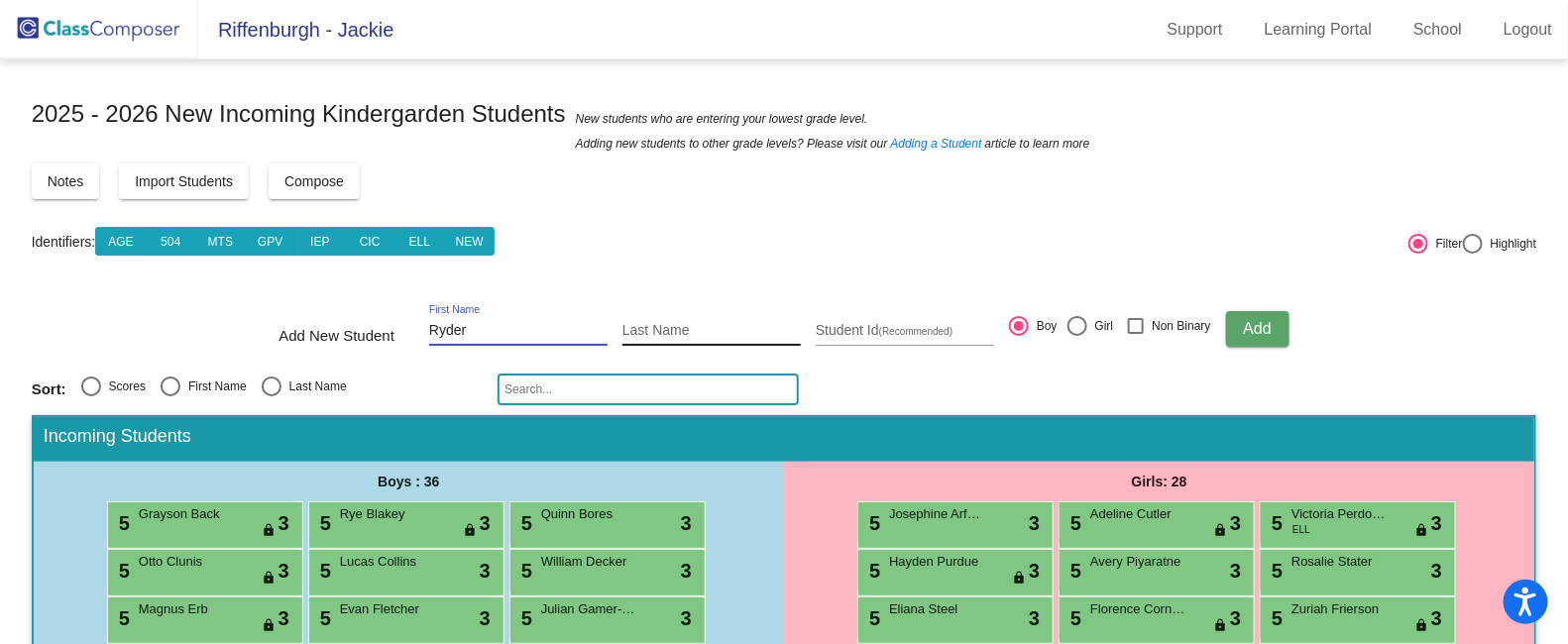 type on "Ryder" 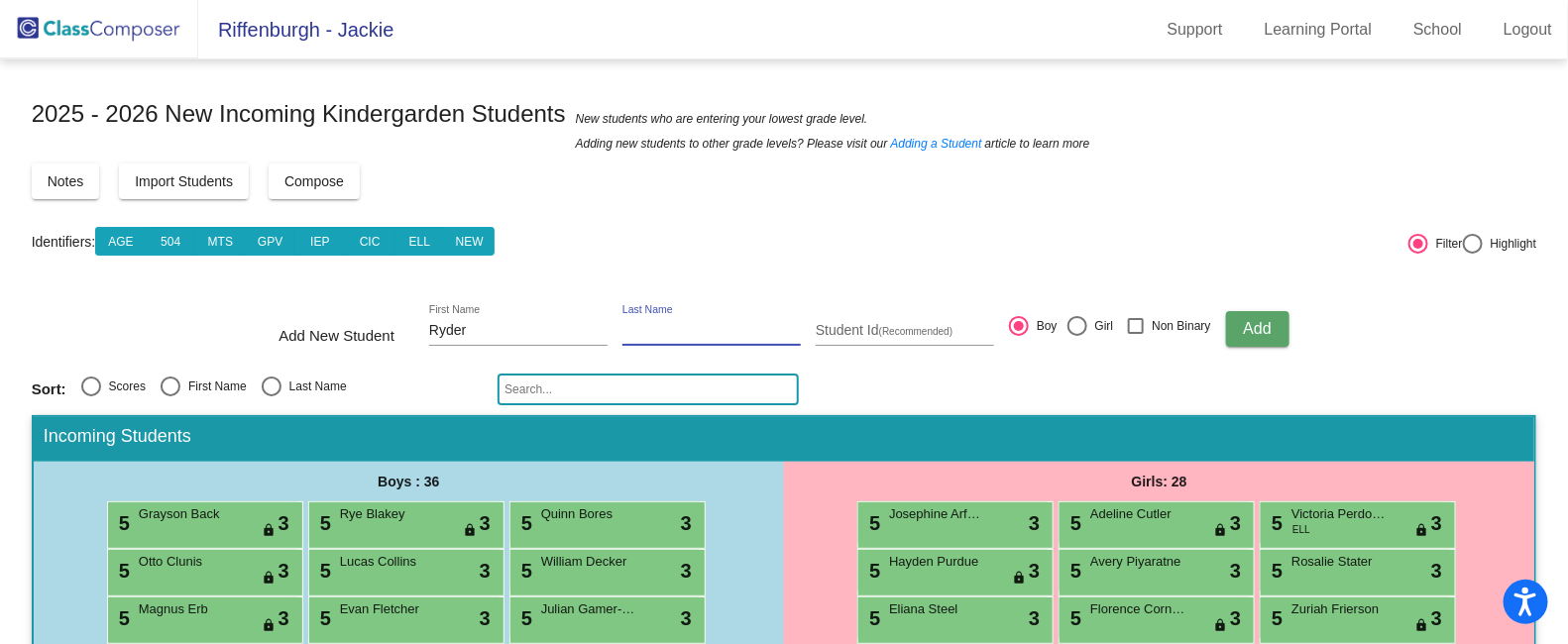 click on "Last Name" at bounding box center (712, 331) 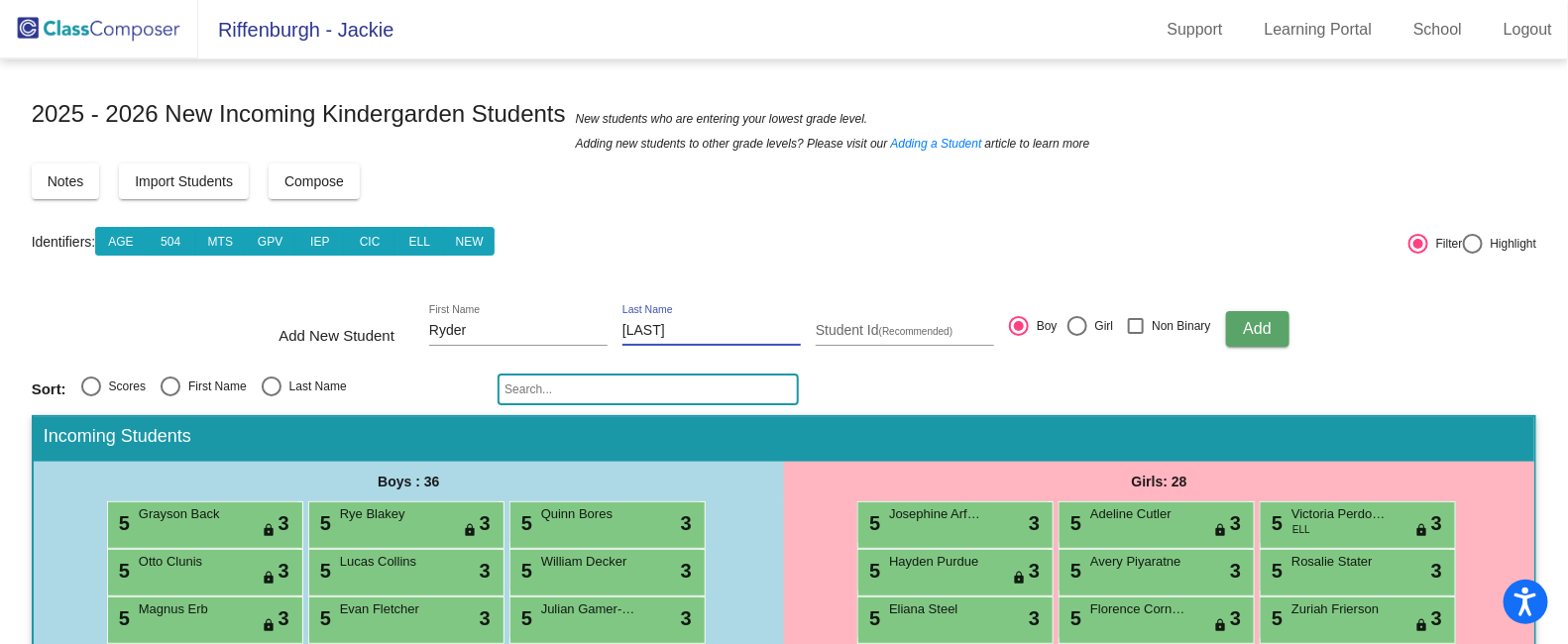 type on "[LAST]" 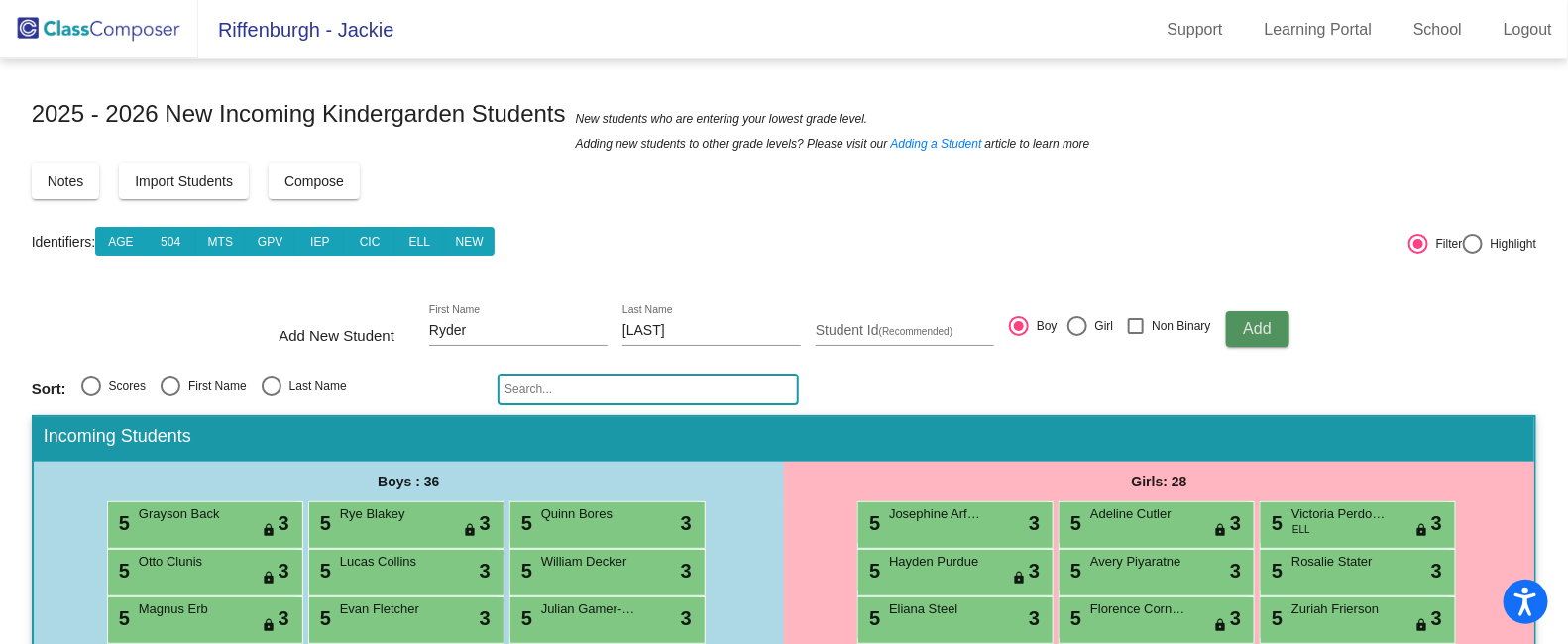 click on "Add" 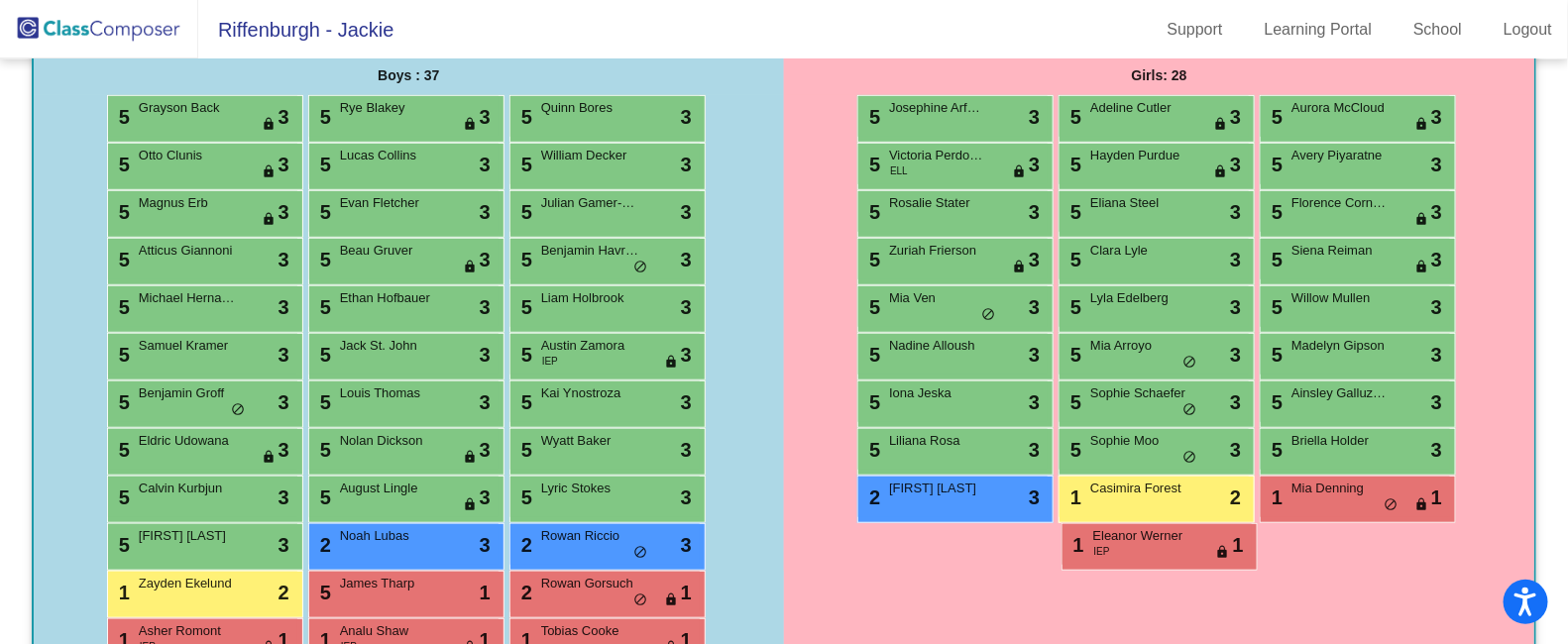 scroll, scrollTop: 509, scrollLeft: 0, axis: vertical 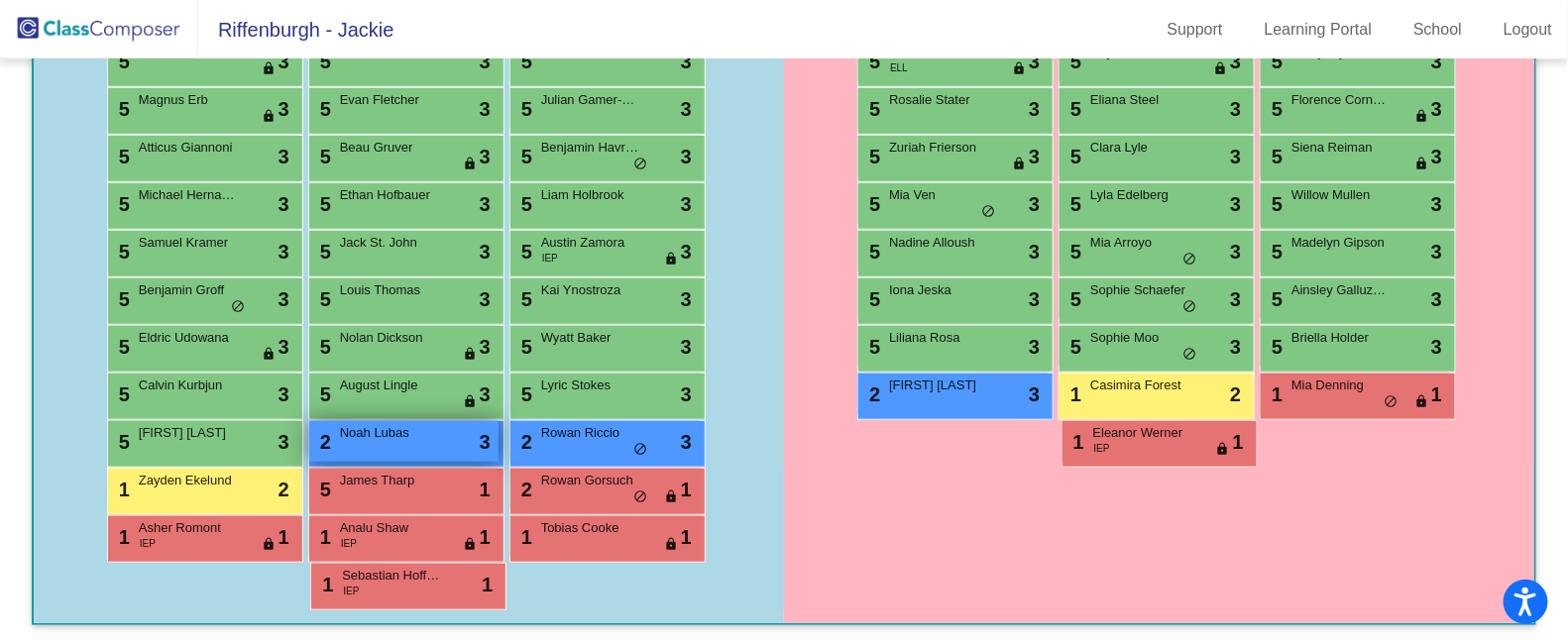 click on "2 [FIRST] [LAST] lock do_not_disturb_alt 3" at bounding box center (403, 441) 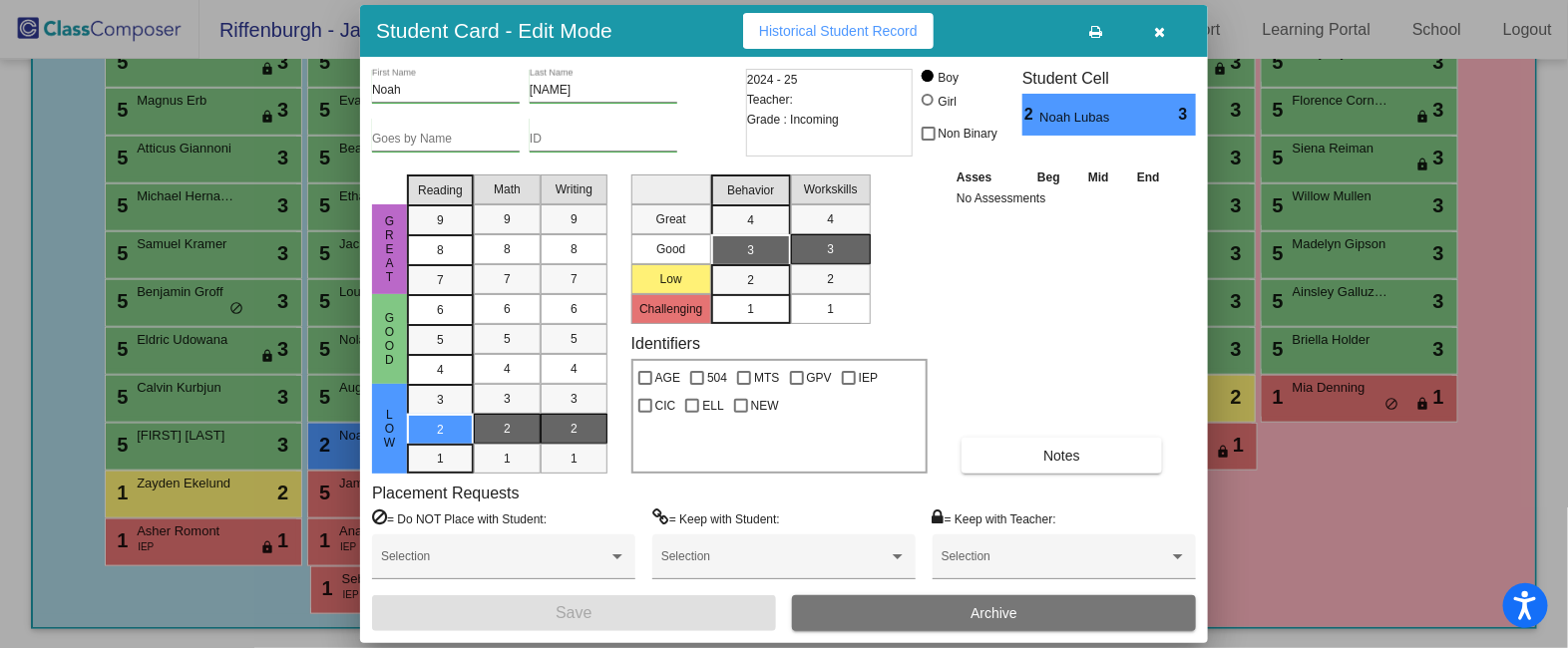 click at bounding box center (1160, 32) 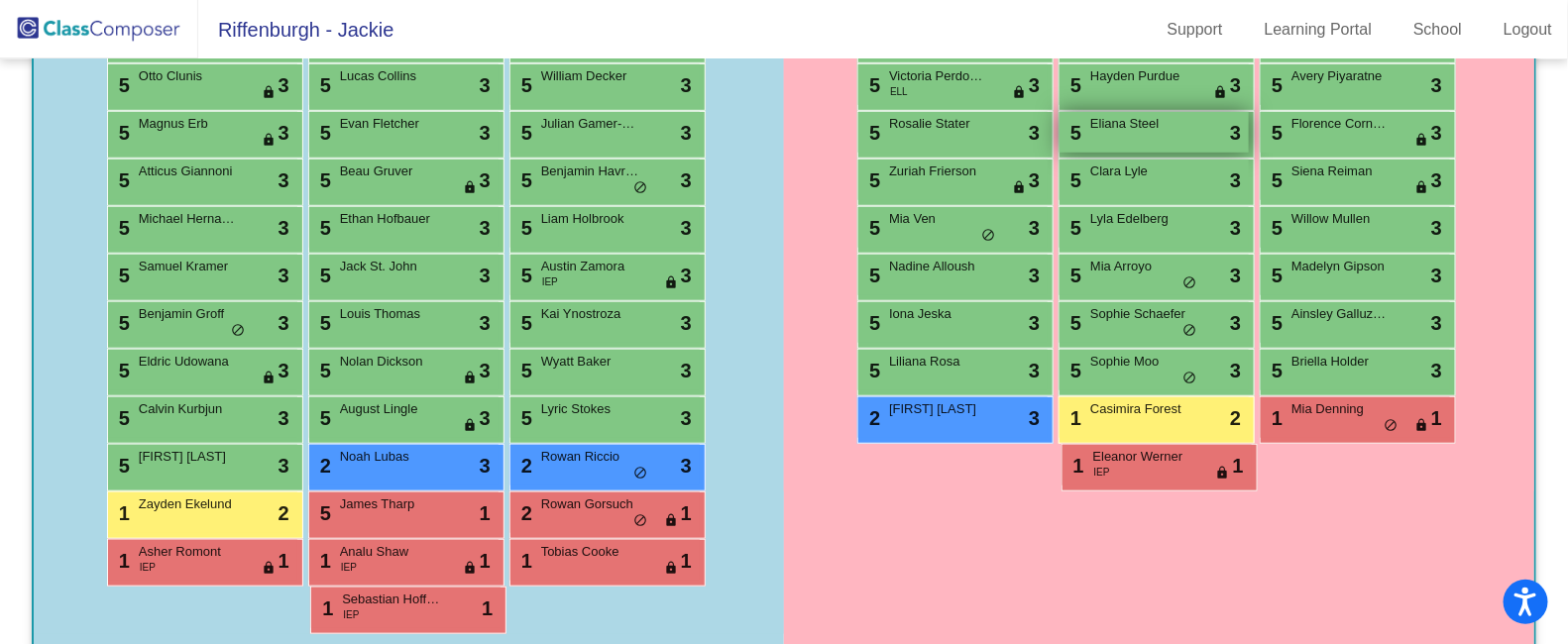 scroll, scrollTop: 484, scrollLeft: 0, axis: vertical 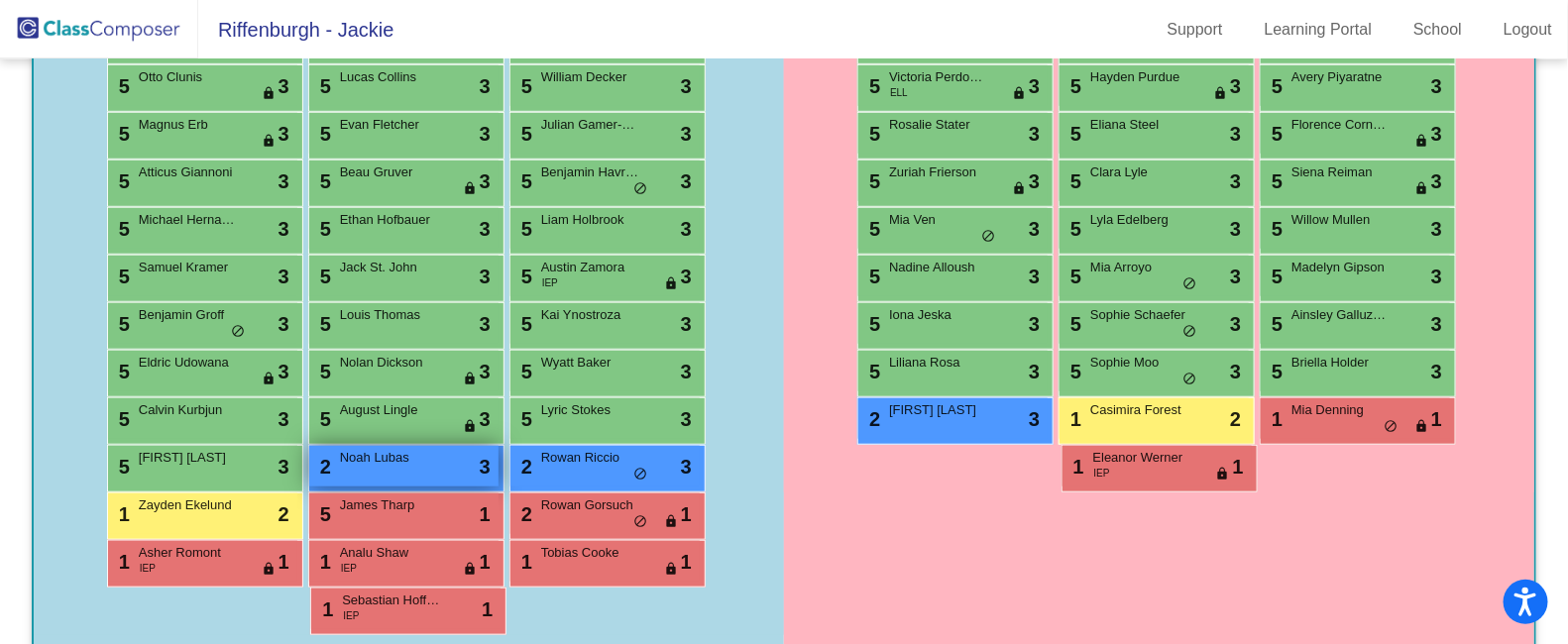 click on "Noah Lubas" at bounding box center [390, 458] 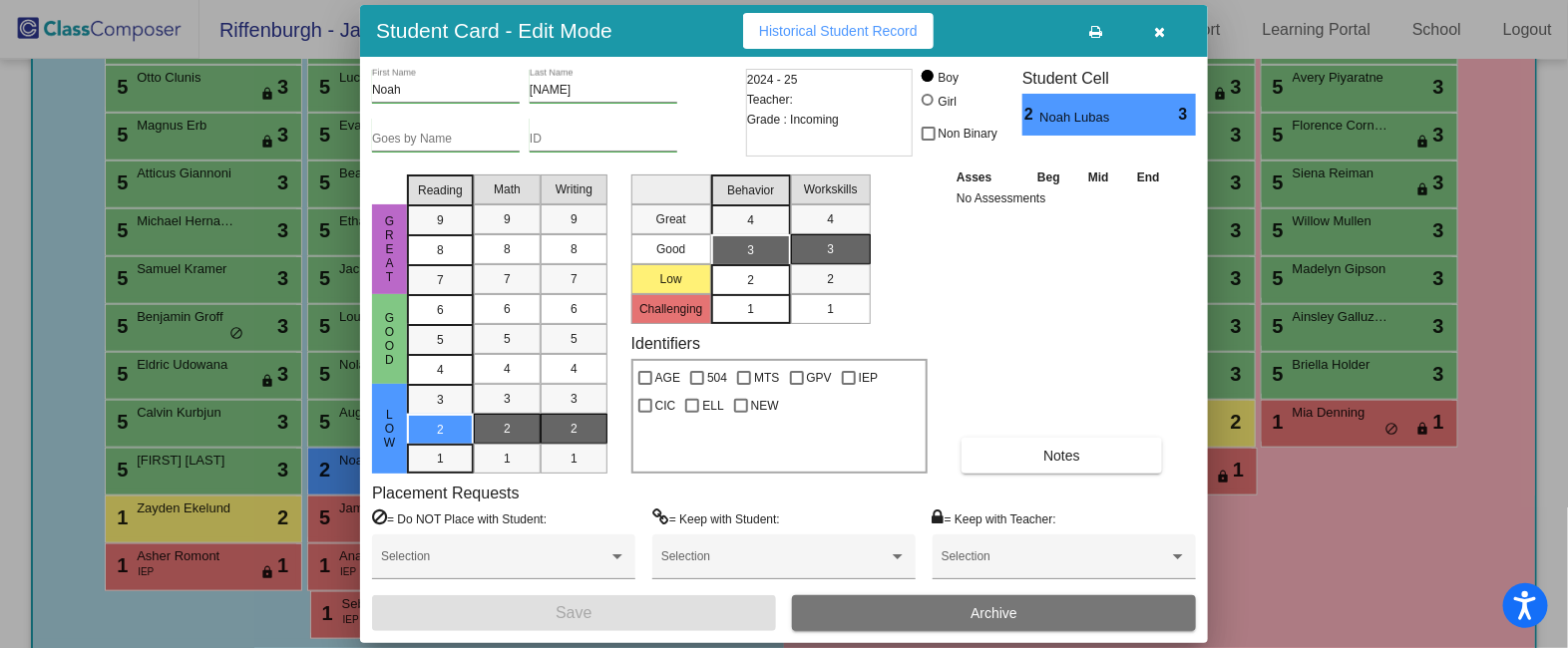 click on "2" at bounding box center [750, 280] 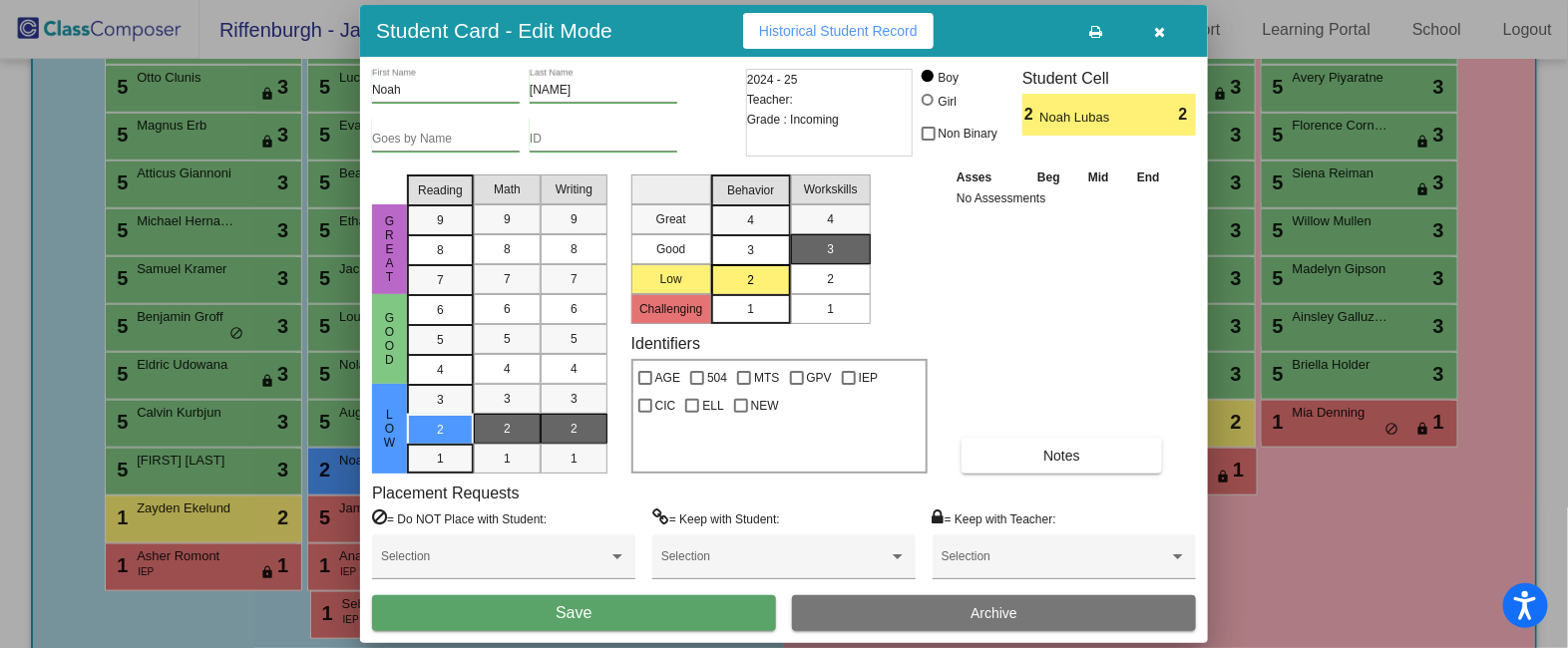 click on "2" at bounding box center [830, 279] 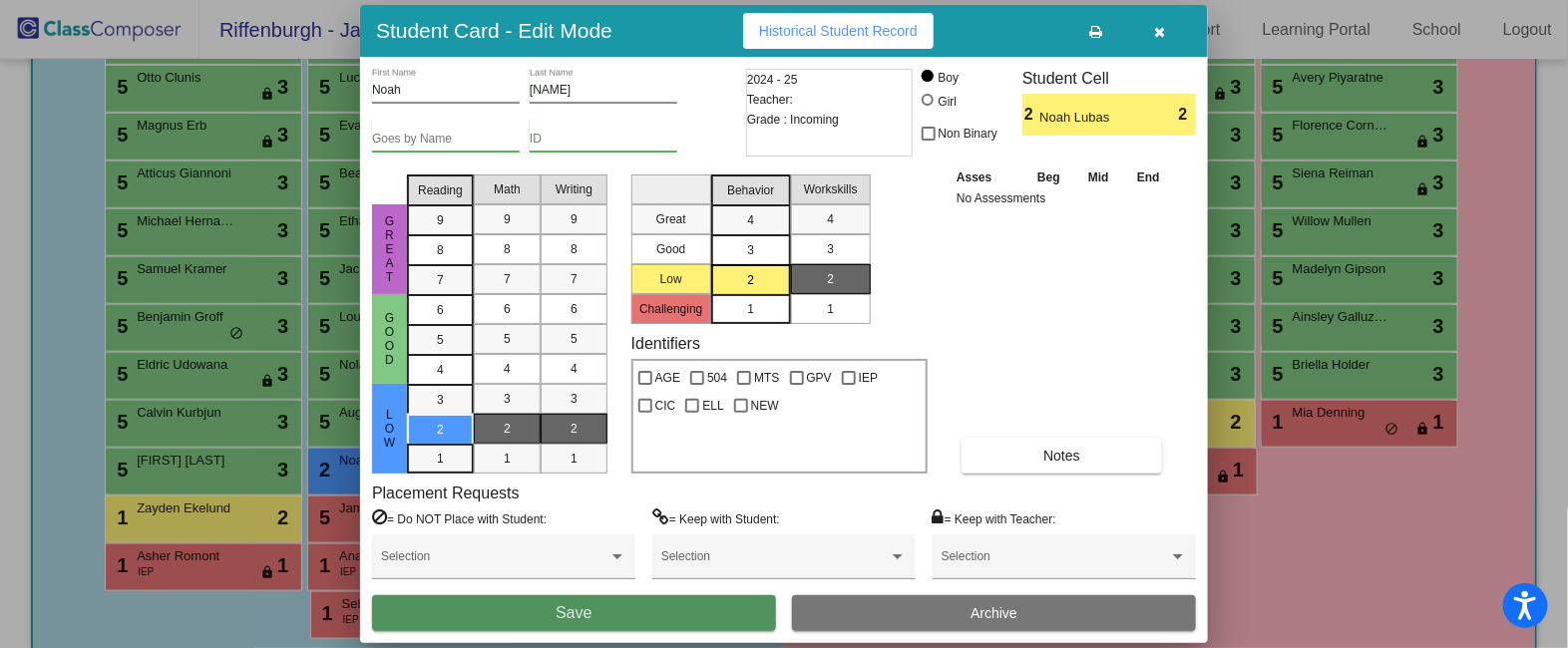 click on "Save" at bounding box center [574, 613] 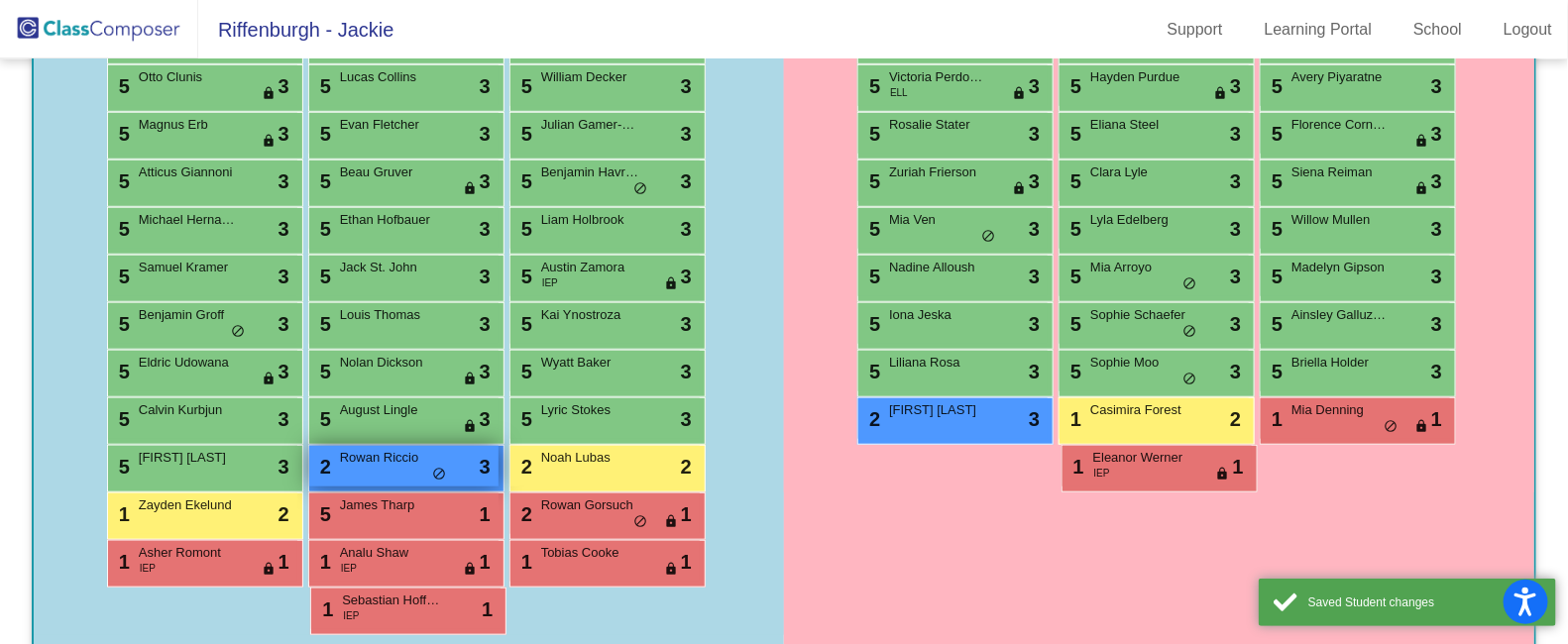 click on "2 [FIRST] [LAST] lock do_not_disturb_alt 3" at bounding box center [403, 466] 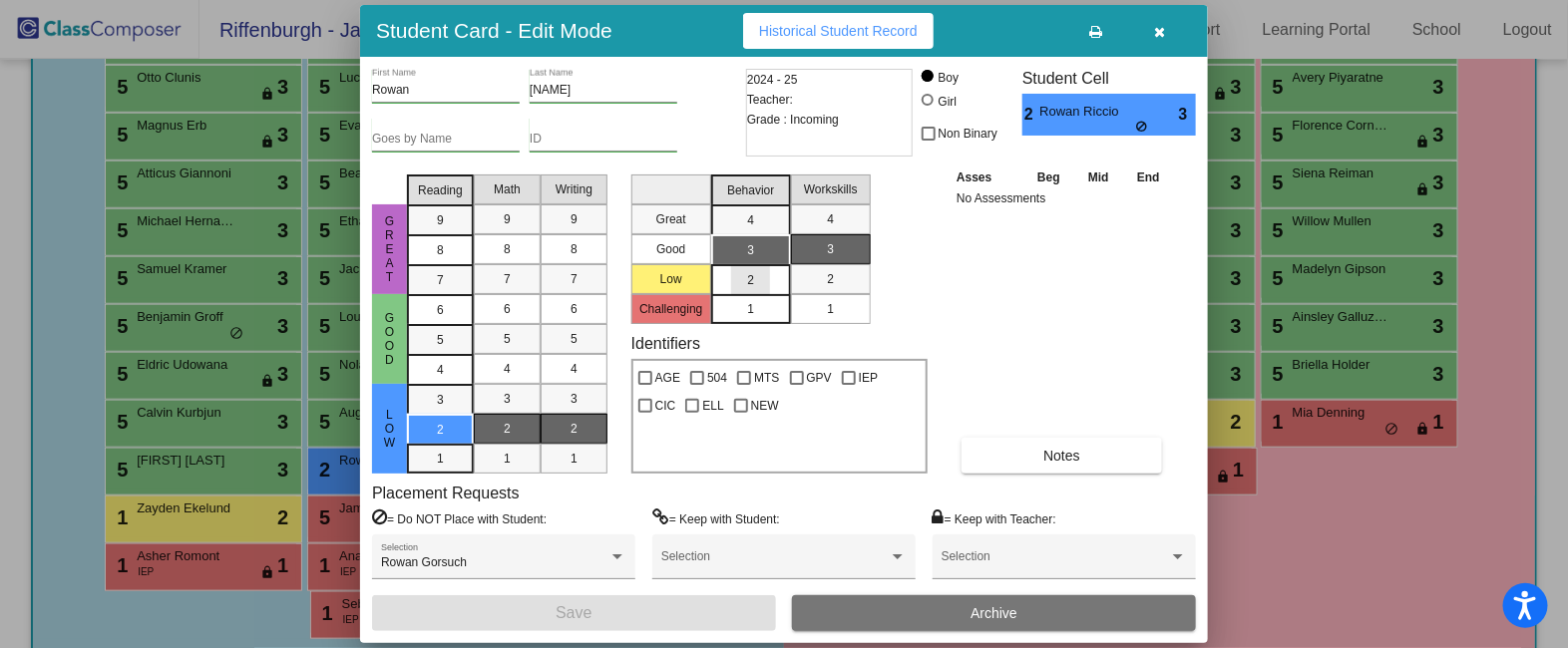 click on "2" at bounding box center (750, 280) 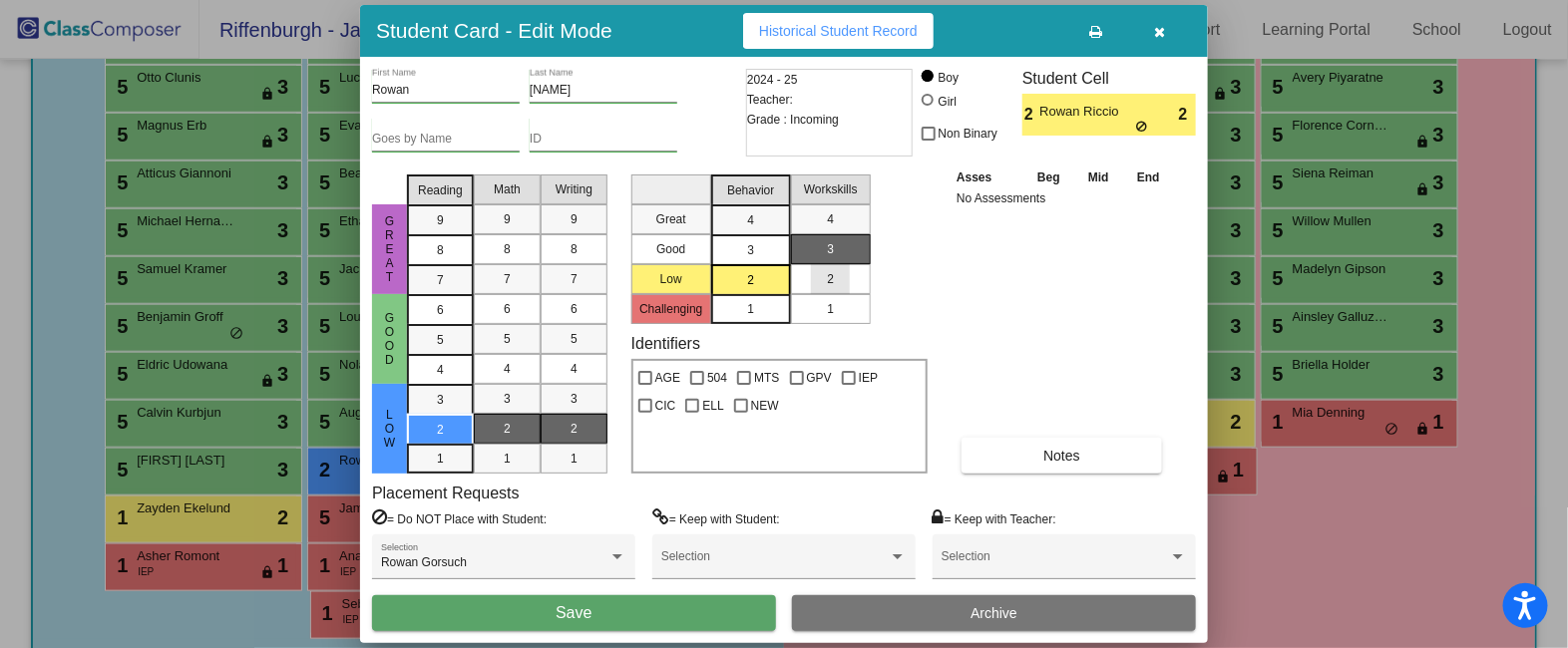 click on "2" at bounding box center [830, 279] 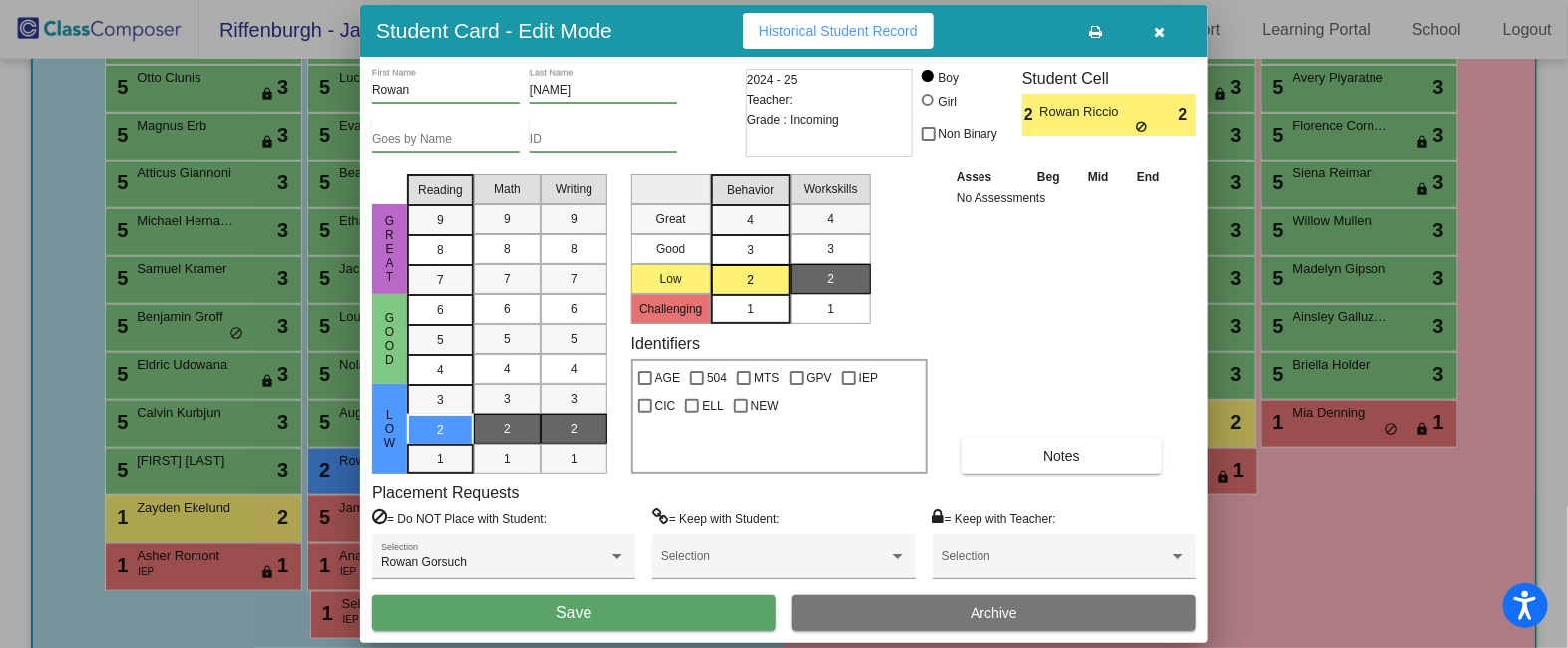 click on "Save" at bounding box center (574, 613) 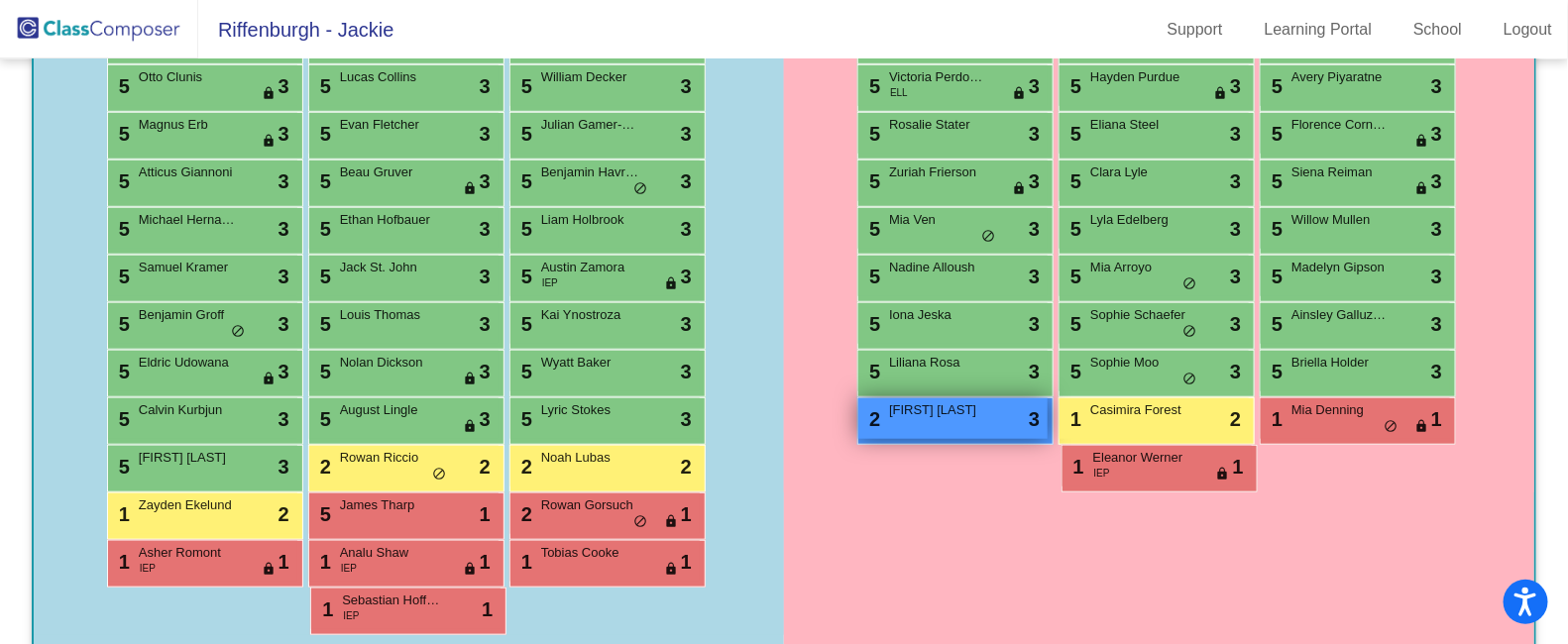 click on "[FIRST] [LAST]" at bounding box center (939, 410) 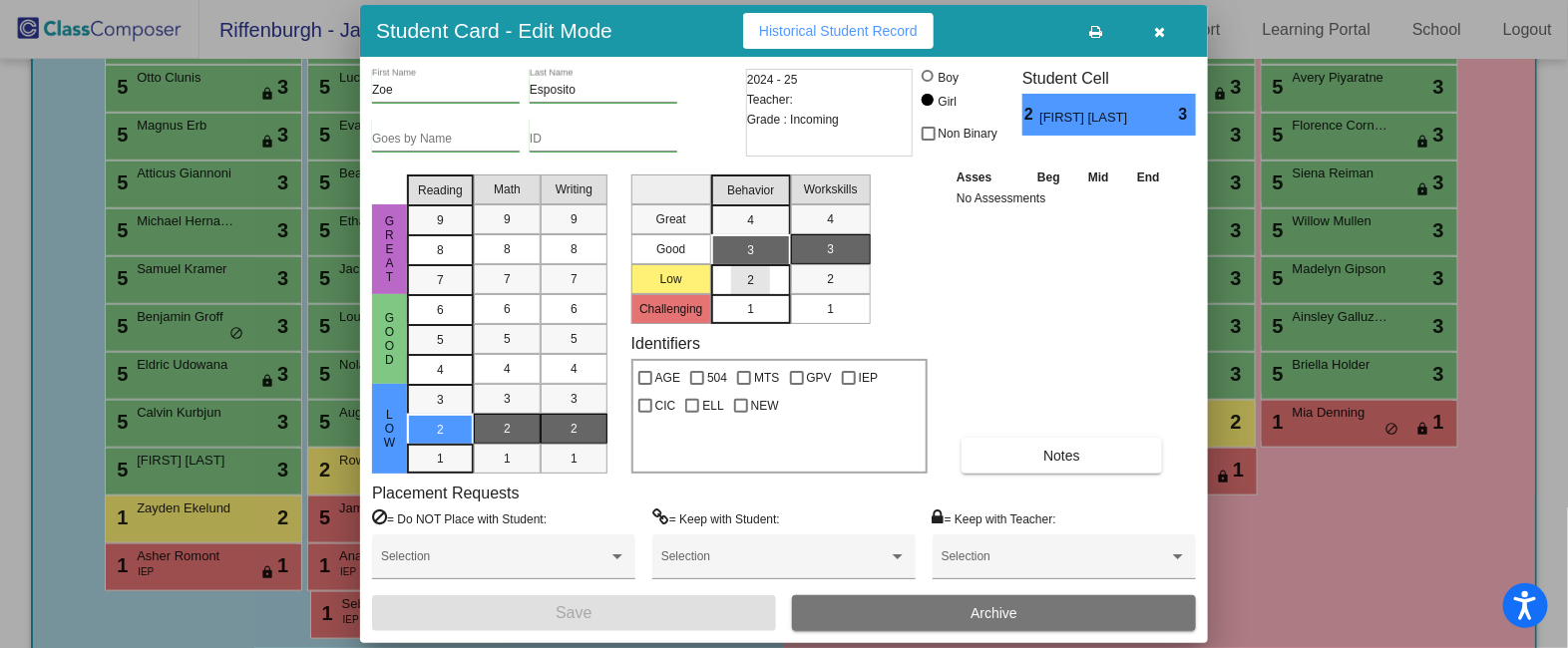 click on "2" at bounding box center [751, 279] 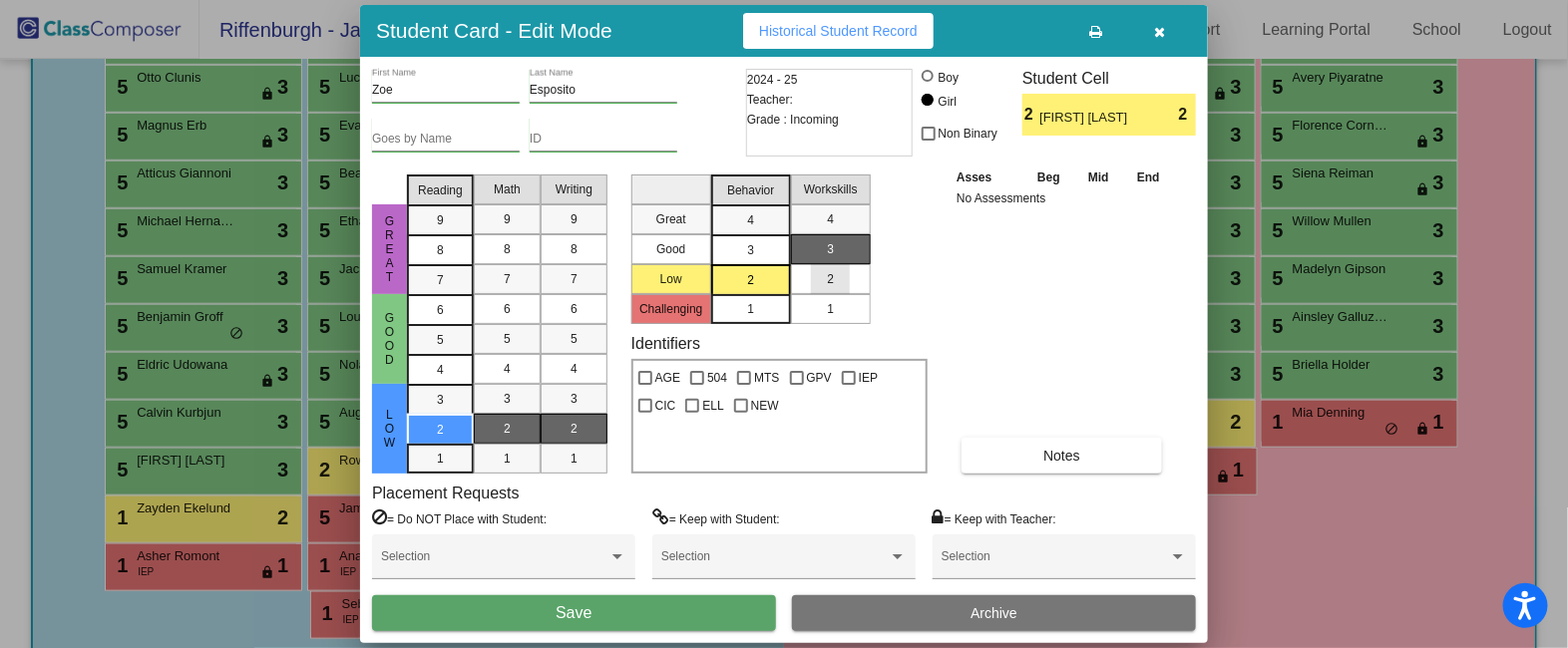 click on "2" at bounding box center [830, 279] 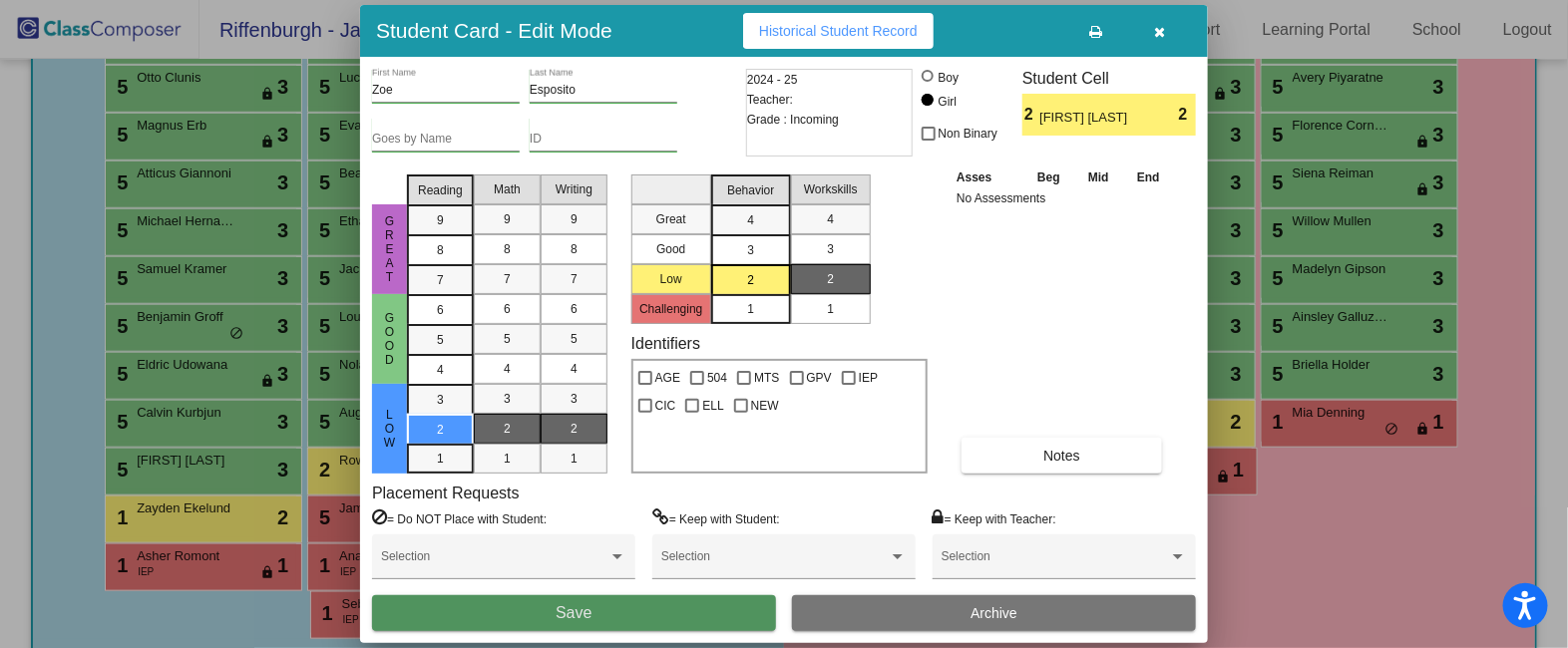 click on "Save" at bounding box center [574, 613] 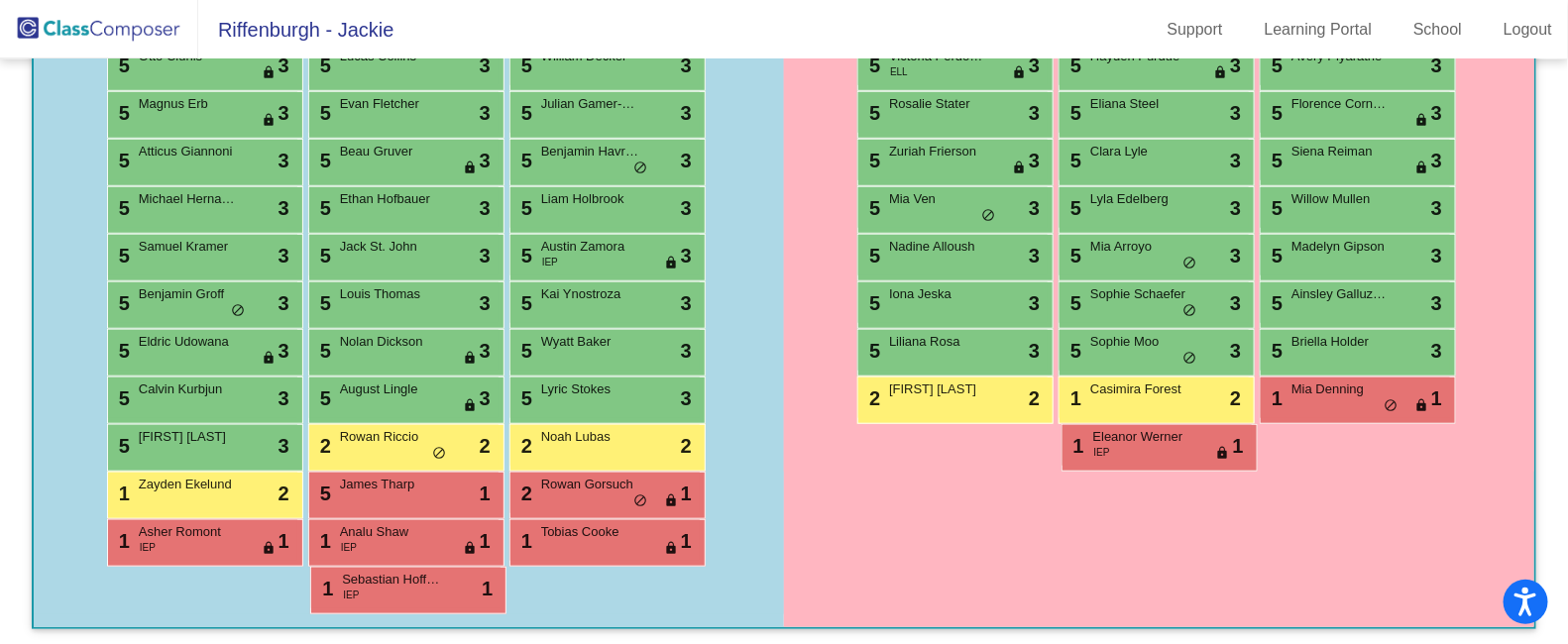 scroll, scrollTop: 509, scrollLeft: 0, axis: vertical 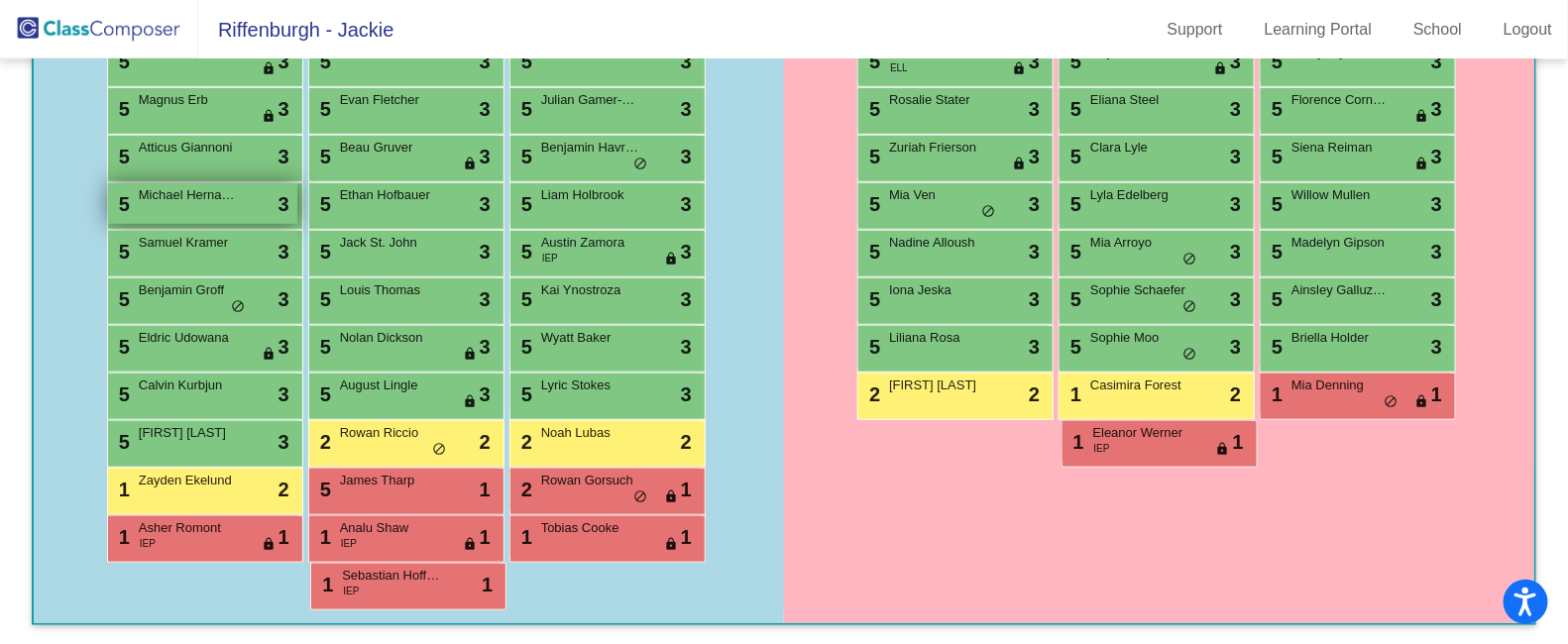 click on "5 [FIRST] [LAST] lock do_not_disturb_alt 3" at bounding box center (202, 203) 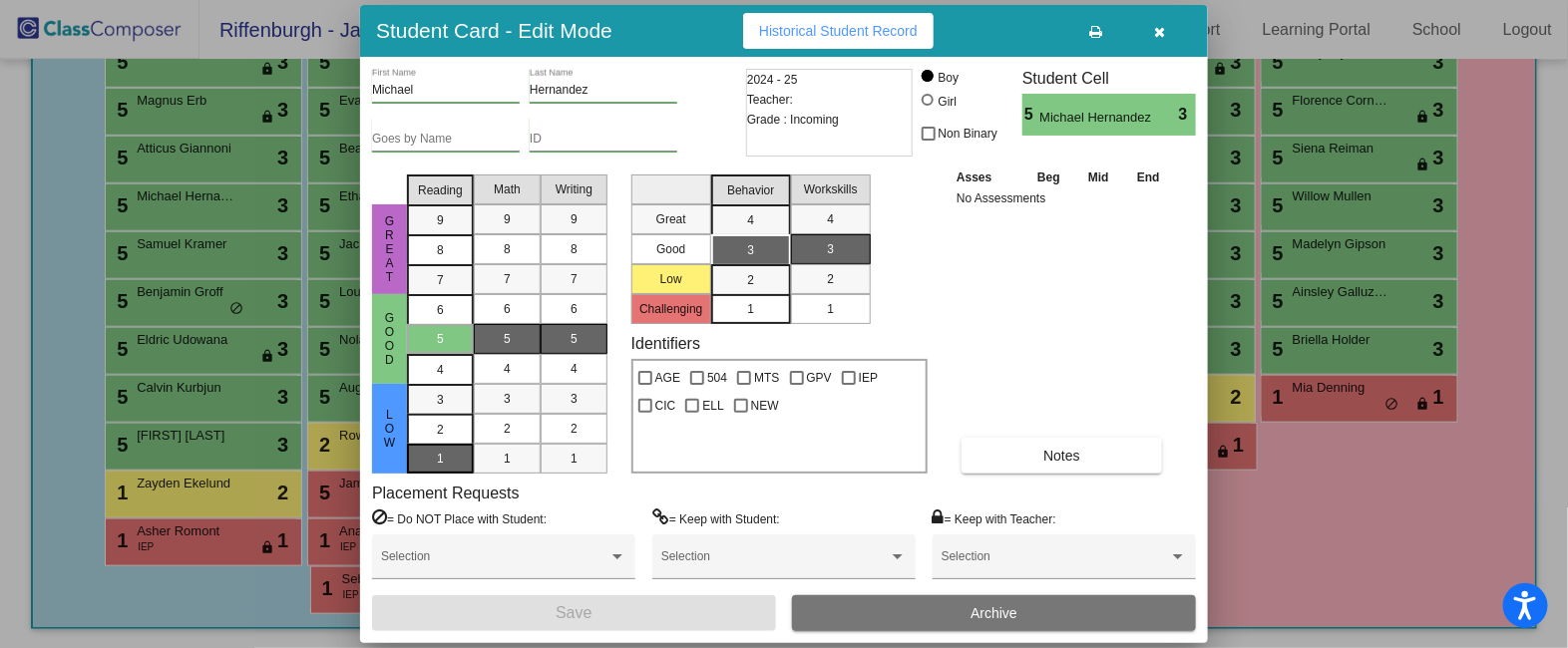 click on "1" at bounding box center [440, 400] 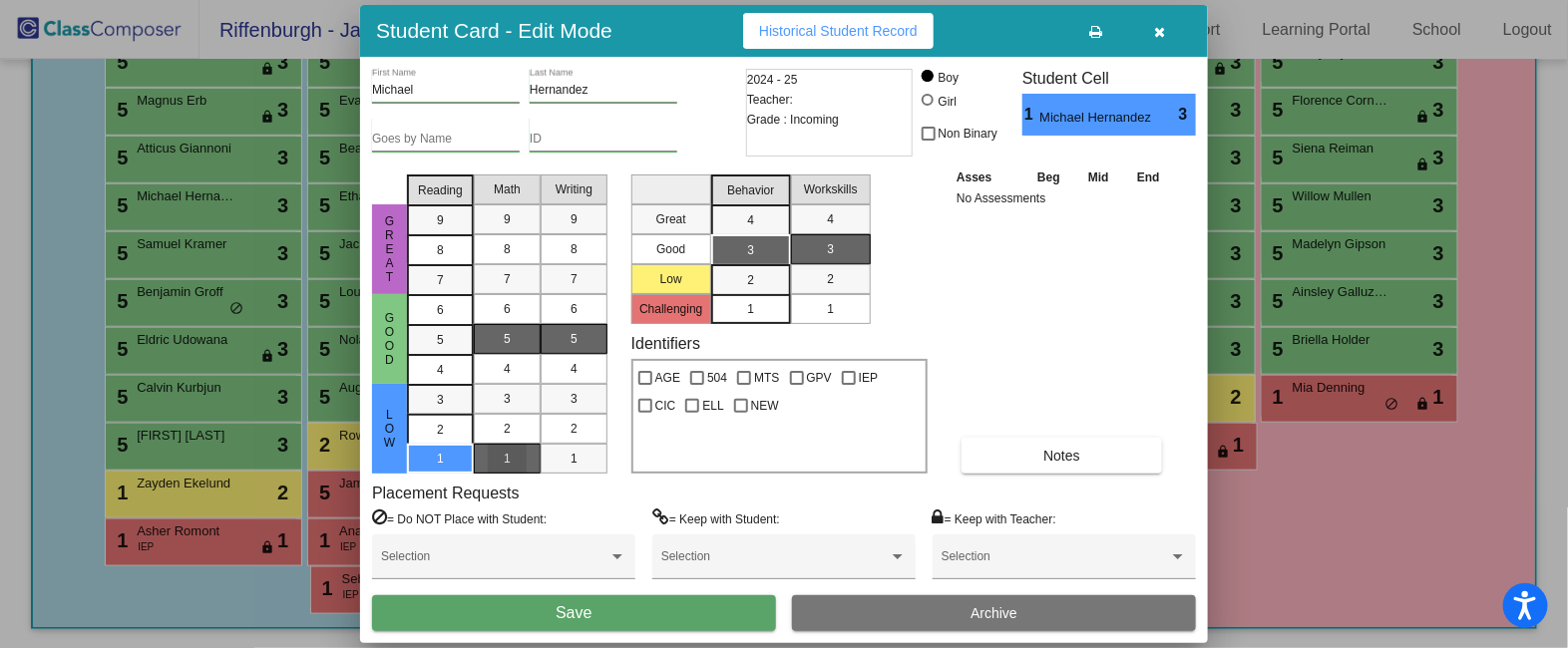 click on "1" at bounding box center [507, 459] 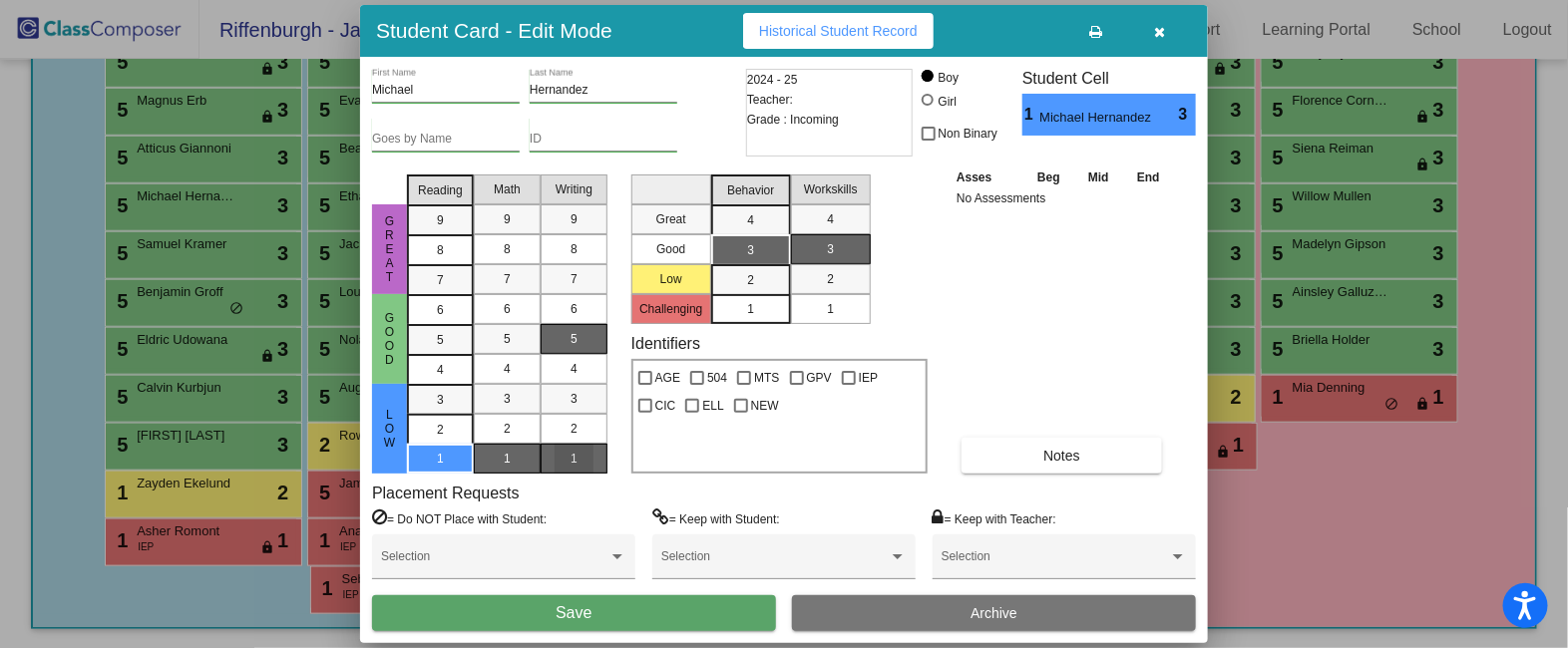 click on "1" at bounding box center [574, 459] 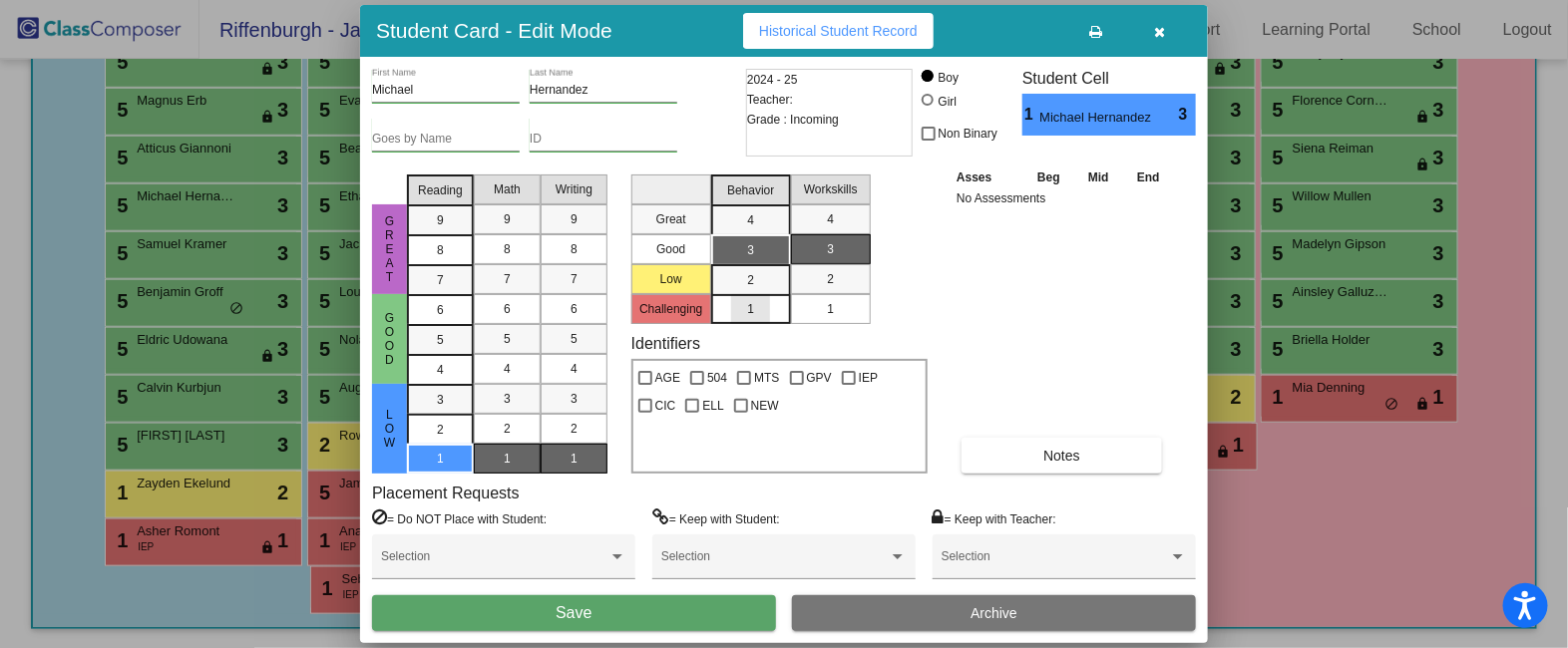 click on "1" at bounding box center [750, 309] 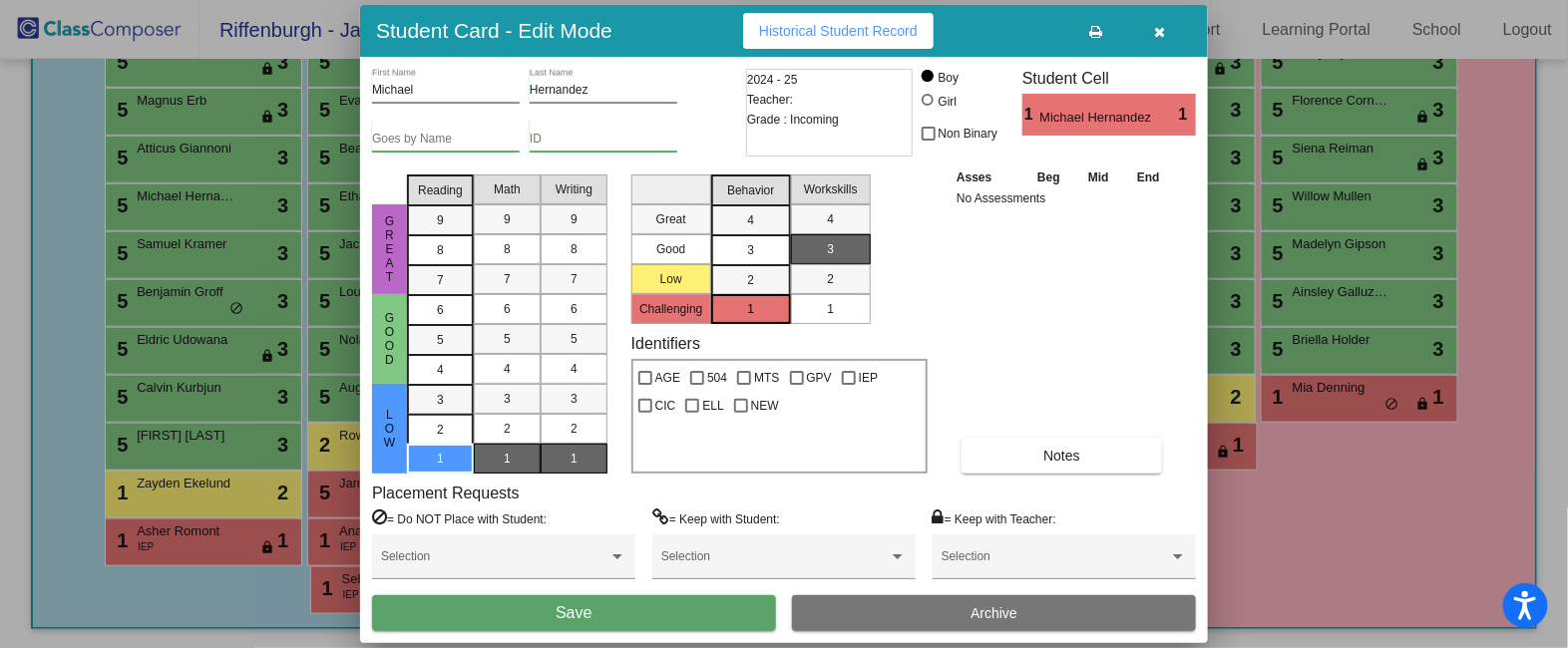 click on "1" at bounding box center (830, 309) 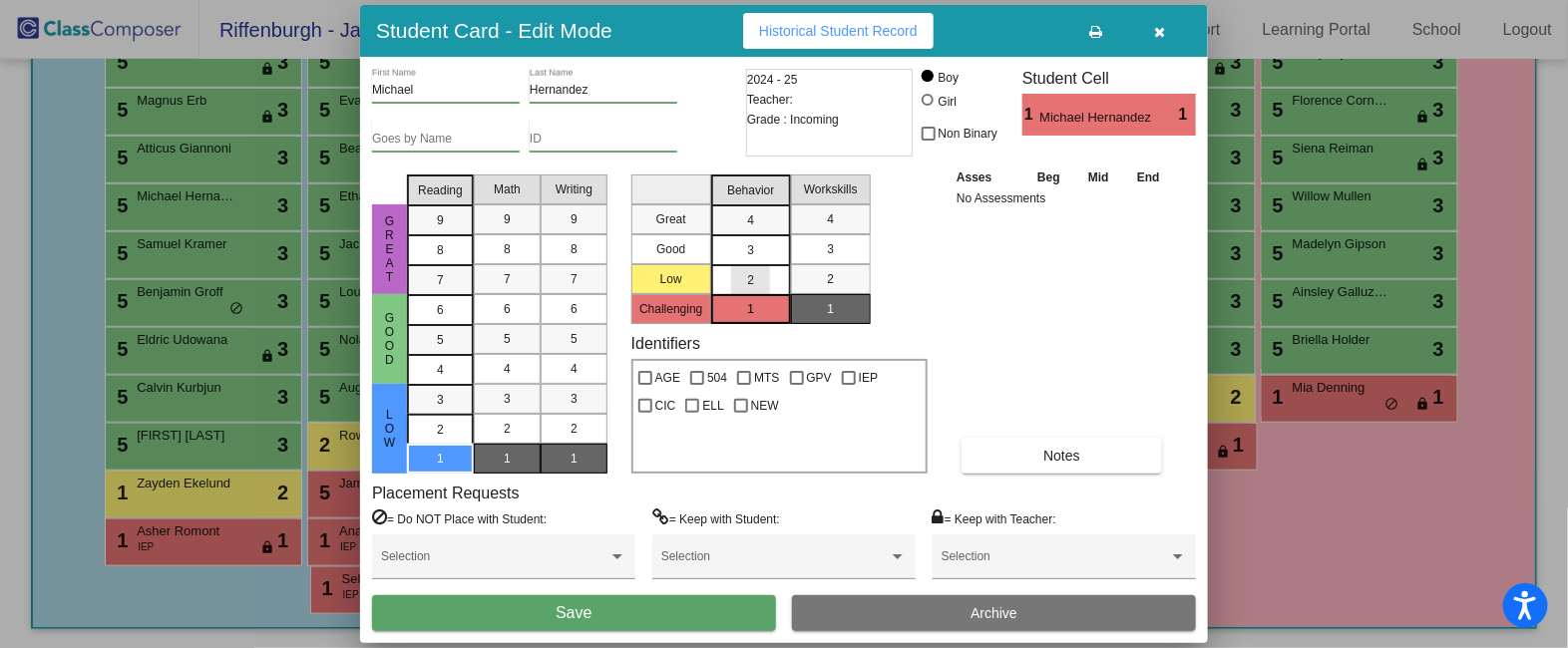 click on "2" at bounding box center [751, 279] 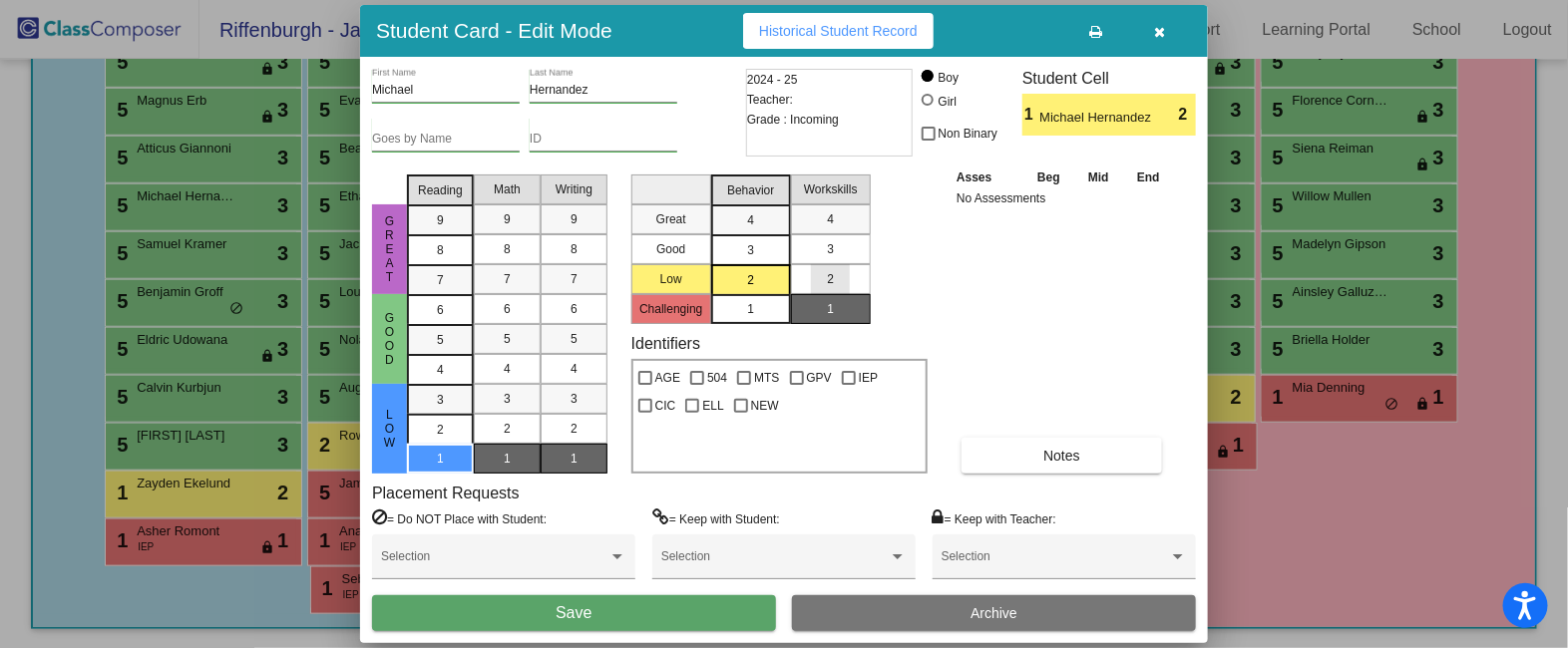 click on "2" at bounding box center (830, 279) 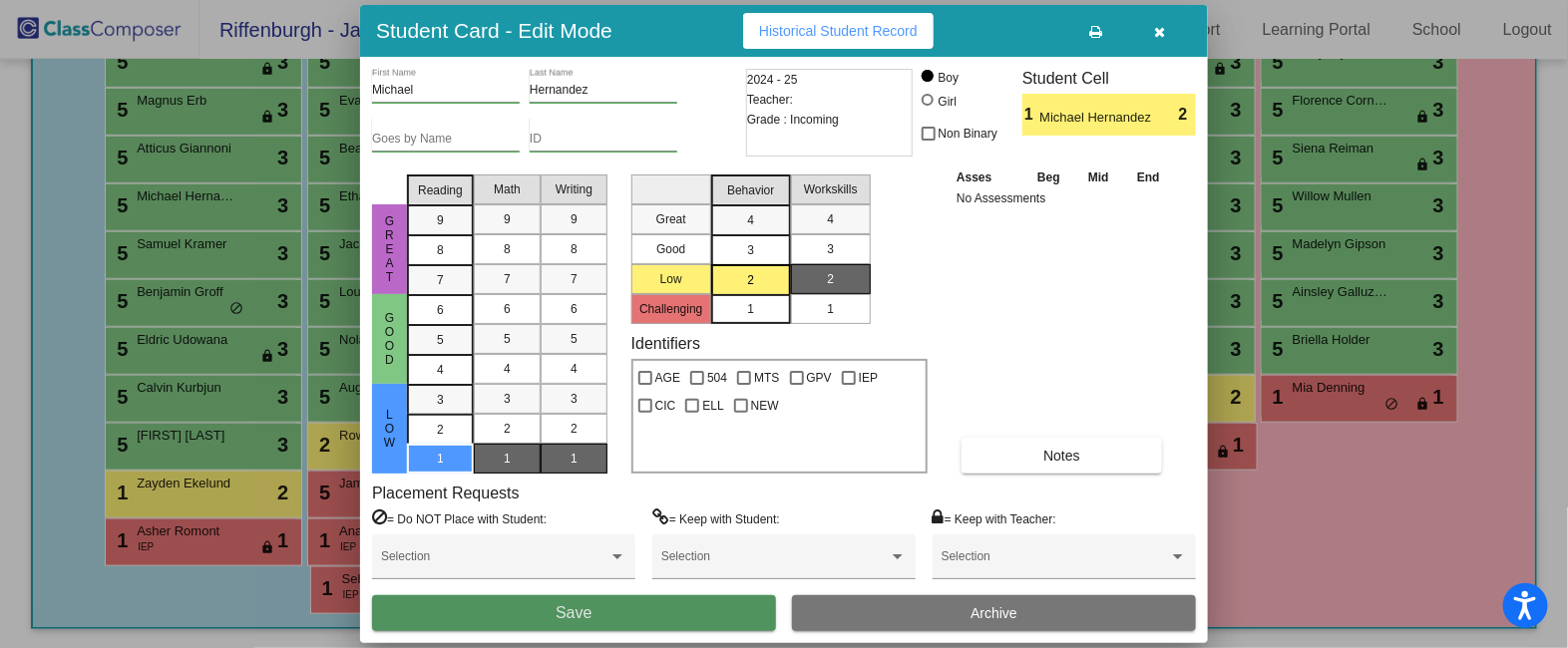 click on "Save" at bounding box center (574, 613) 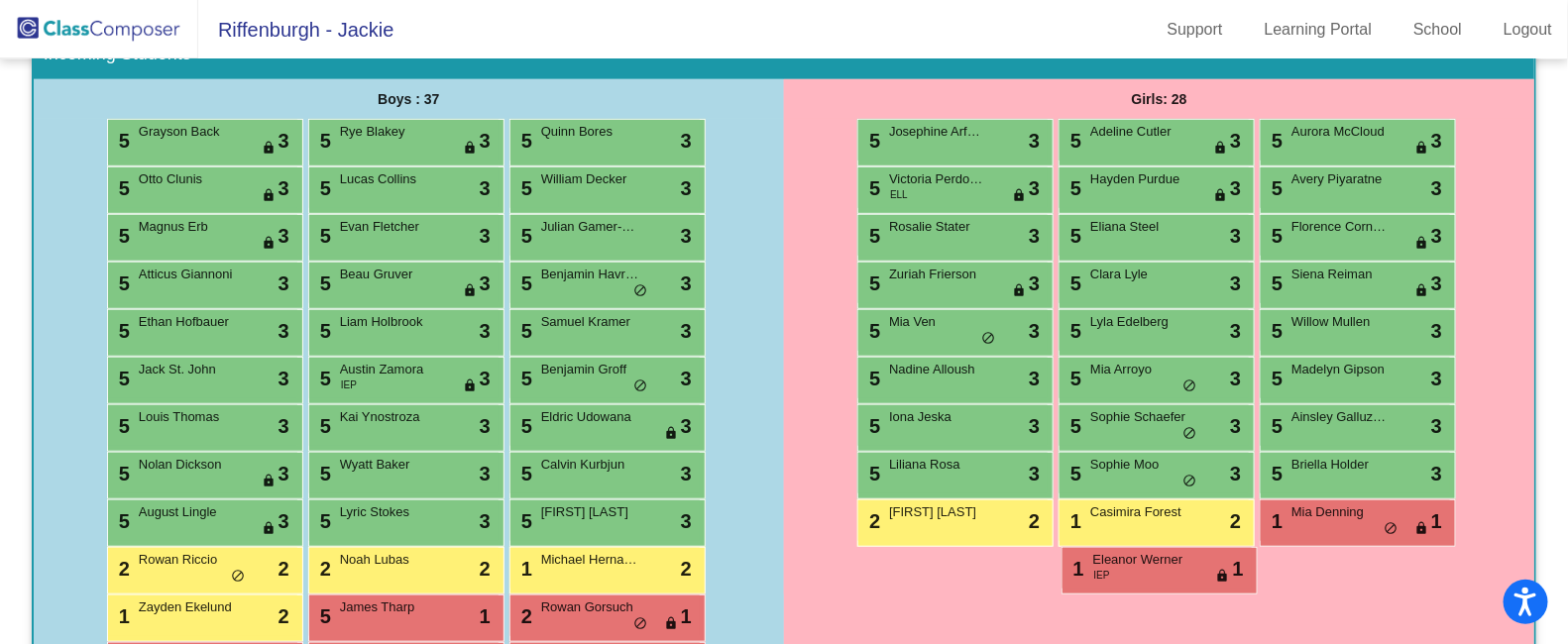 scroll, scrollTop: 365, scrollLeft: 0, axis: vertical 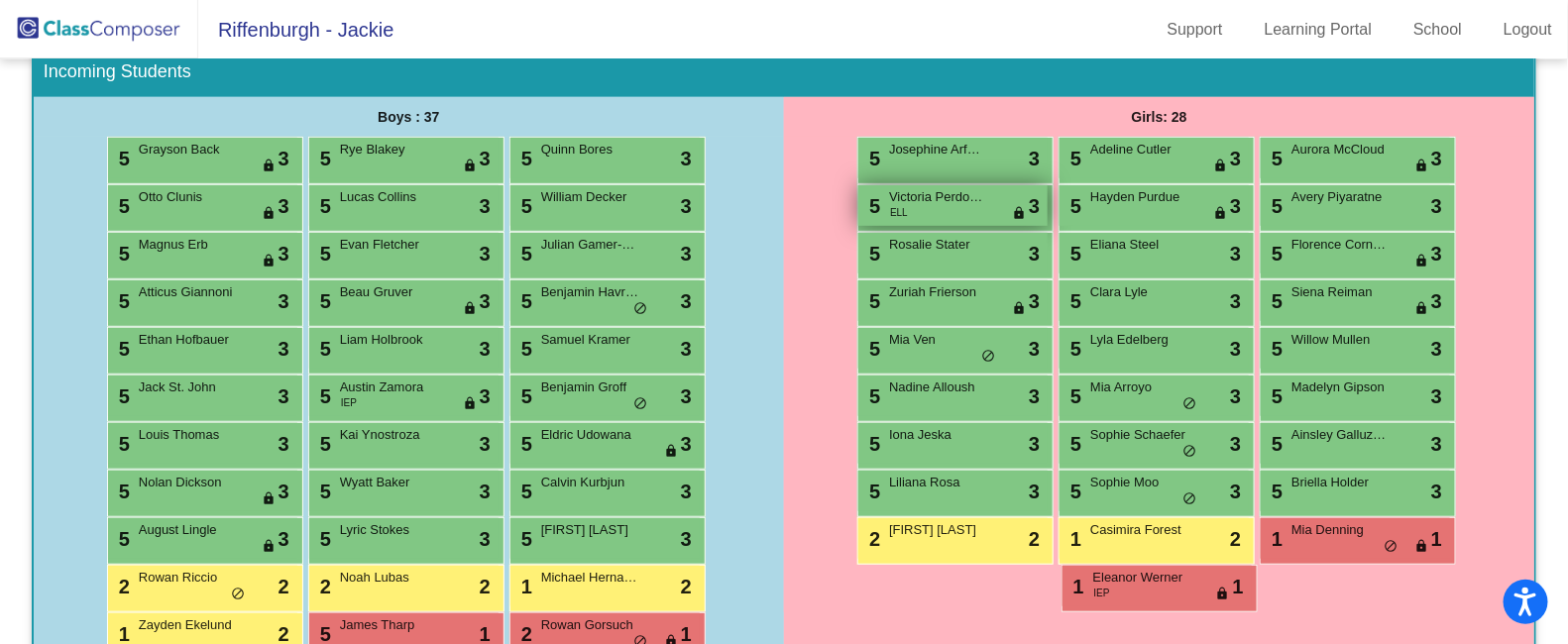 click on "Victoria Perdomo Alegria" at bounding box center [939, 197] 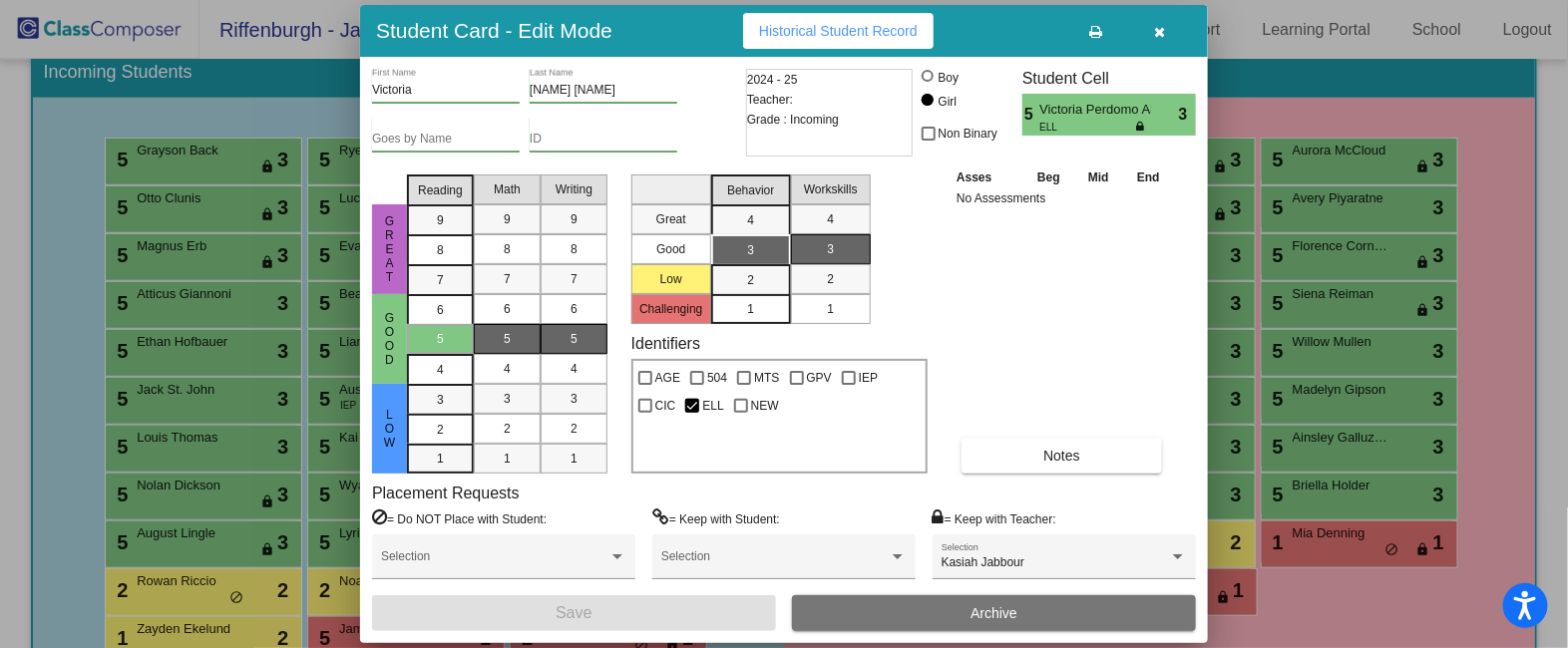click on "1" at bounding box center [751, 309] 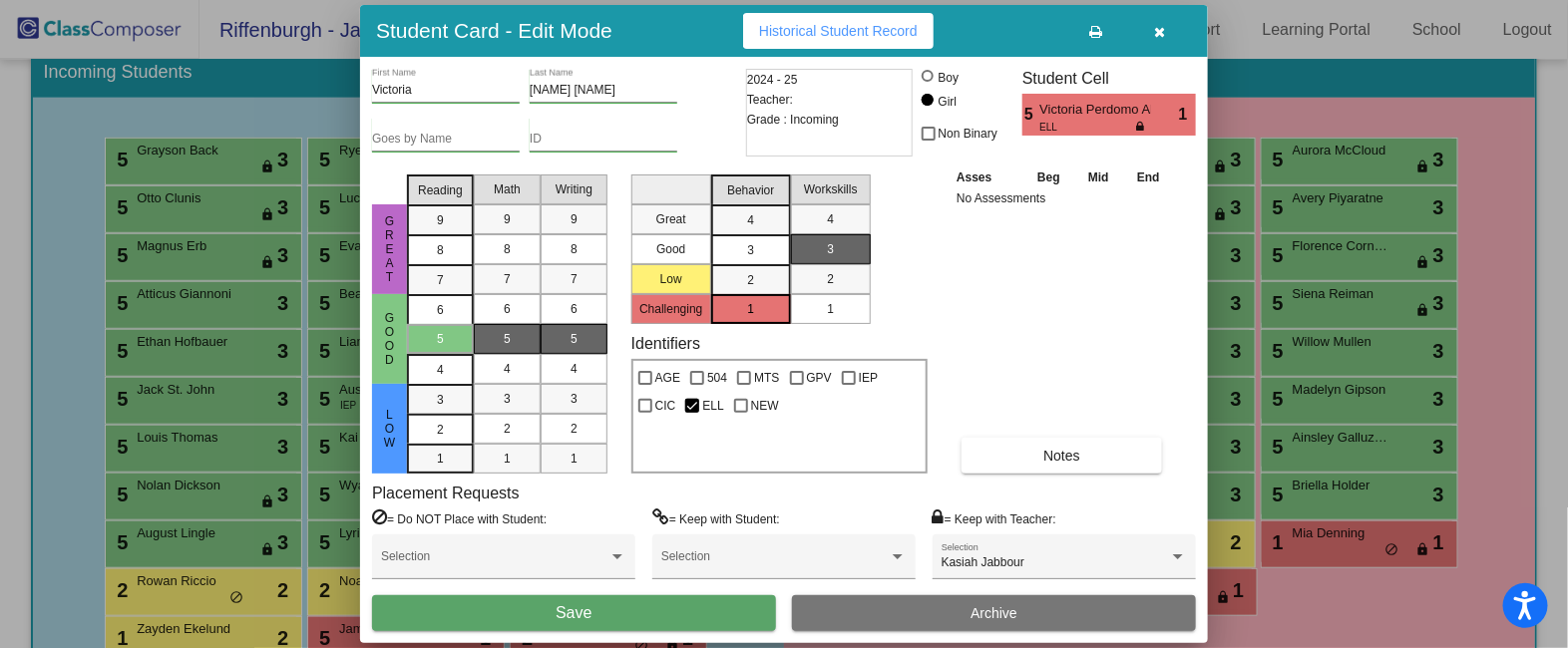 click on "1" at bounding box center [830, 309] 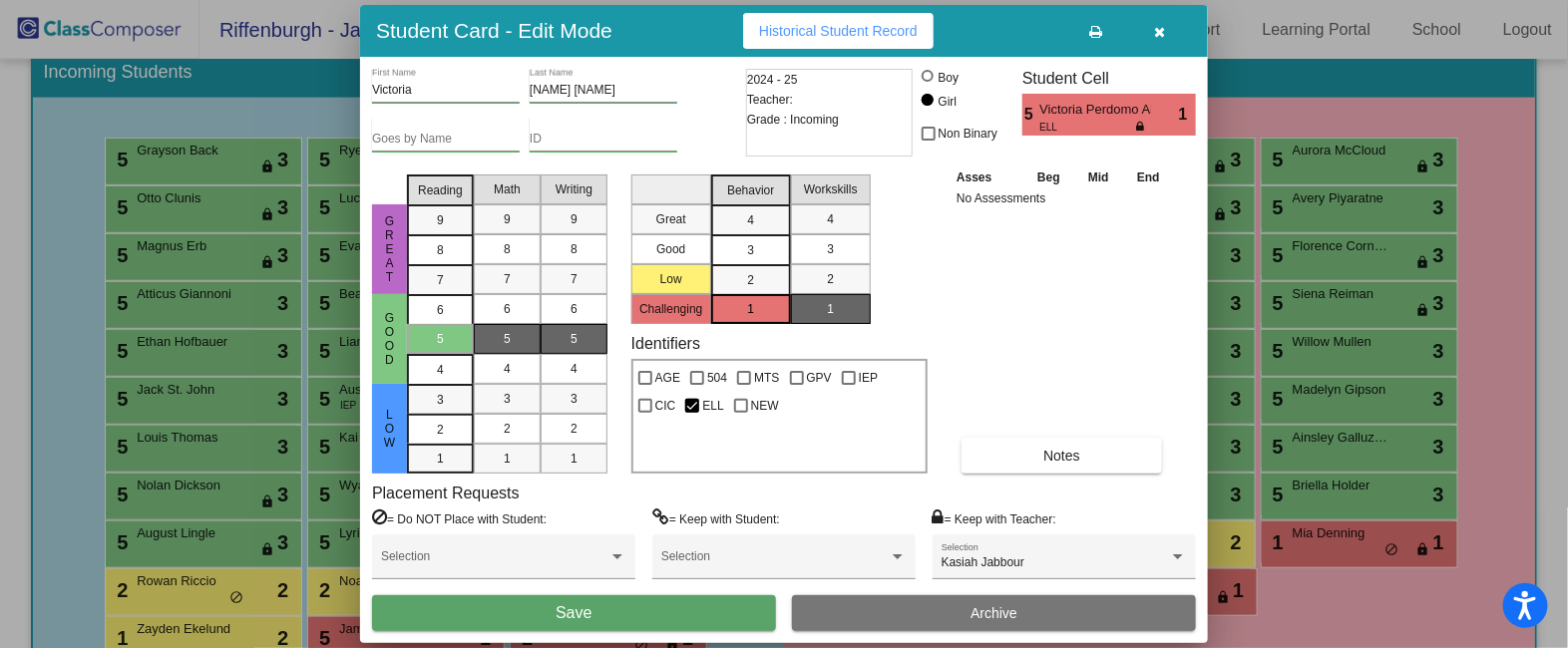 click on "Save" at bounding box center [574, 613] 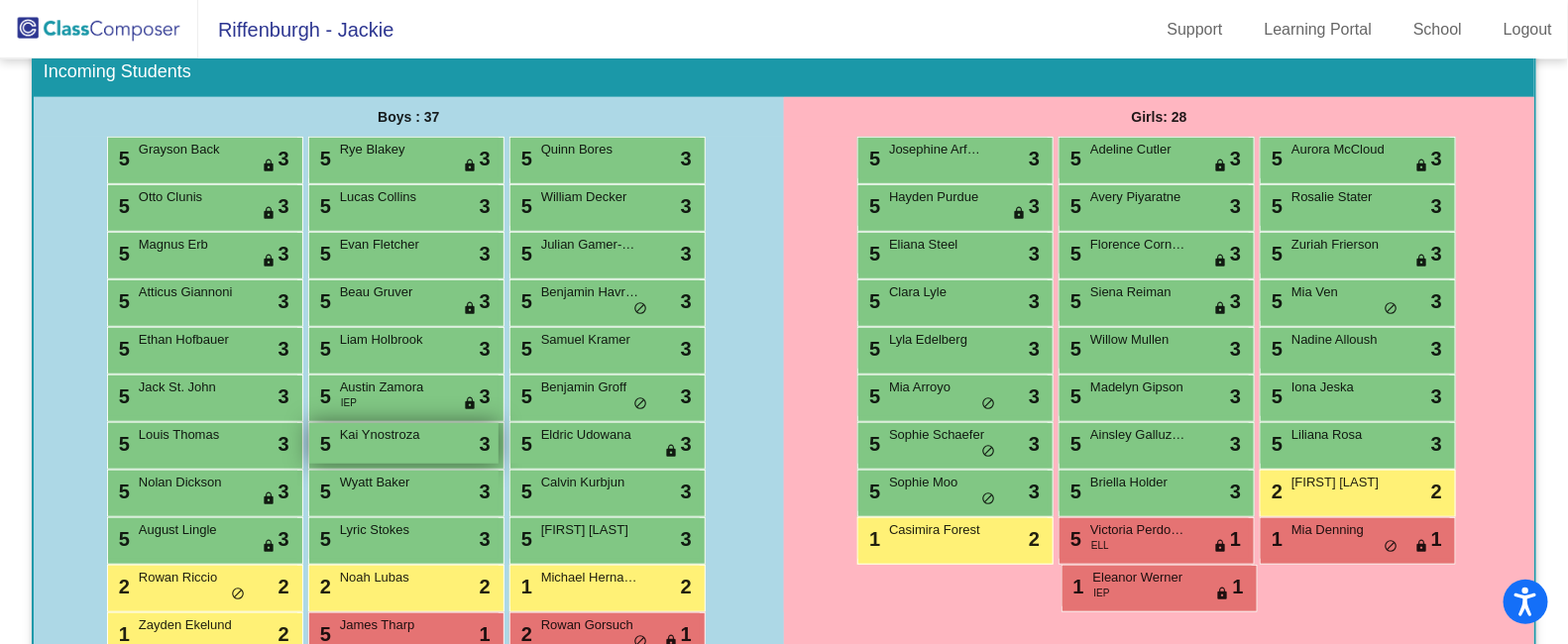 click on "5 [FIRST] [LAST] lock do_not_disturb_alt 3" at bounding box center [403, 443] 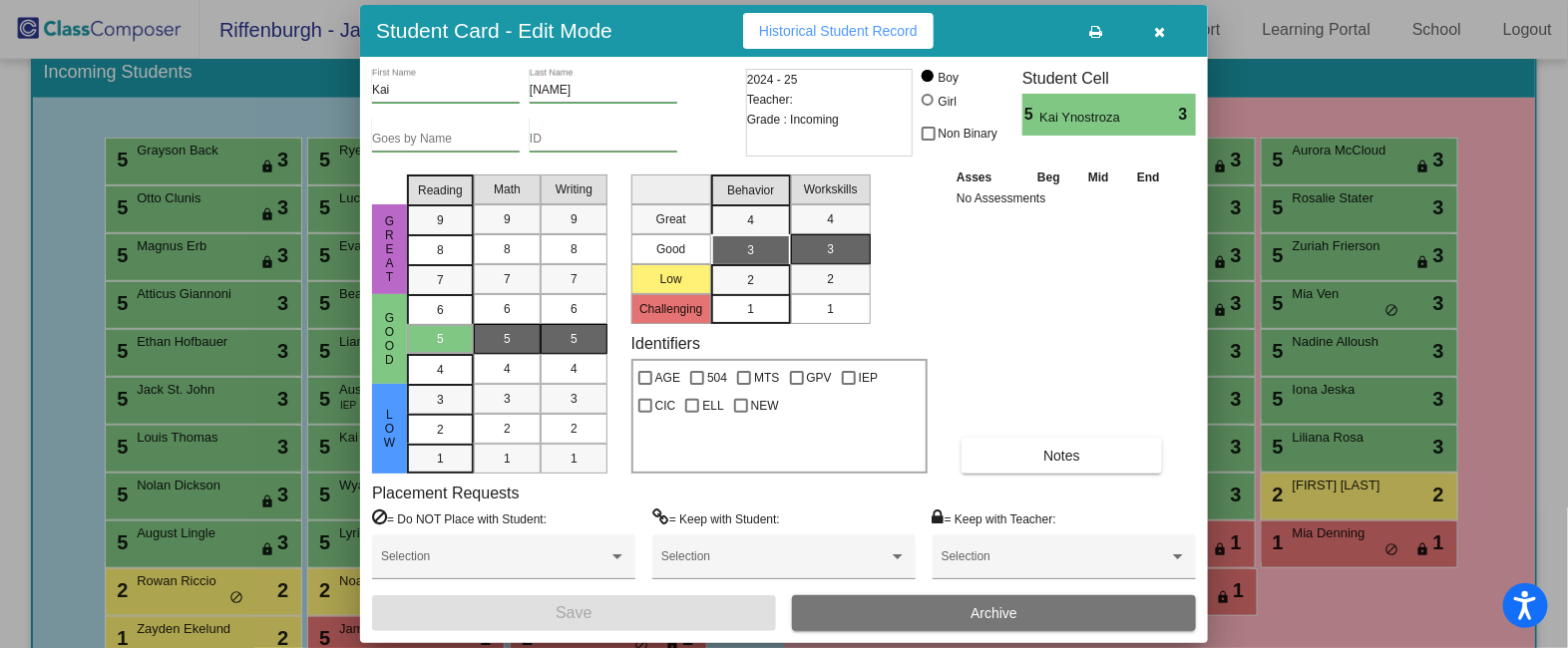 click on "1" at bounding box center [750, 309] 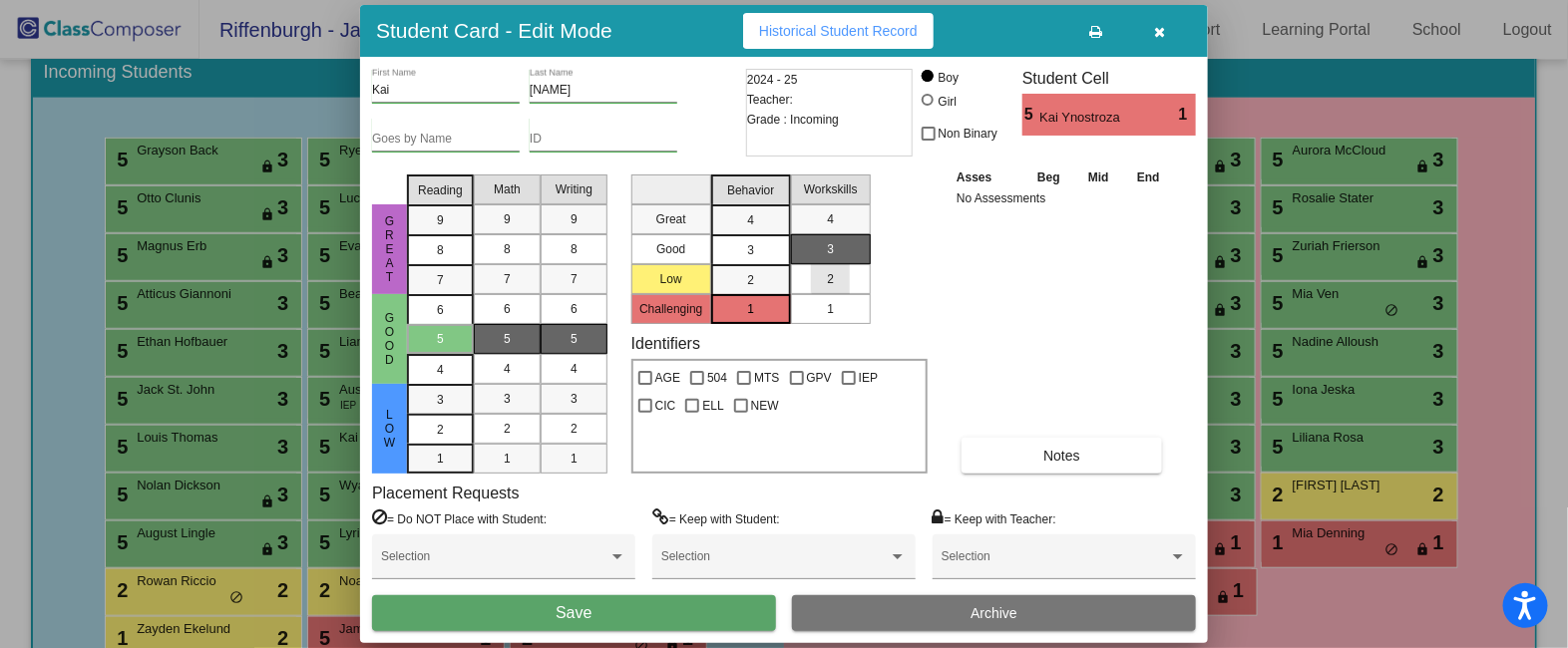 click on "2" at bounding box center [831, 279] 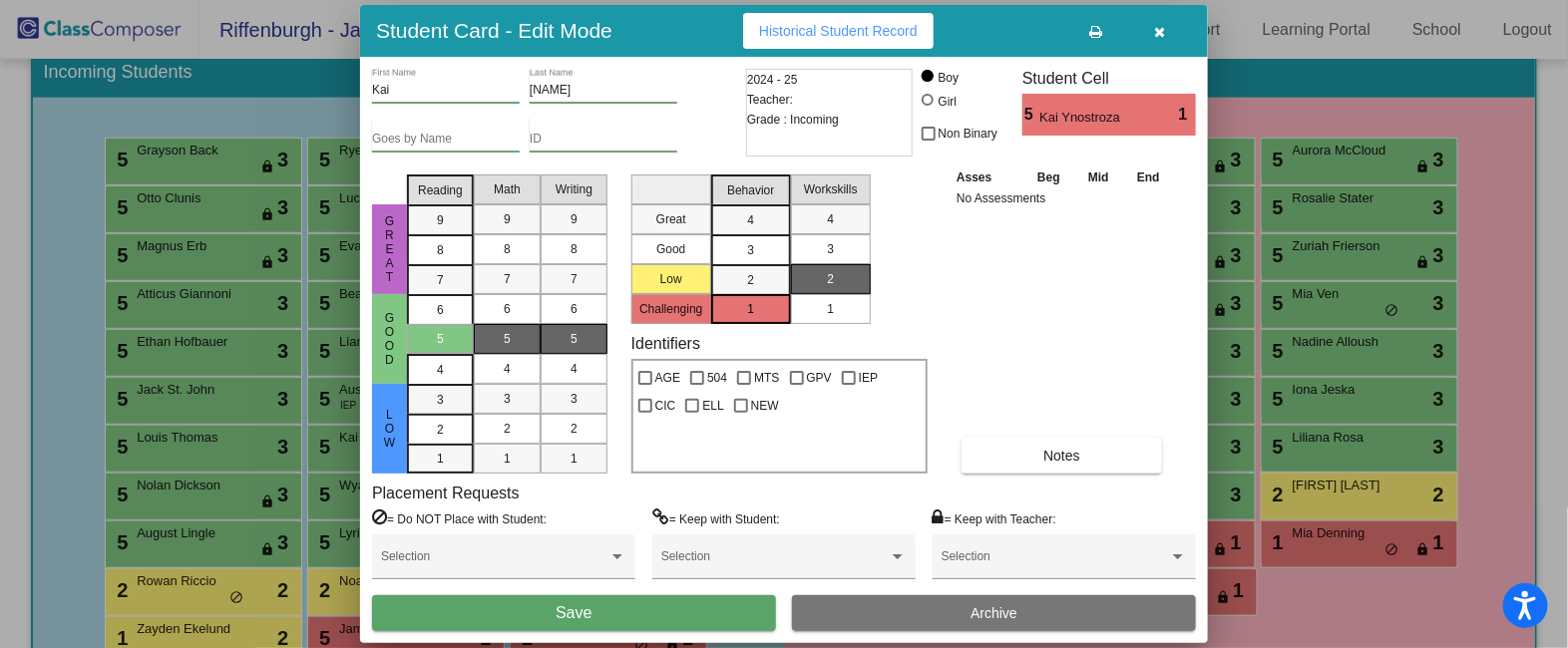 click on "3" at bounding box center (750, 220) 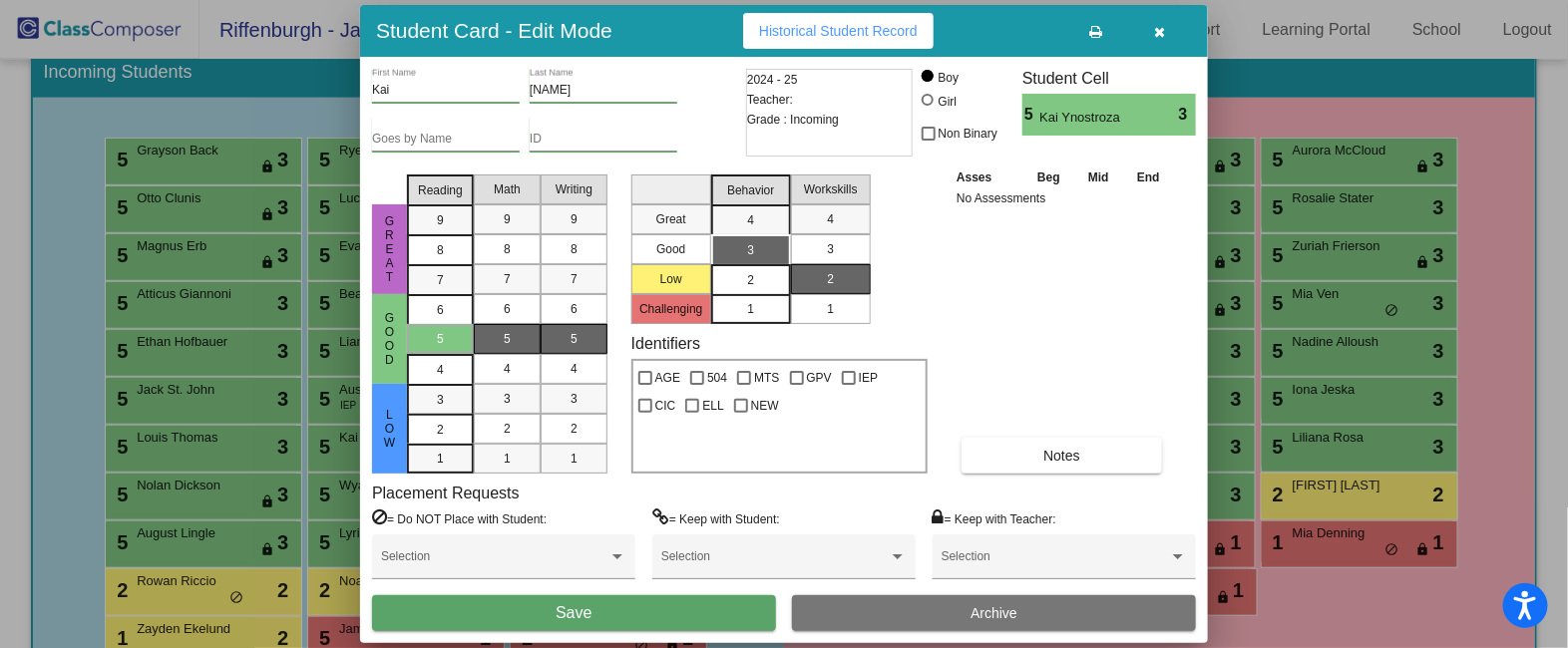 click on "2" at bounding box center (750, 280) 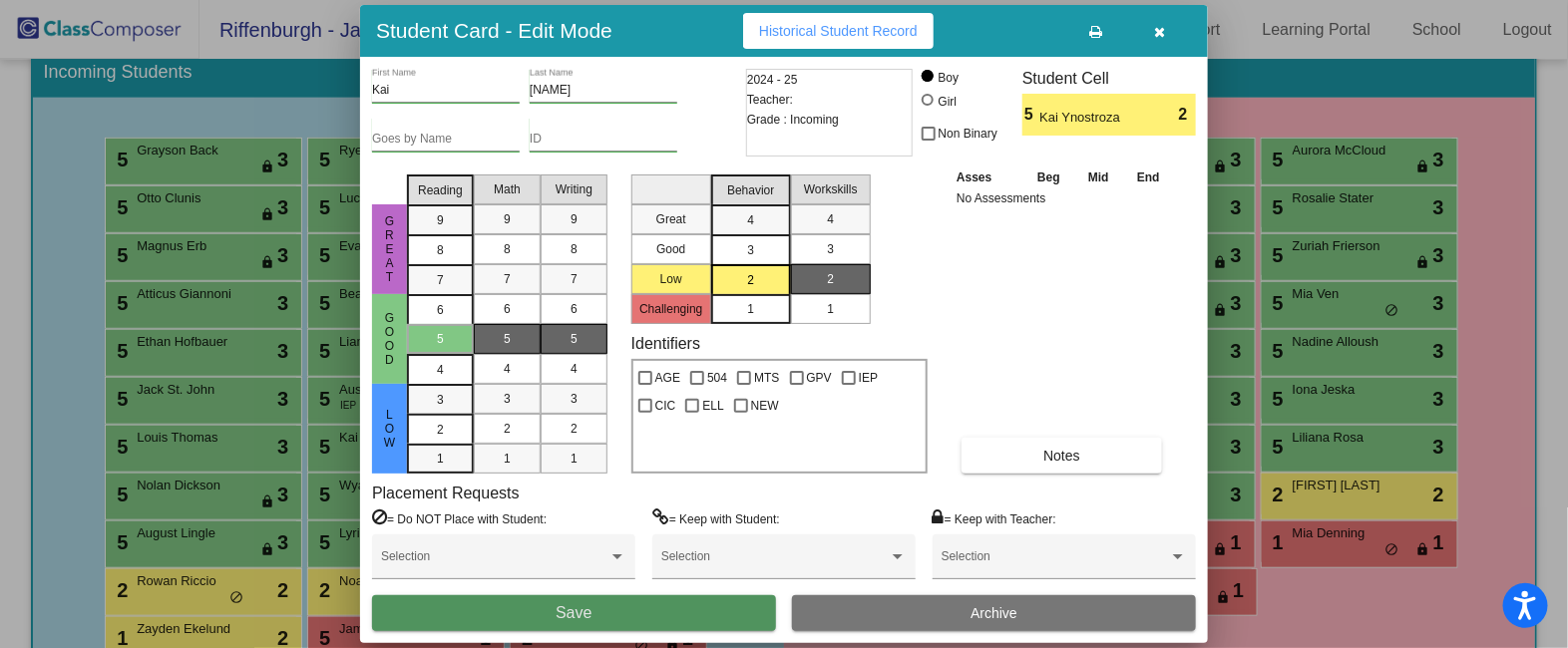 click on "Save" at bounding box center (574, 613) 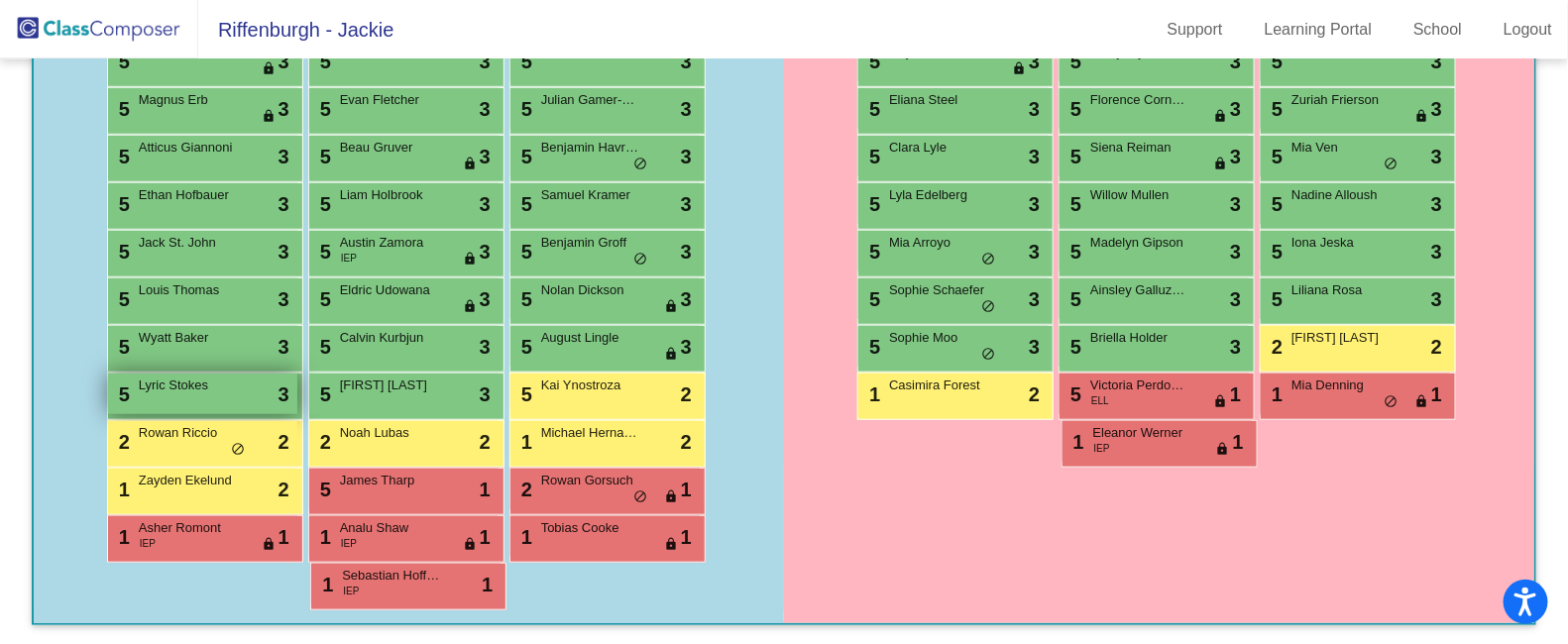 scroll, scrollTop: 328, scrollLeft: 0, axis: vertical 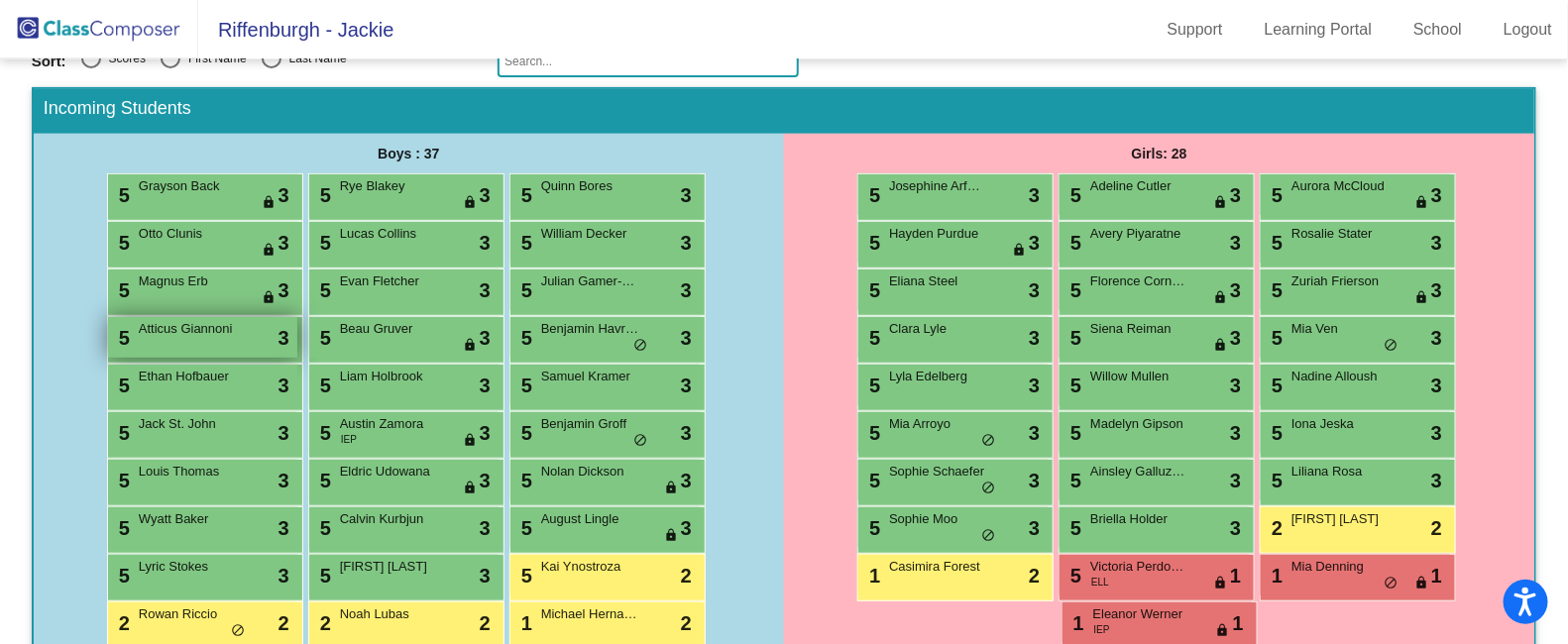 click on "5 [FIRST] [LAST] lock do_not_disturb_alt 3" at bounding box center (202, 337) 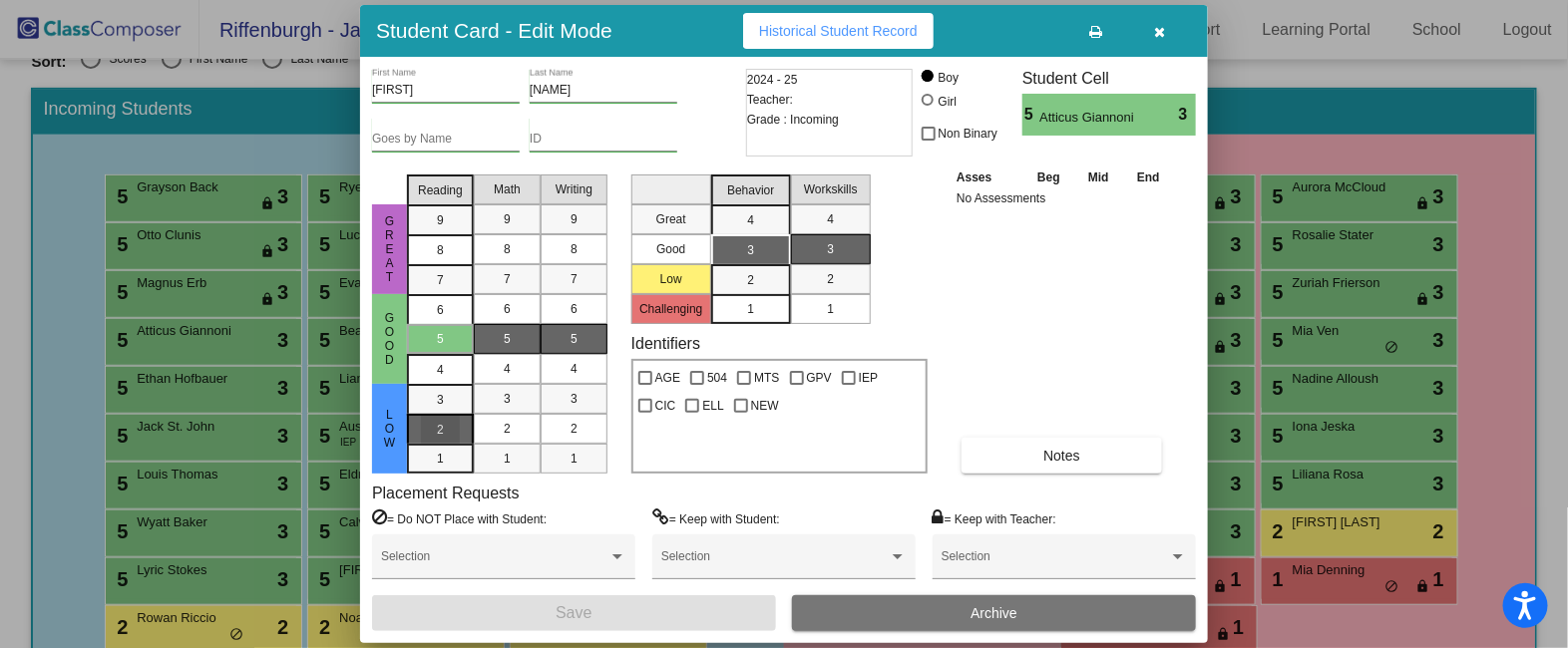 click on "2" at bounding box center (440, 400) 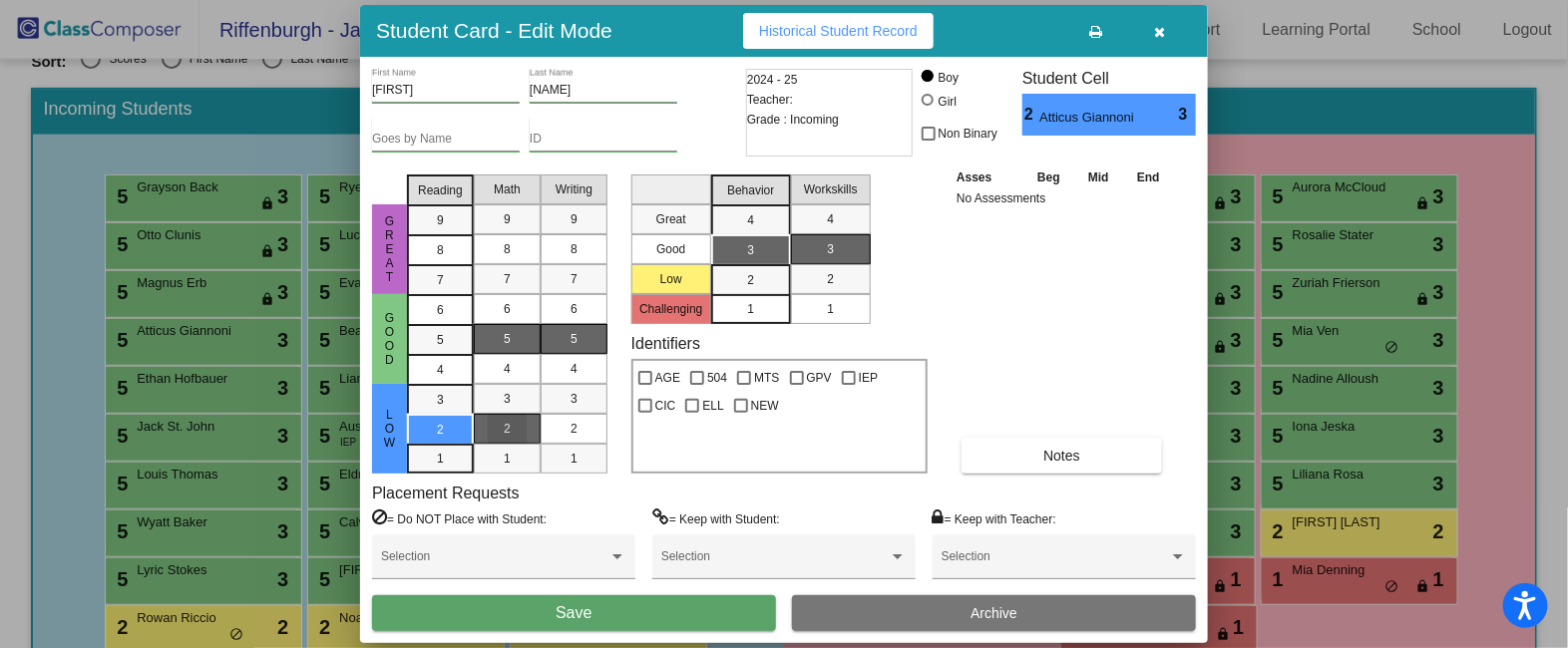 click on "2" at bounding box center (507, 429) 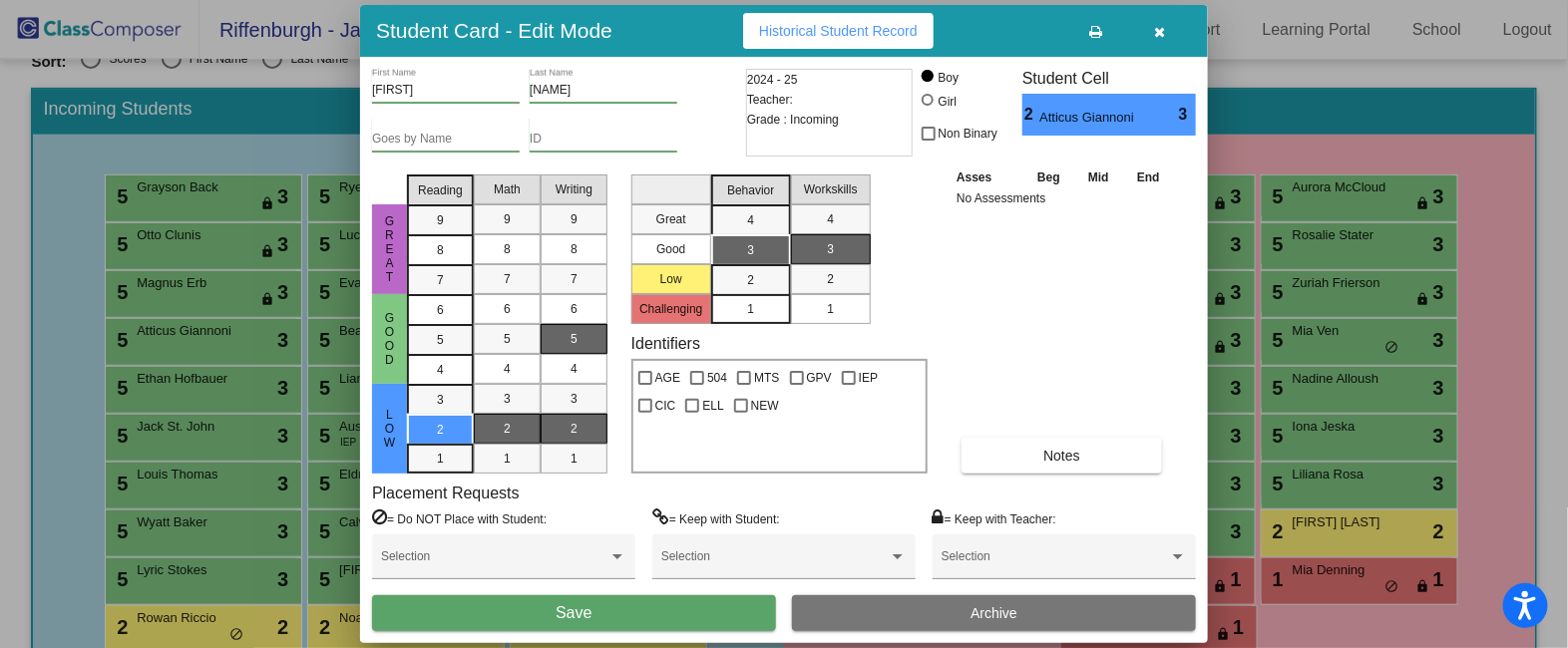 click on "2" at bounding box center (574, 429) 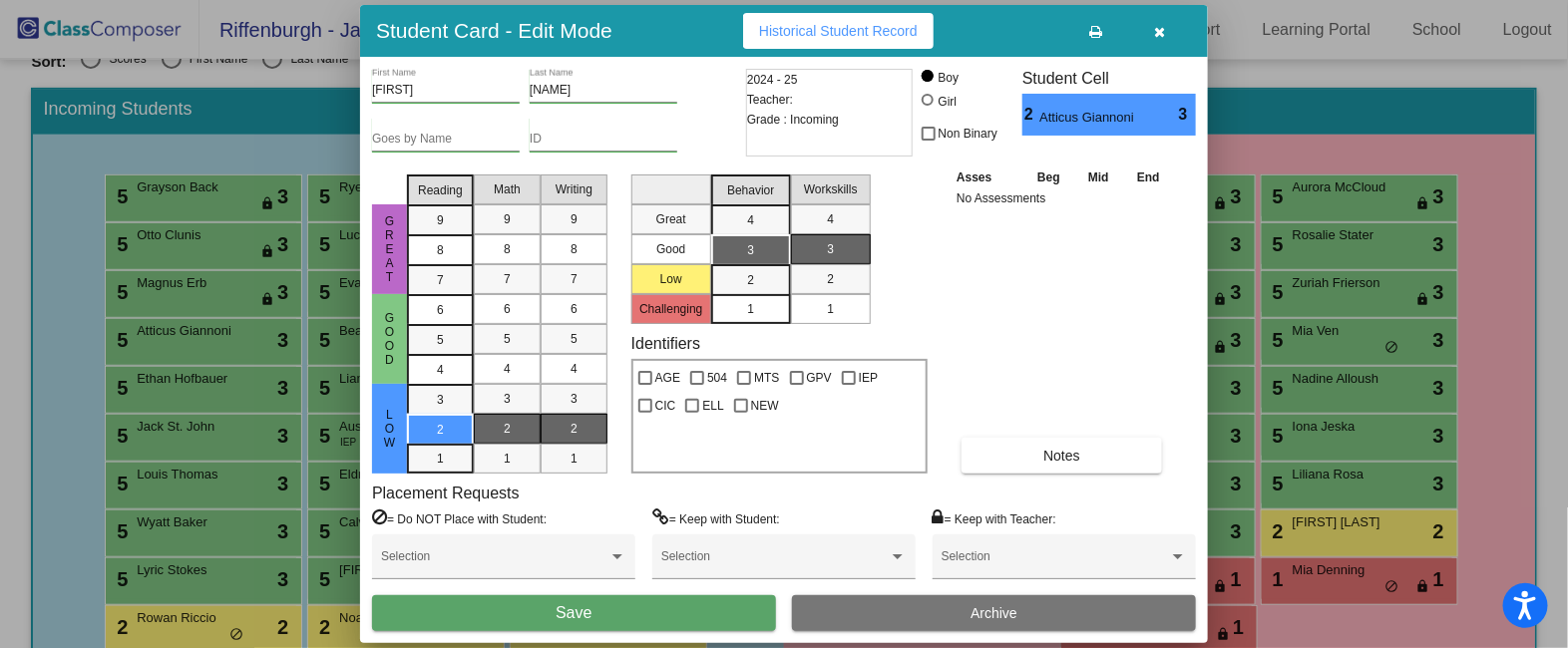 click on "Save" at bounding box center [574, 613] 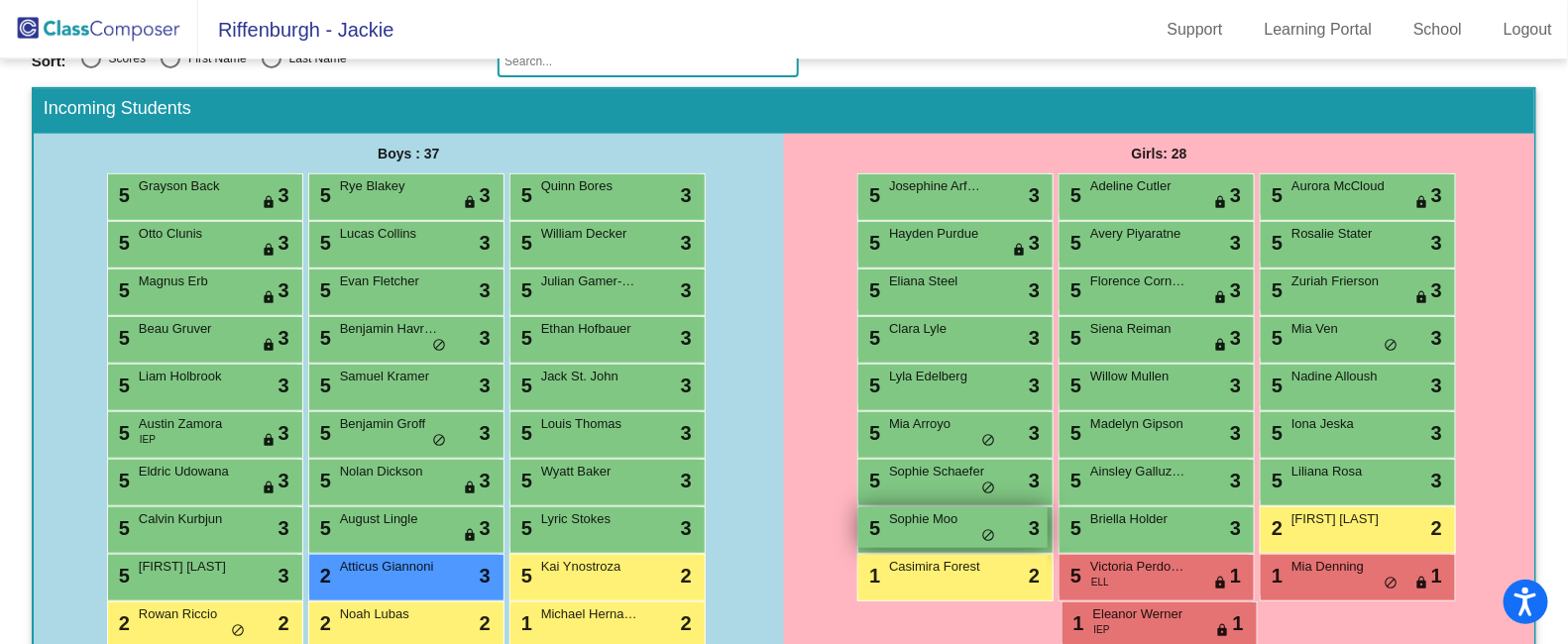 click on "Sophie Moo" at bounding box center [939, 519] 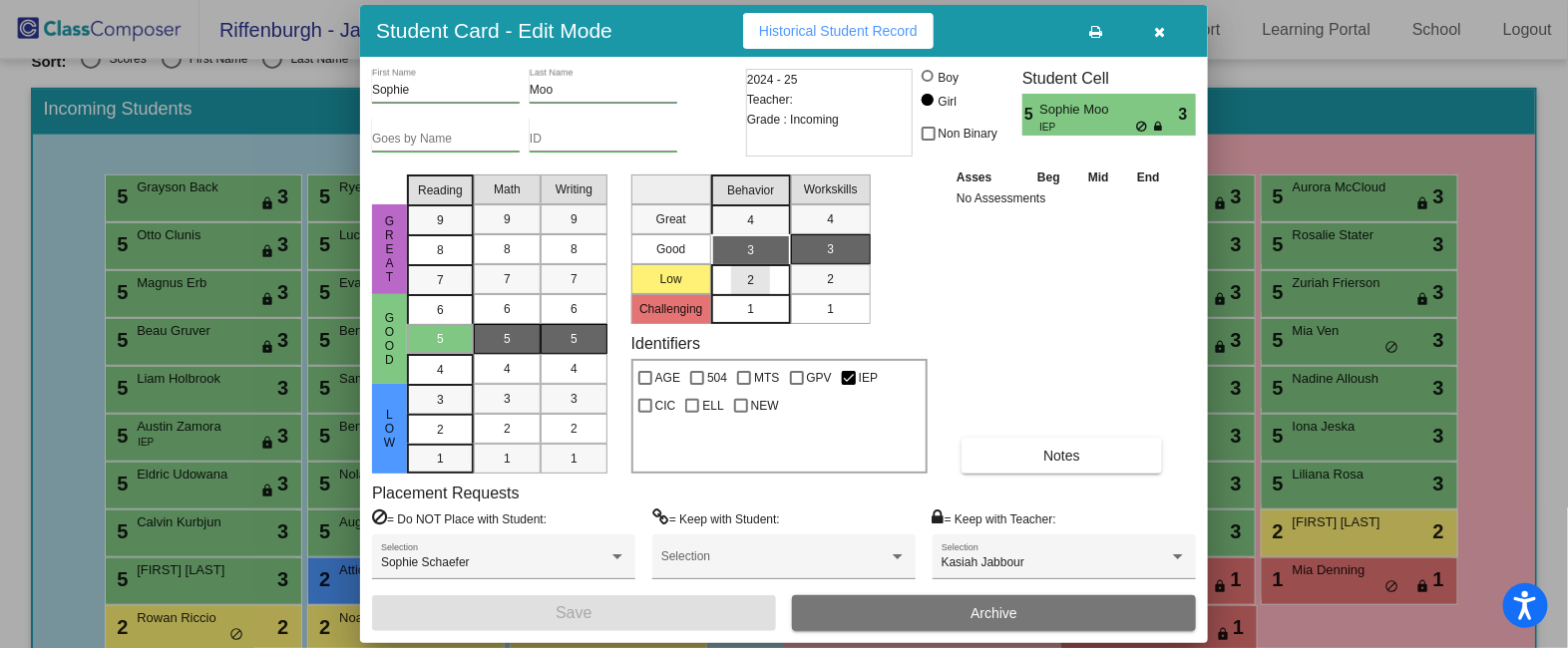 click on "2" at bounding box center [750, 280] 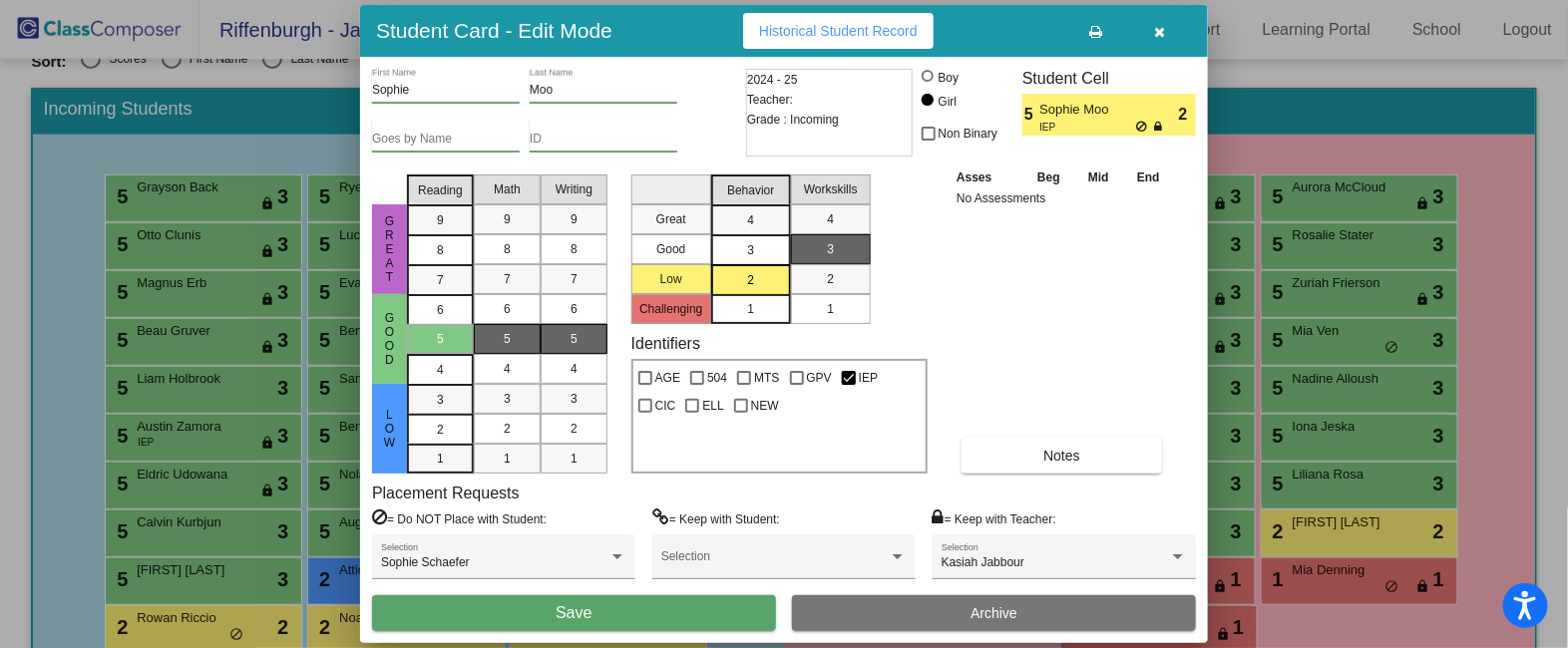 click on "1" at bounding box center (830, 309) 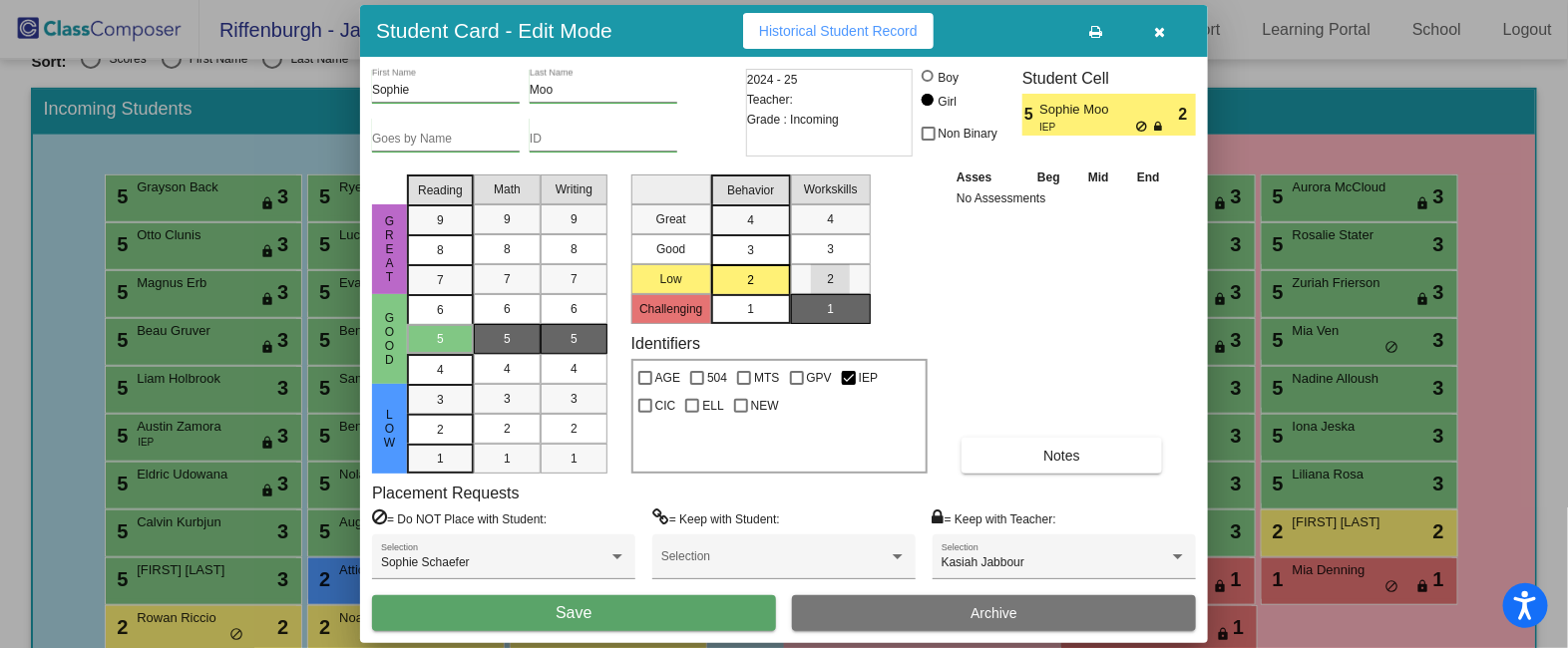 click on "2" at bounding box center [830, 279] 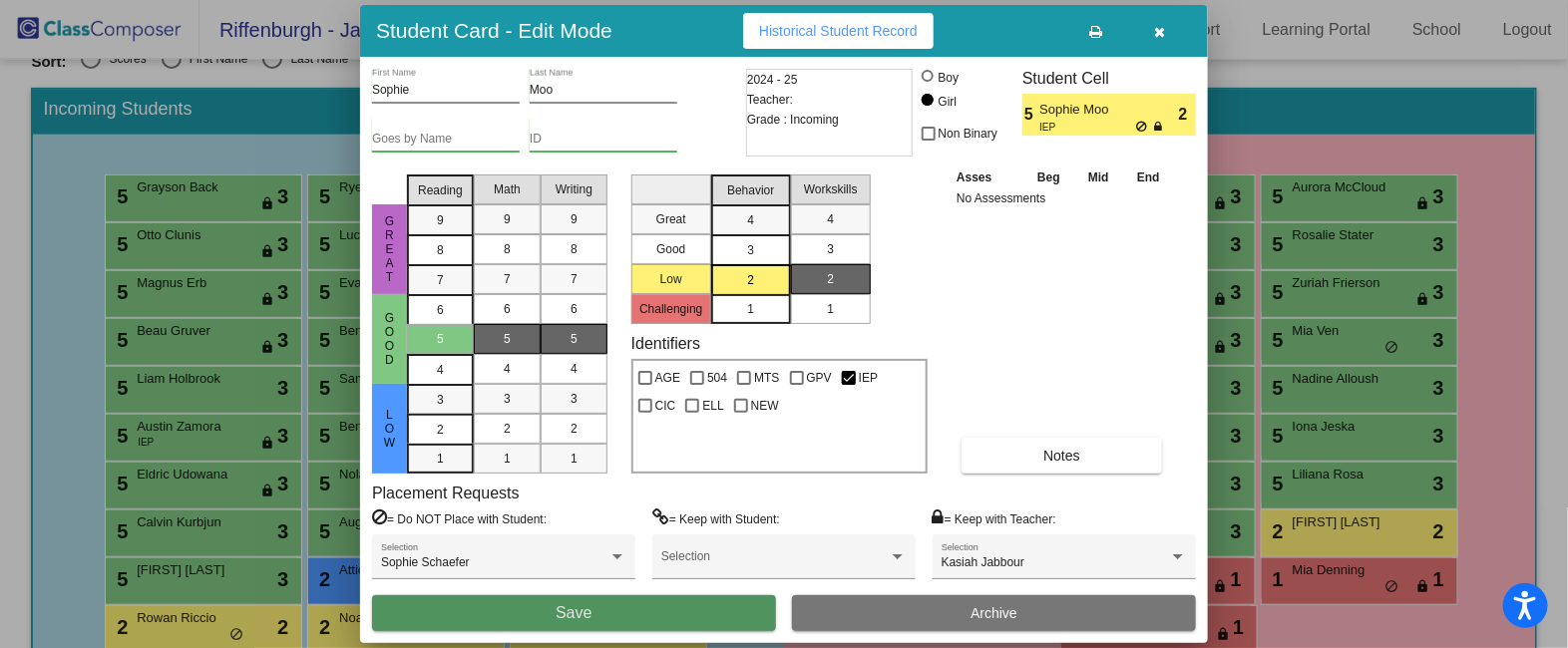 click on "Save" at bounding box center [574, 613] 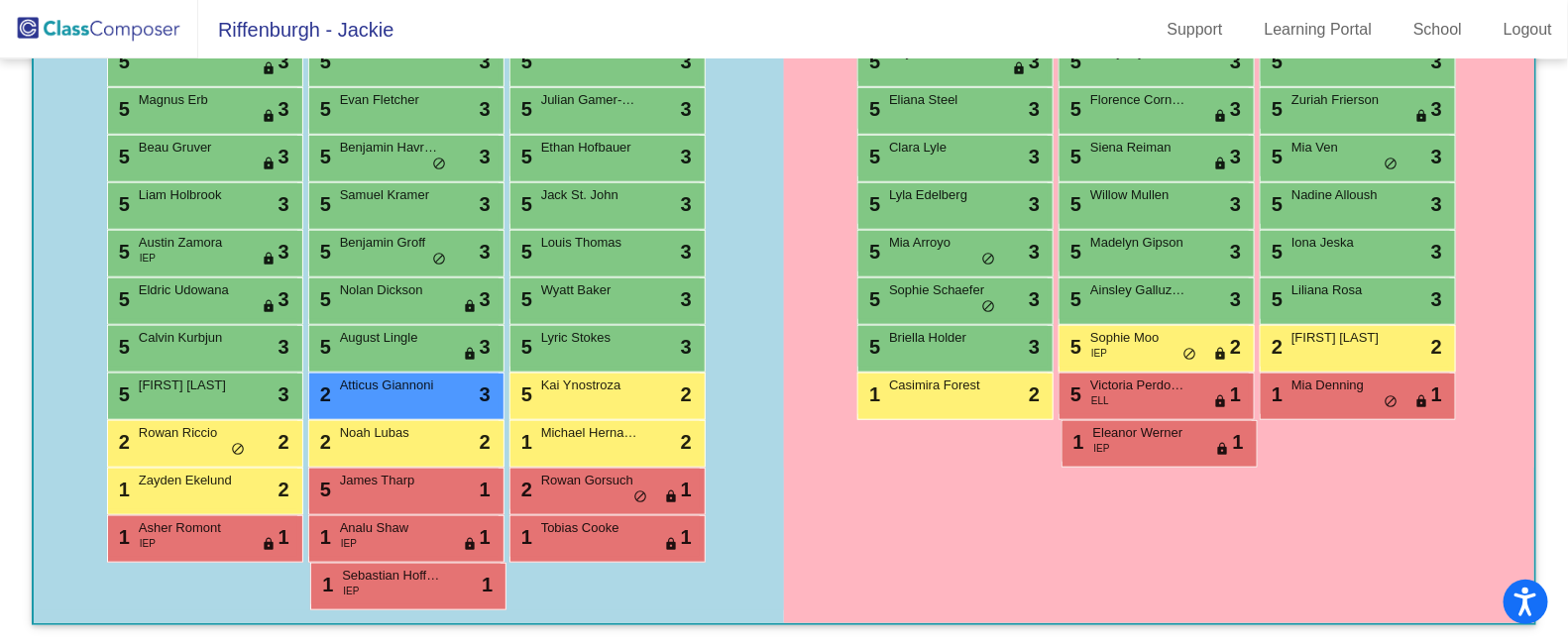 scroll, scrollTop: 0, scrollLeft: 0, axis: both 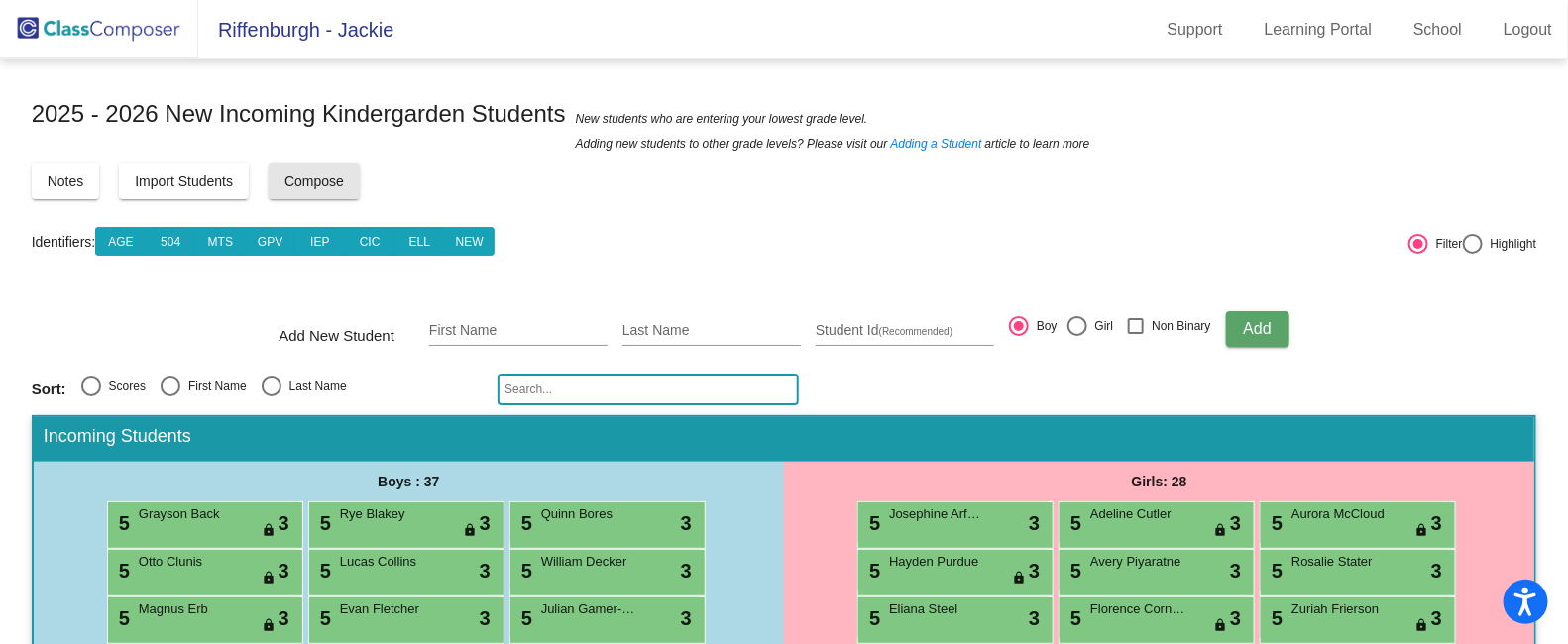 click on "Compose" 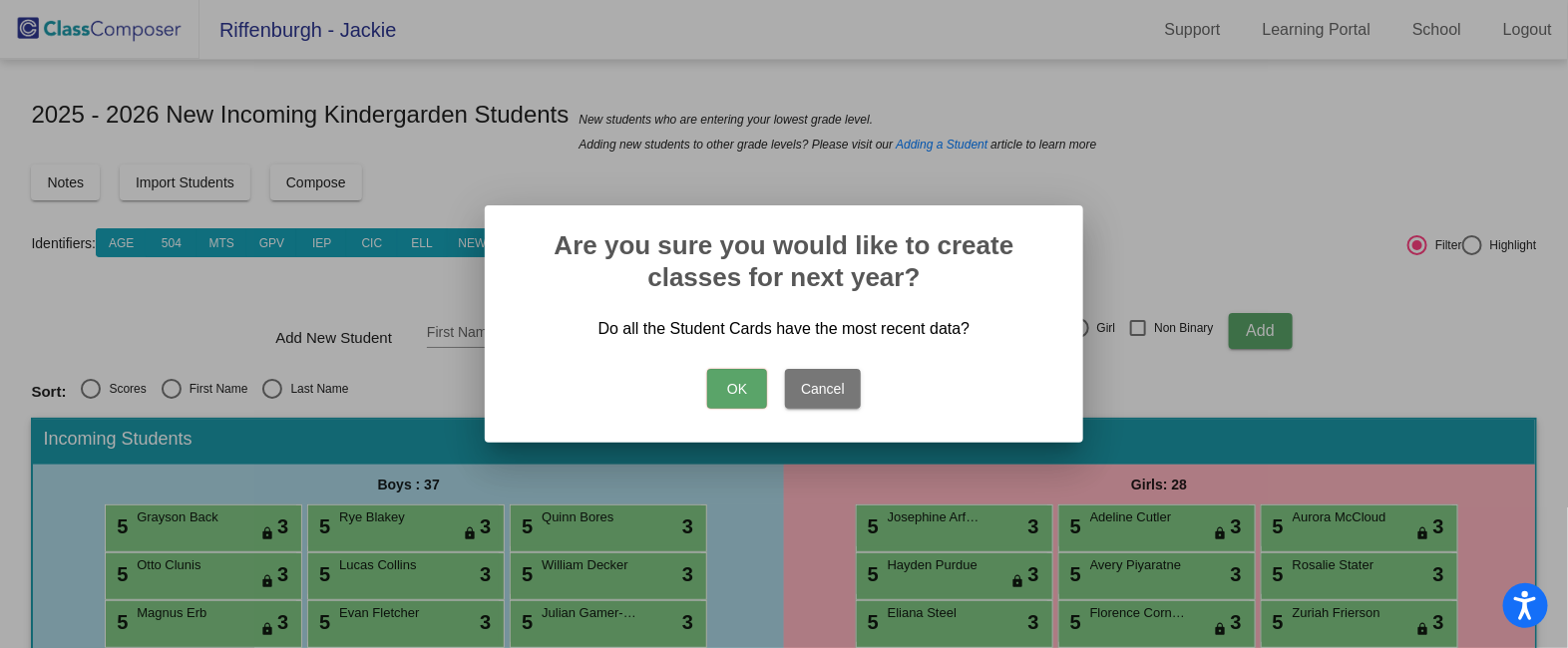 click on "OK" at bounding box center (737, 389) 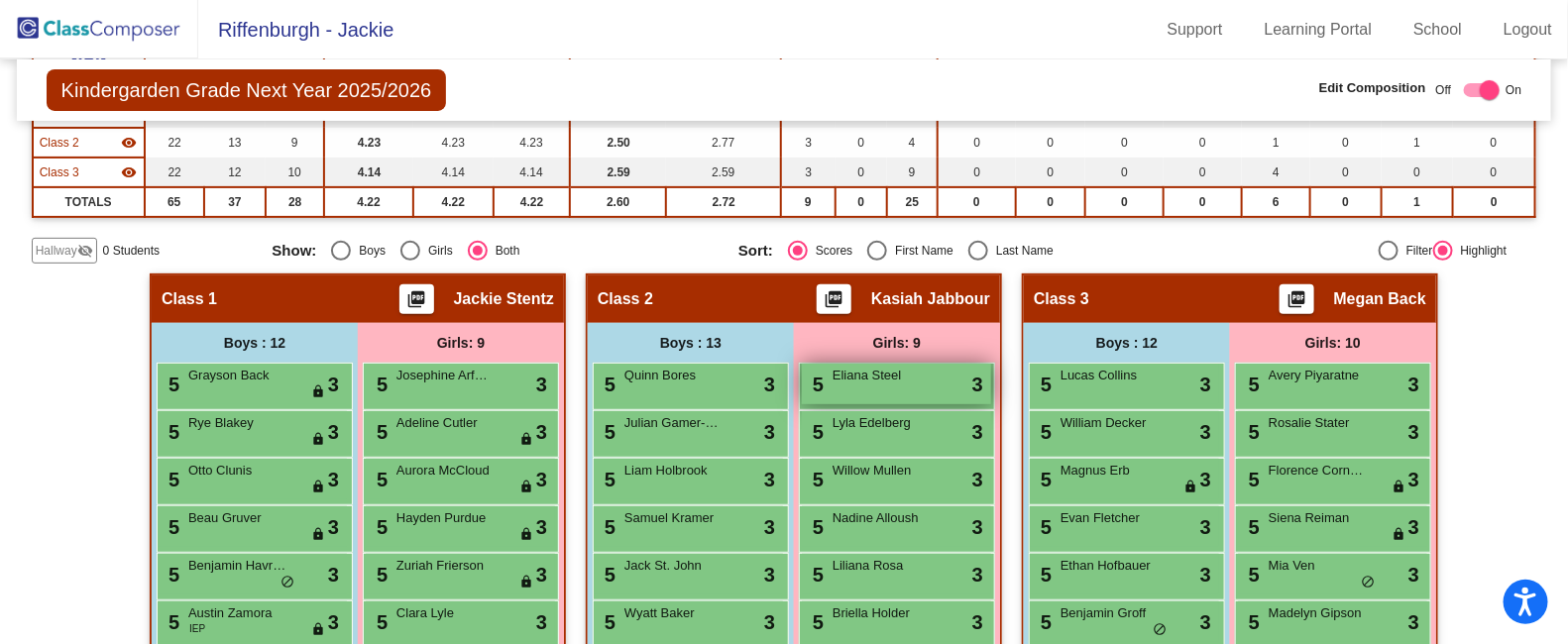 scroll, scrollTop: 237, scrollLeft: 0, axis: vertical 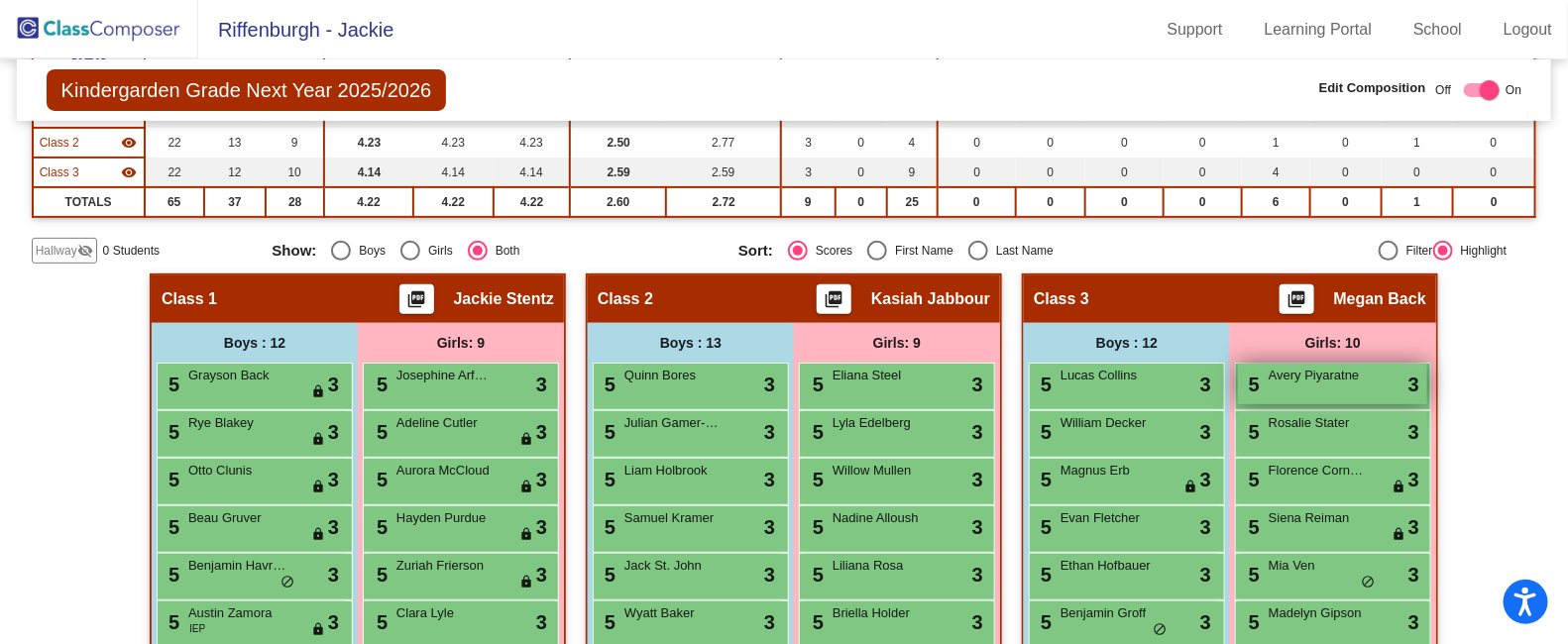 click on "Avery Piyaratne" at bounding box center (1318, 376) 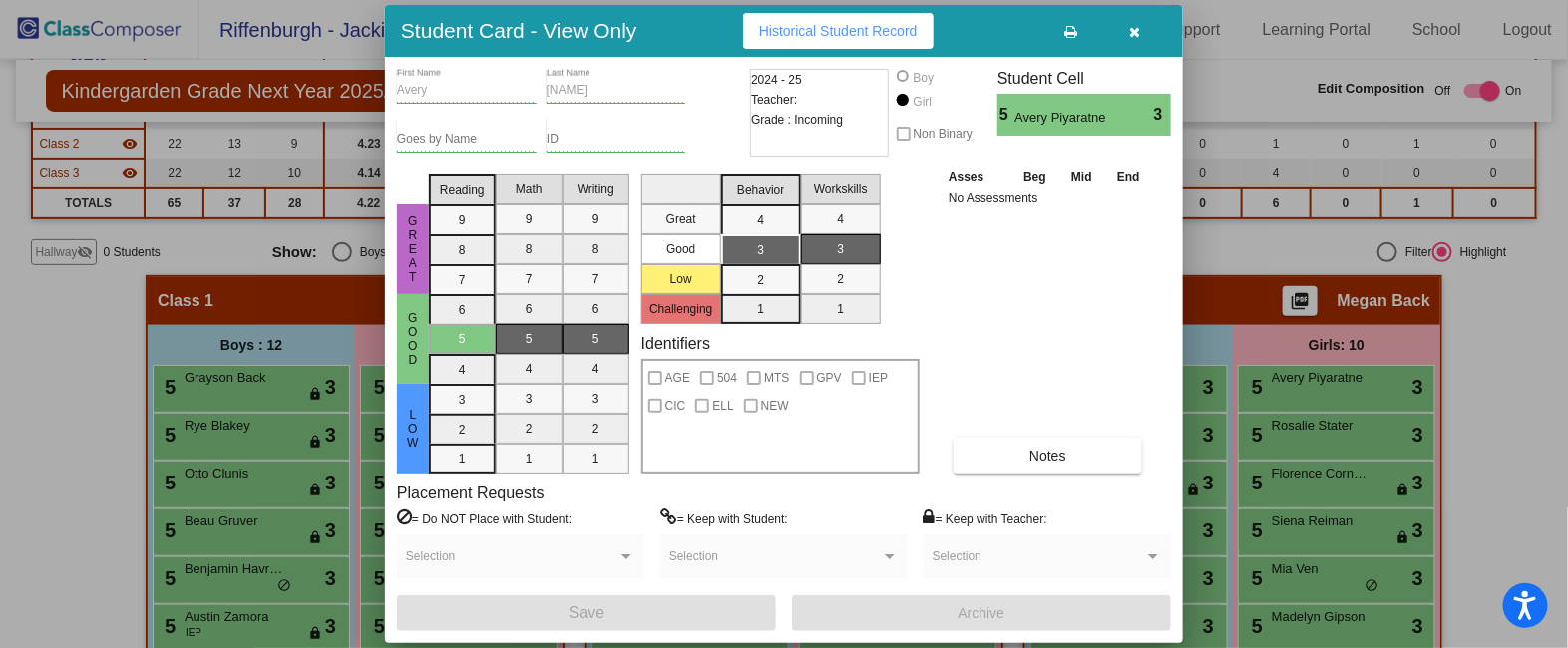 click at bounding box center (903, 76) 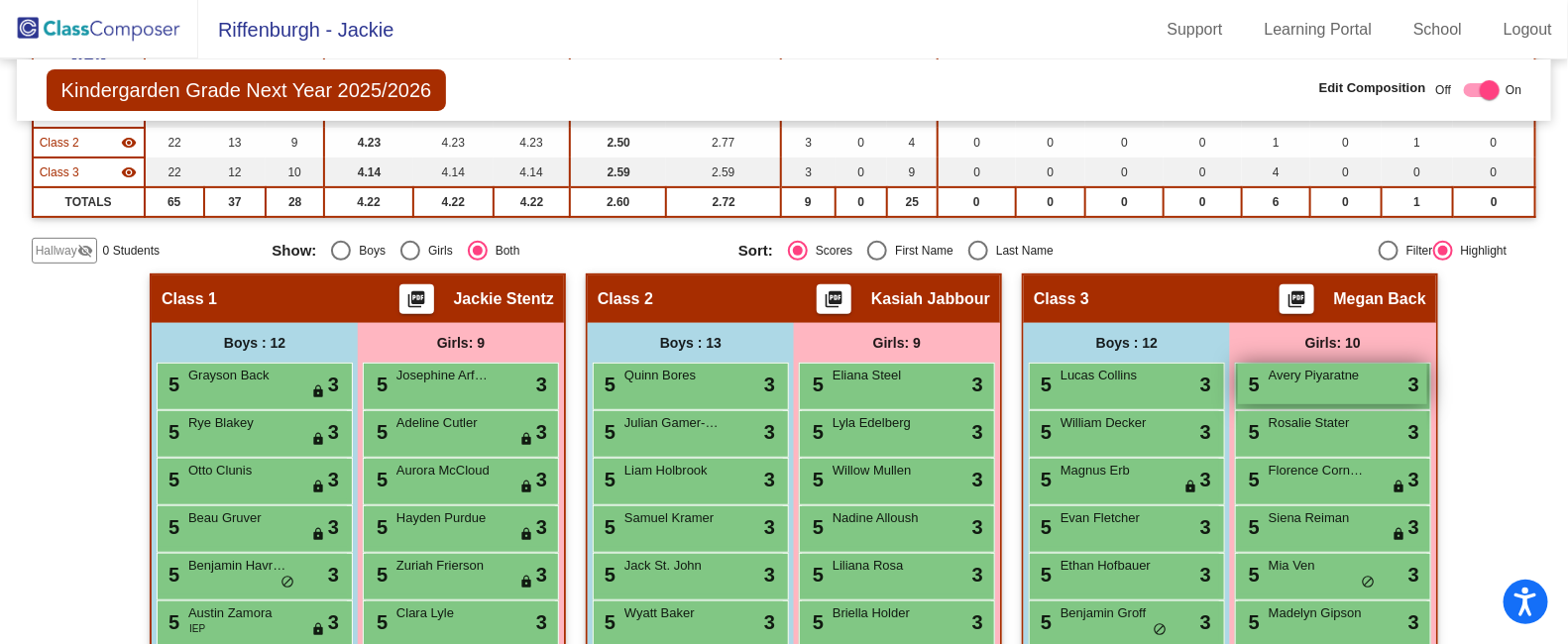 scroll, scrollTop: 0, scrollLeft: 0, axis: both 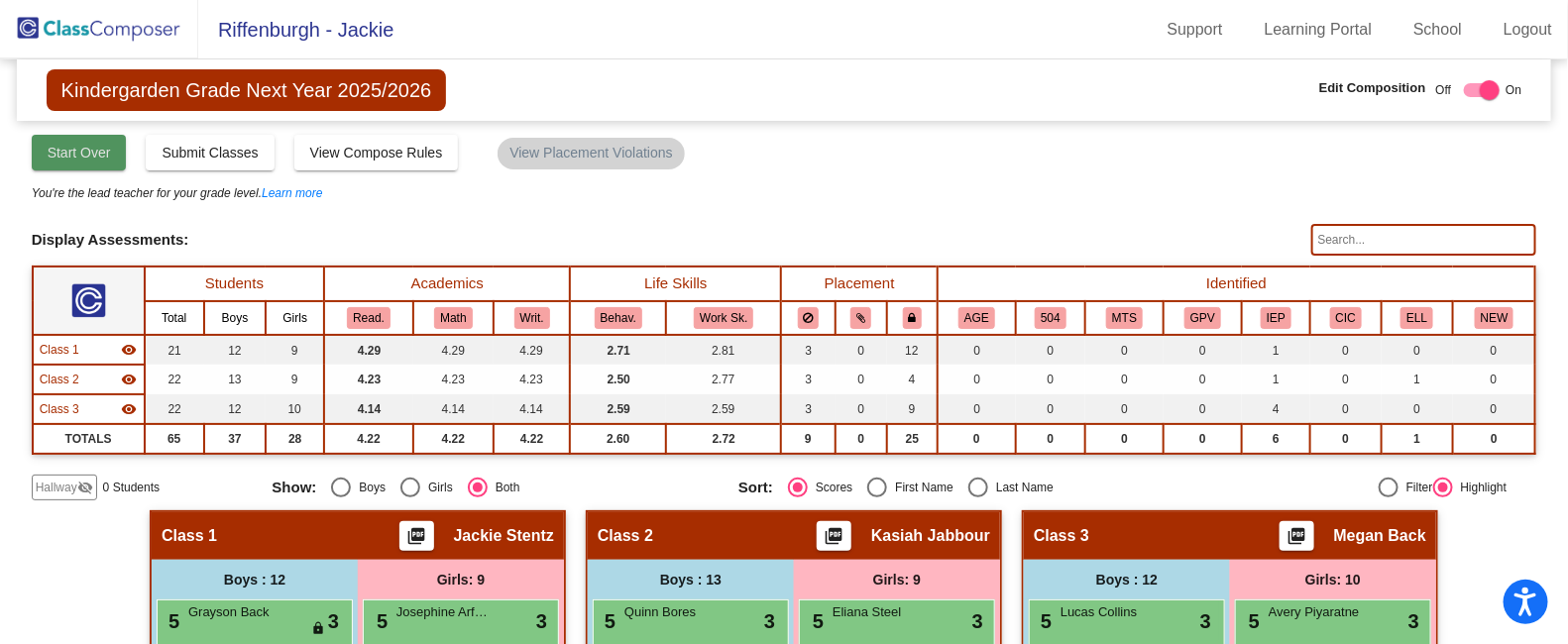 click on "Start Over" 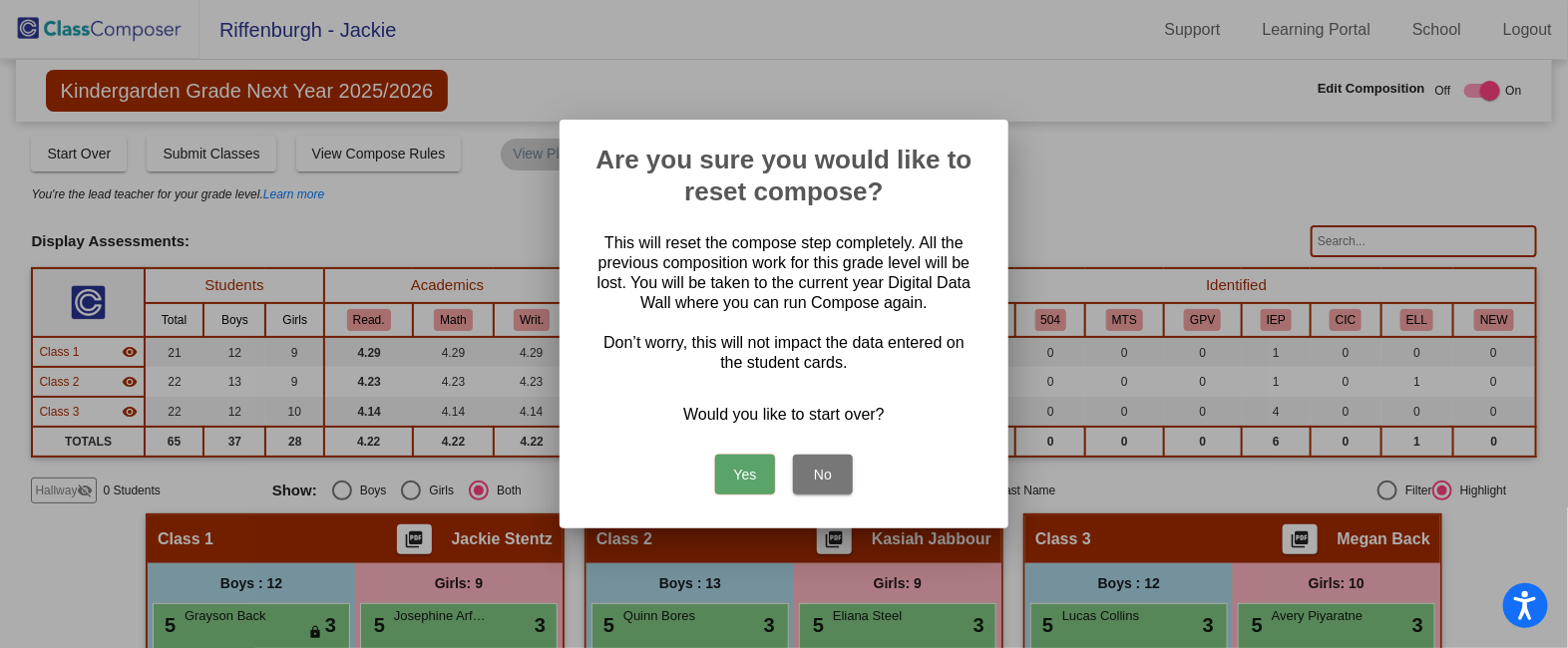 click on "Yes" at bounding box center (745, 475) 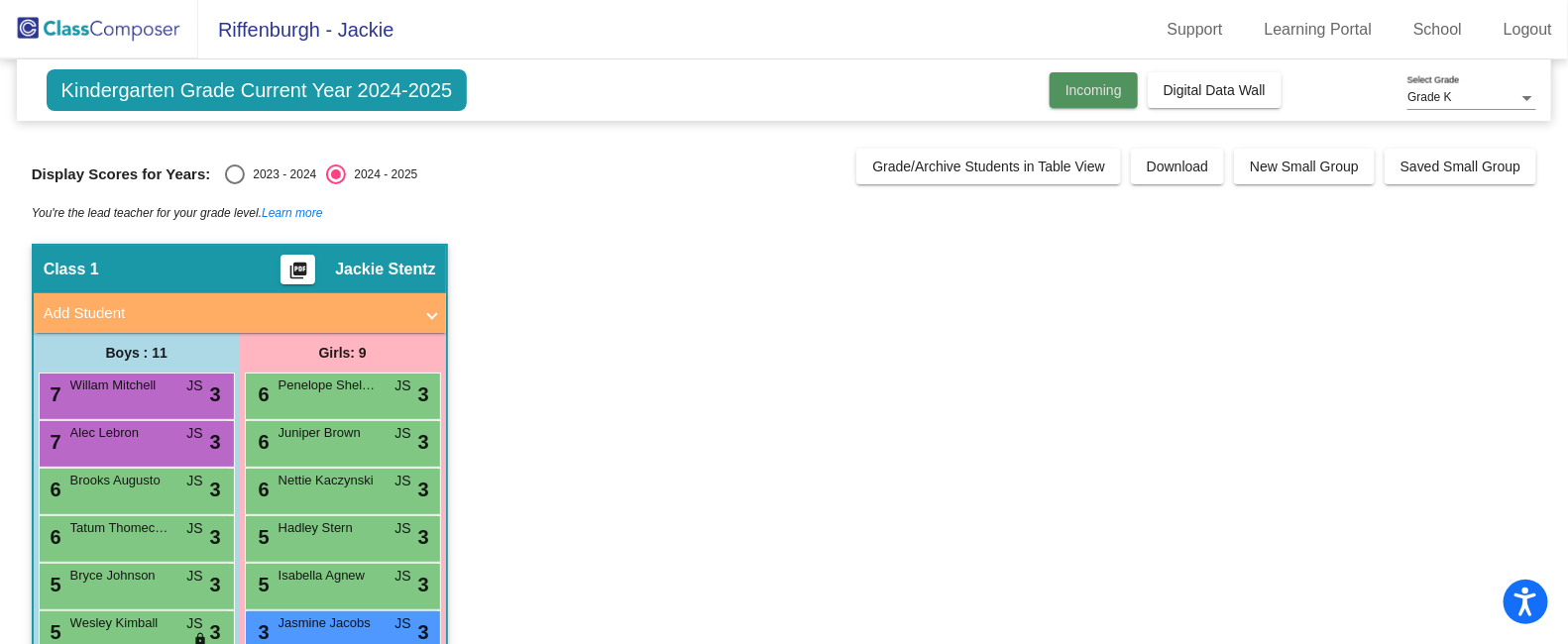 click on "Incoming" 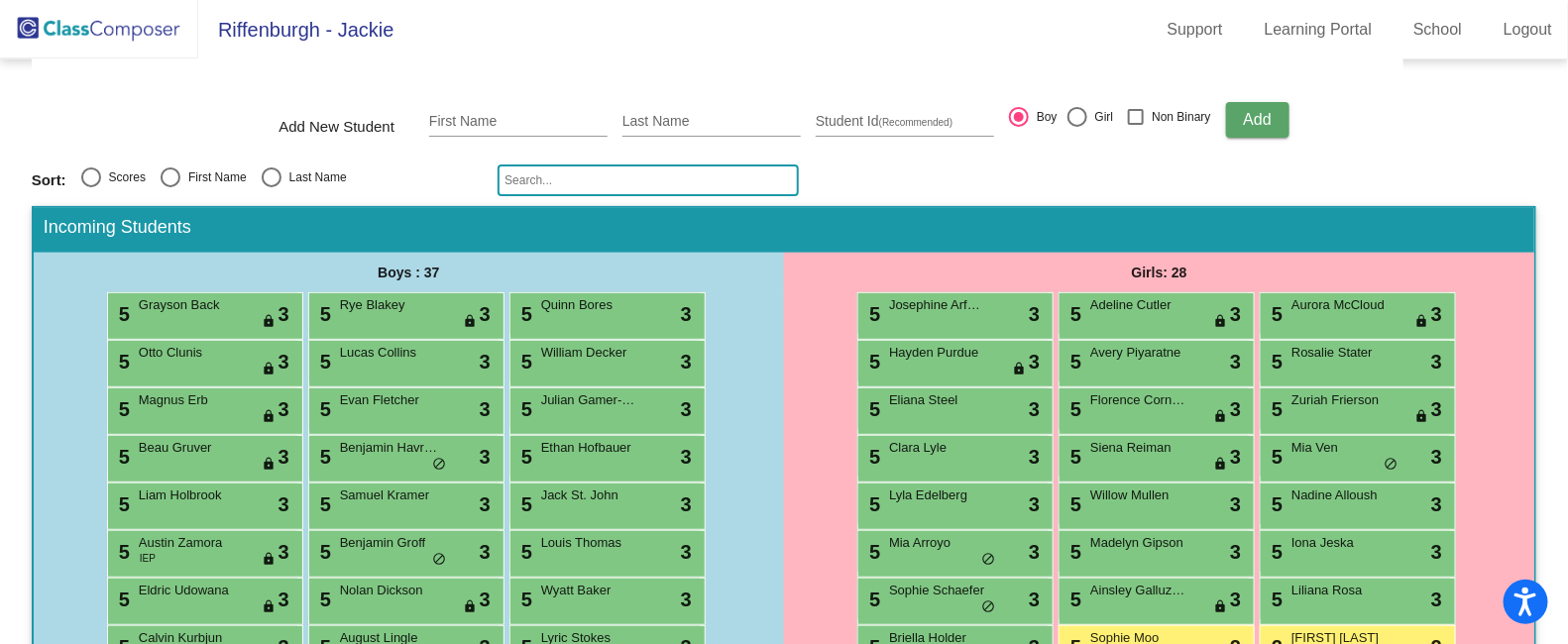 scroll, scrollTop: 207, scrollLeft: 0, axis: vertical 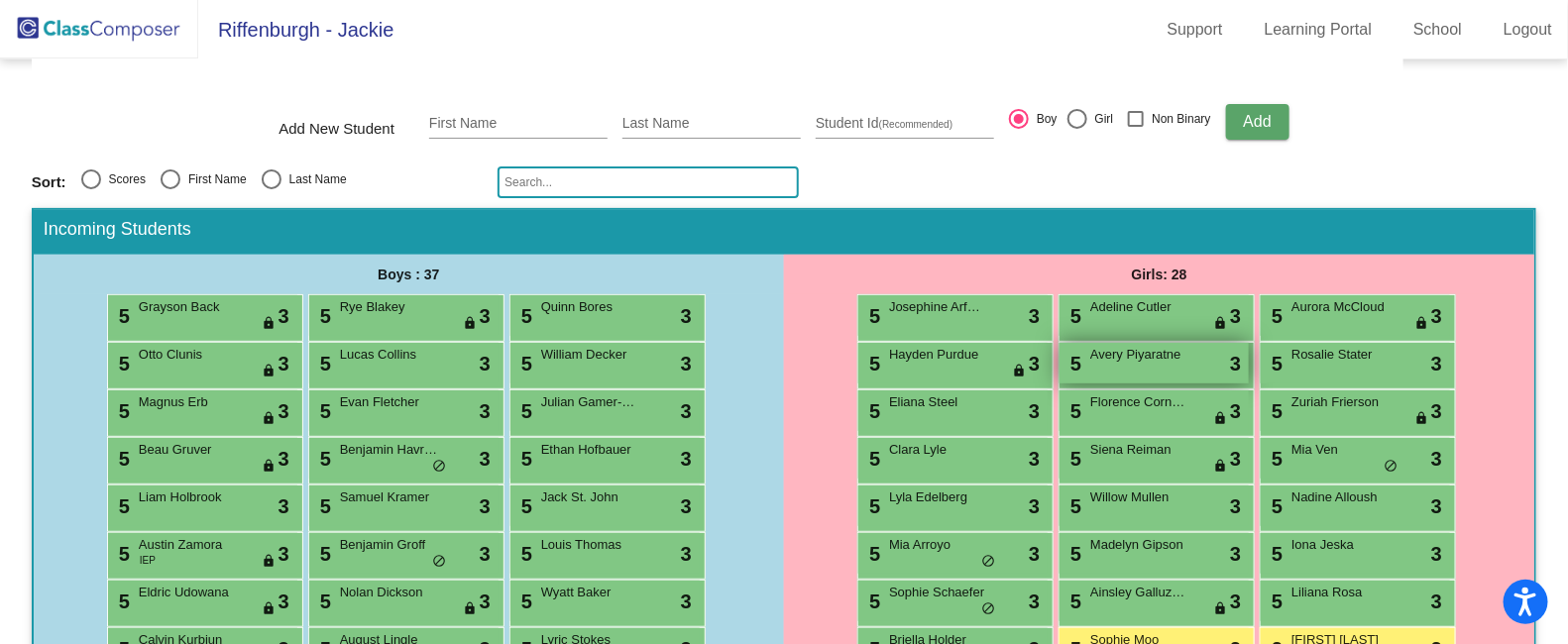 click on "5 [FIRST] [LAST] lock do_not_disturb_alt 3" at bounding box center [1154, 363] 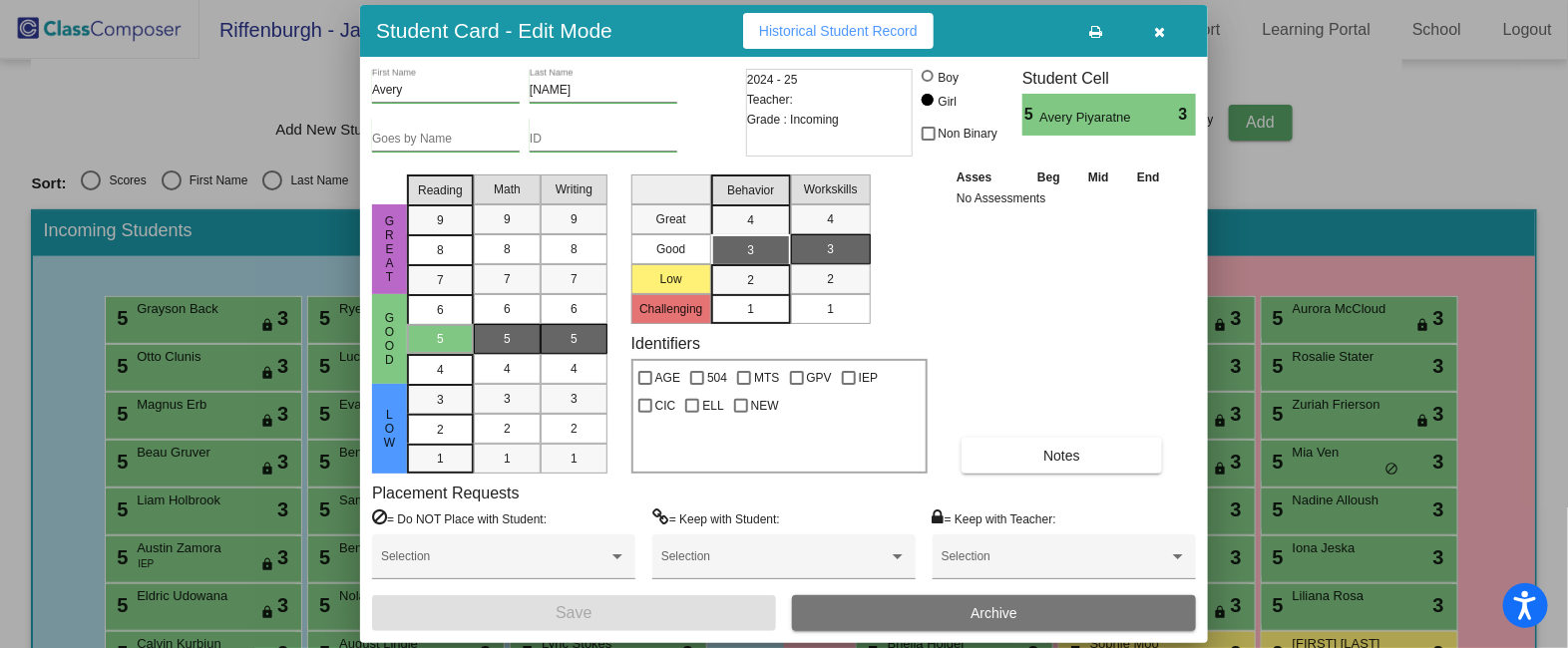 click at bounding box center (928, 76) 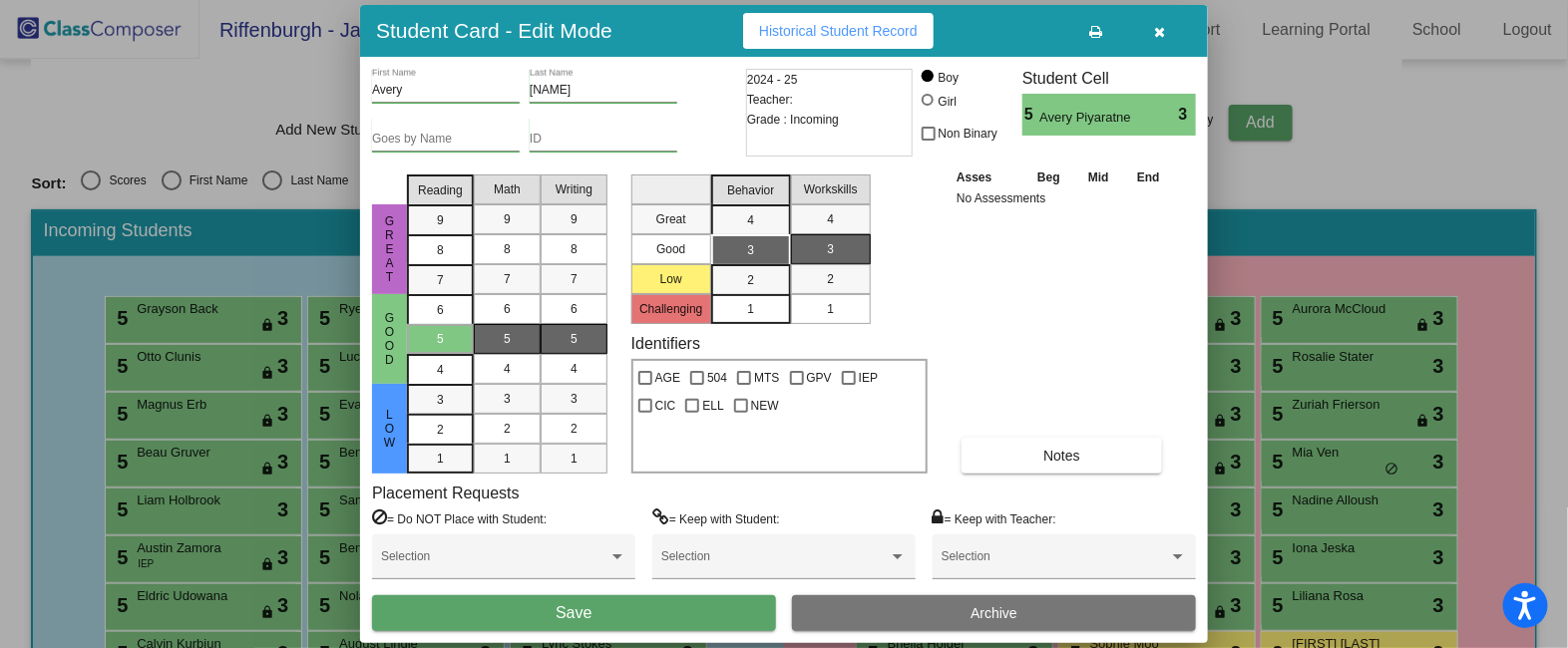 click on "Save" at bounding box center (574, 612) 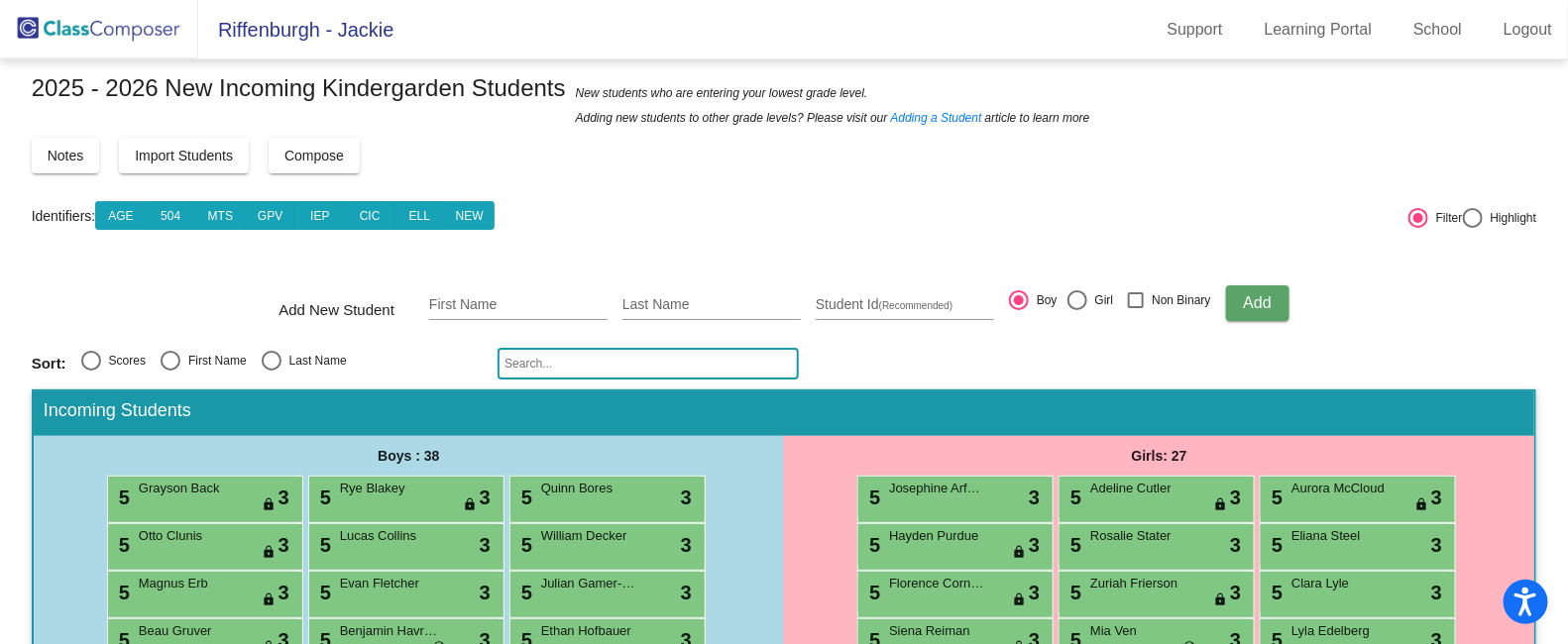 scroll, scrollTop: 0, scrollLeft: 0, axis: both 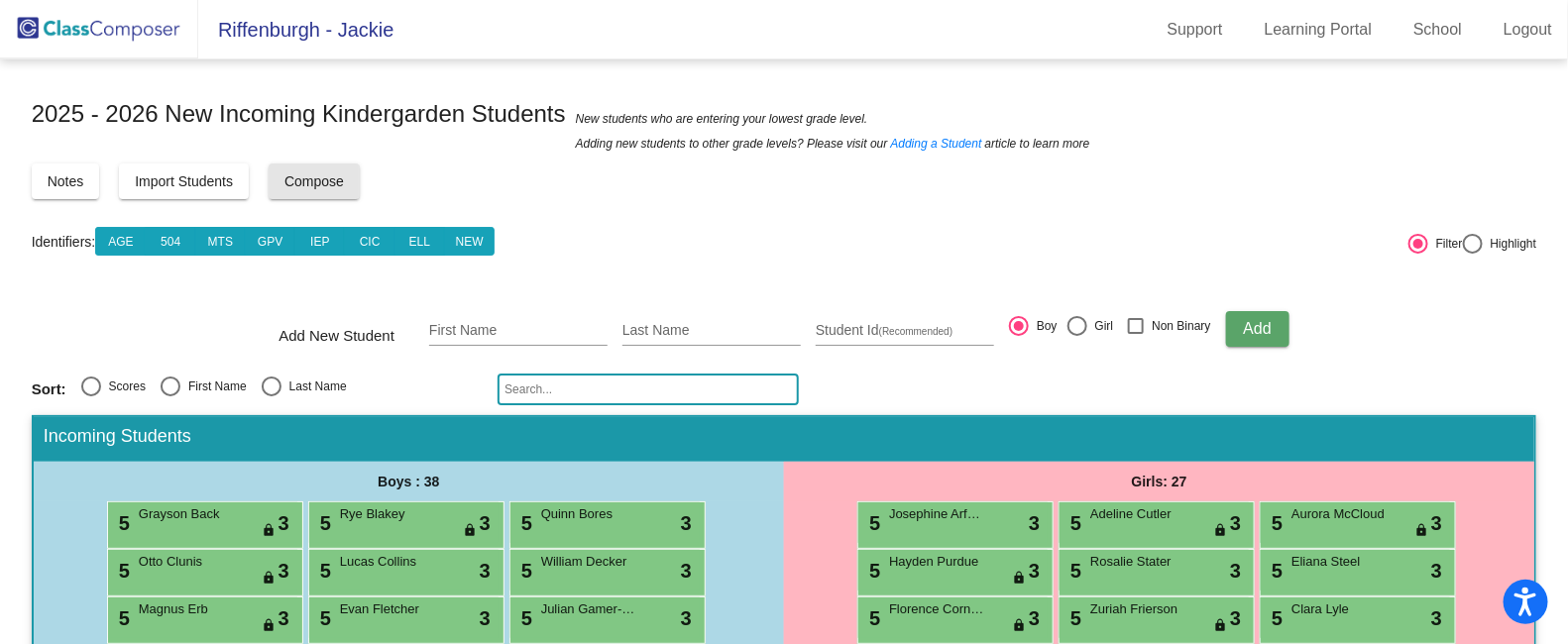 click on "Compose" 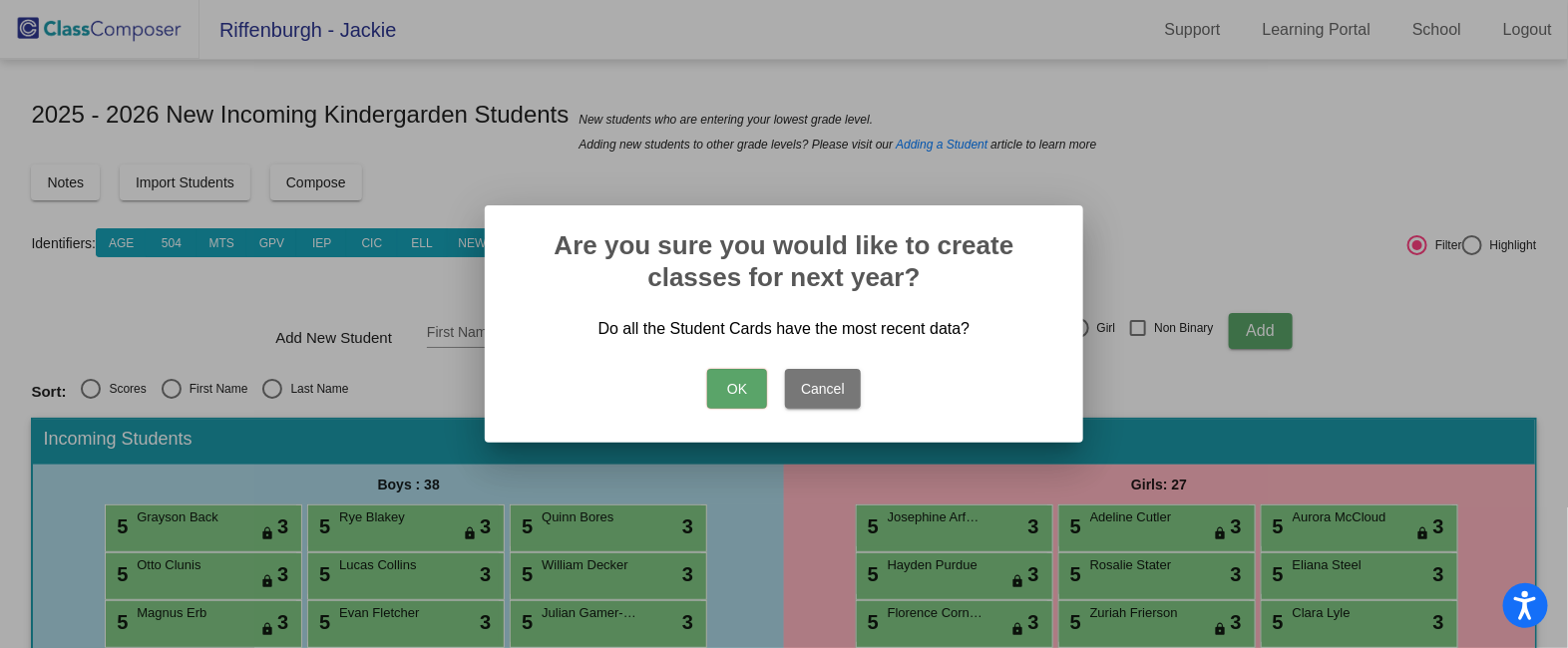 click on "OK" at bounding box center (737, 389) 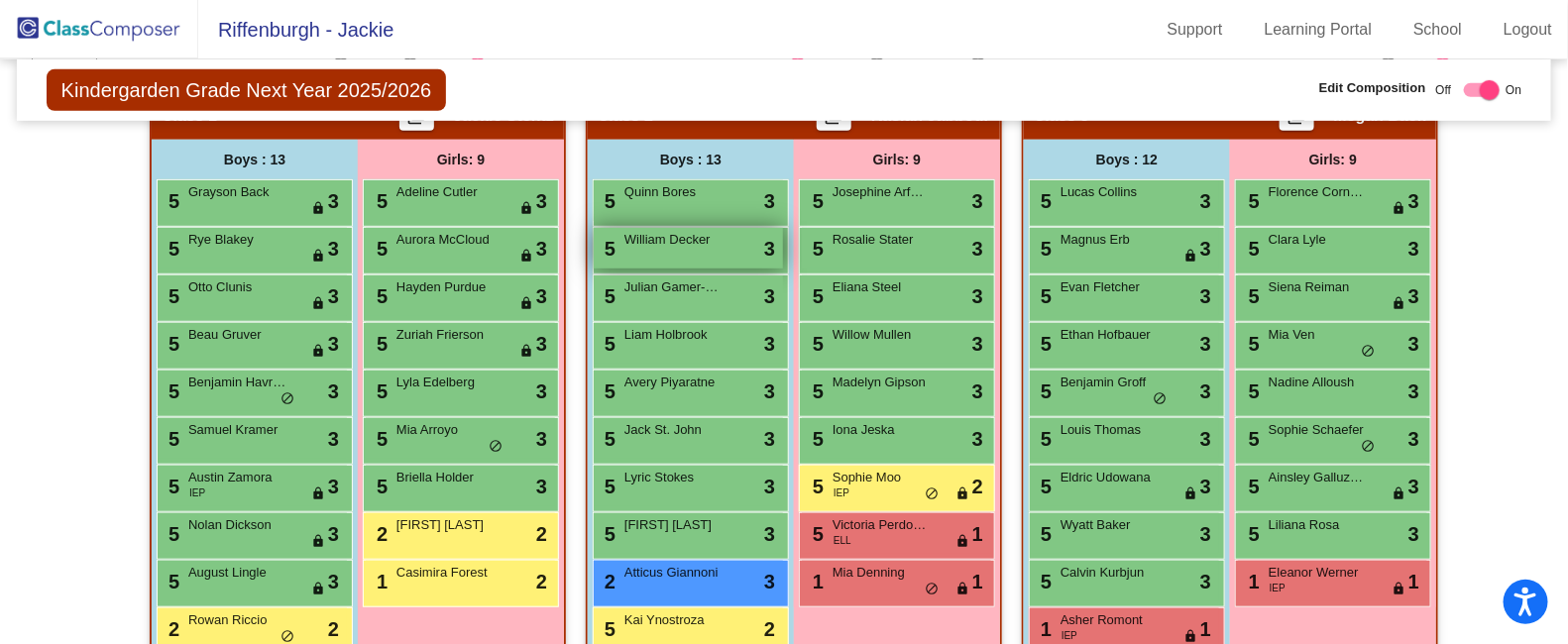 scroll, scrollTop: 420, scrollLeft: 0, axis: vertical 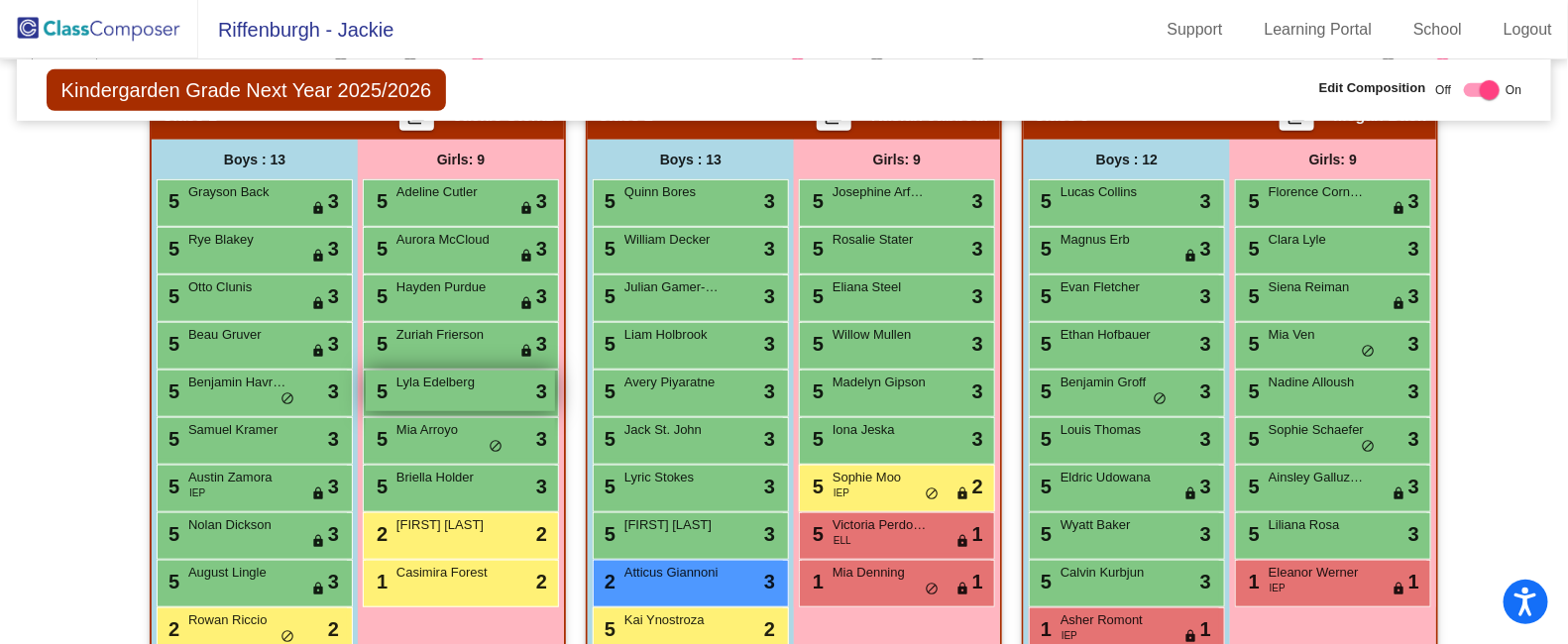 click on "5 [FIRST] [LAST] lock do_not_disturb_alt 3" at bounding box center [460, 390] 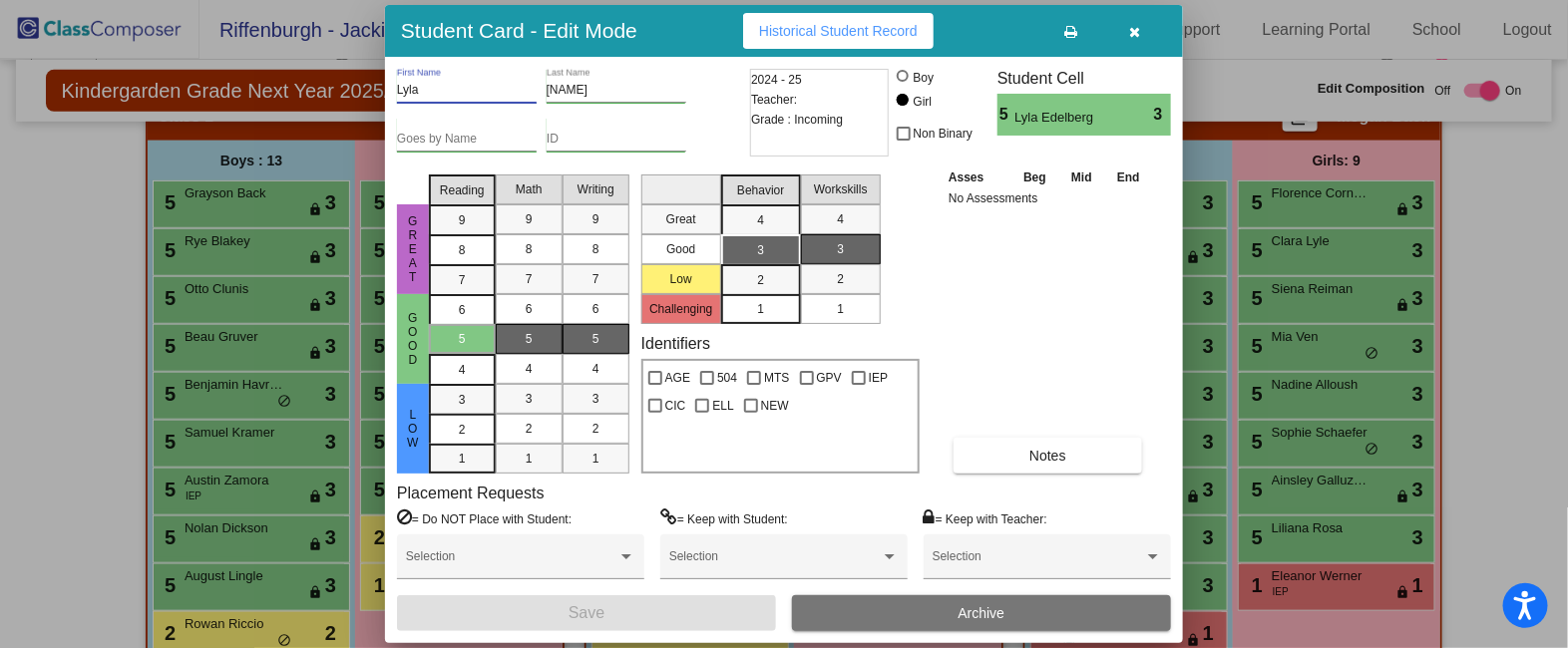 click on "Lyla" at bounding box center (467, 91) 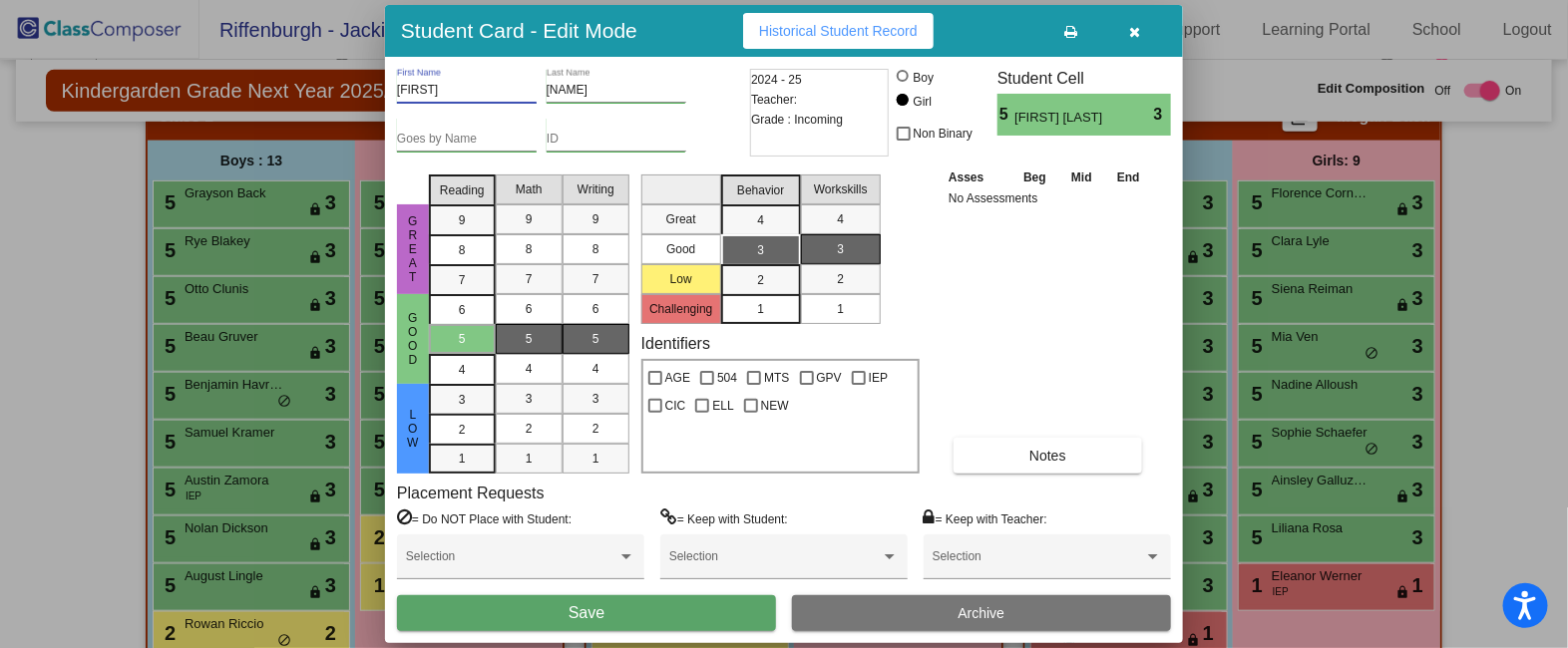 type on "[FIRST]" 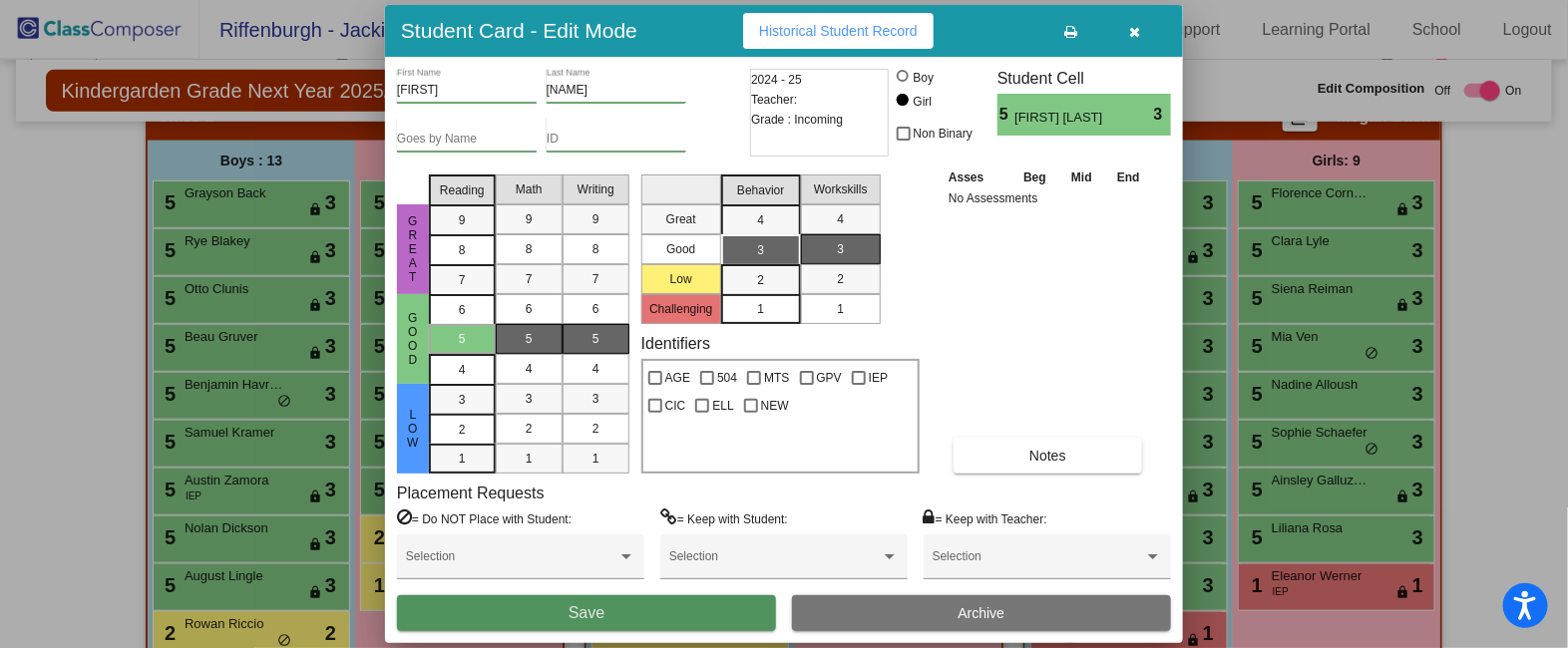 click on "Save" at bounding box center [587, 613] 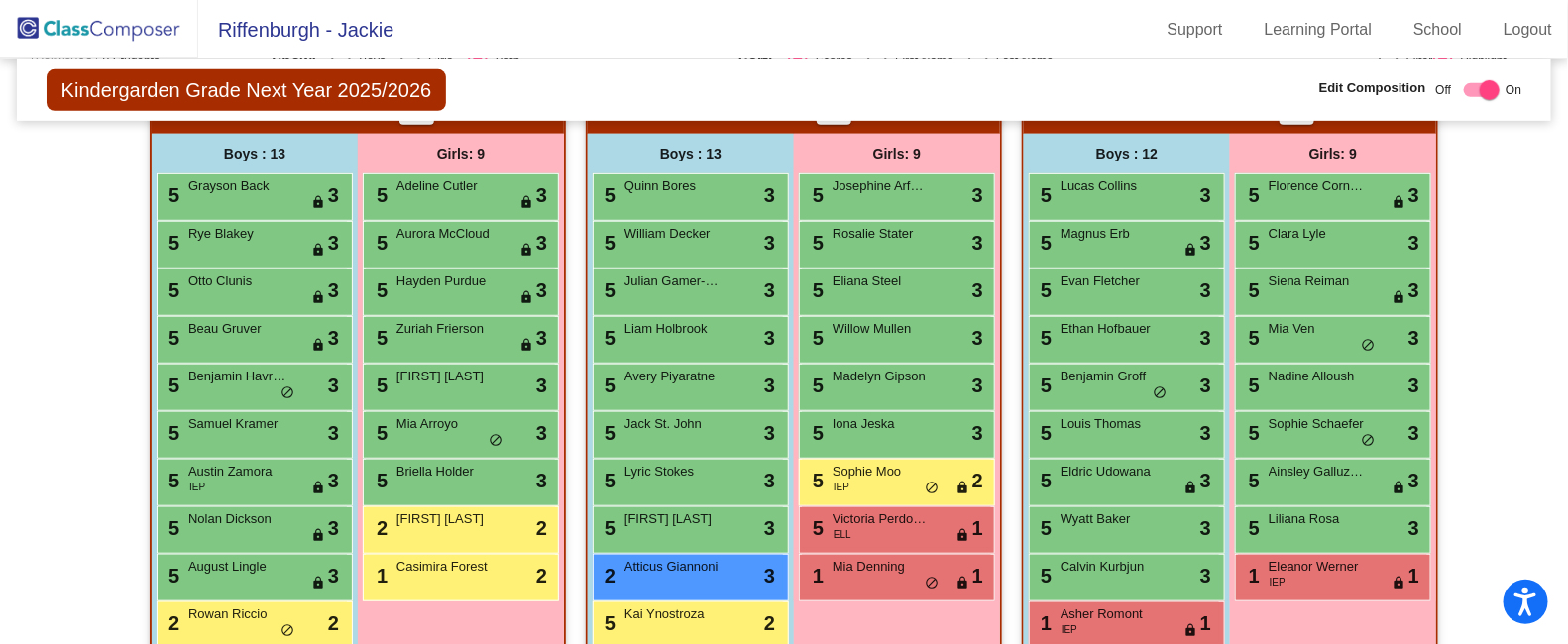 scroll, scrollTop: 427, scrollLeft: 0, axis: vertical 